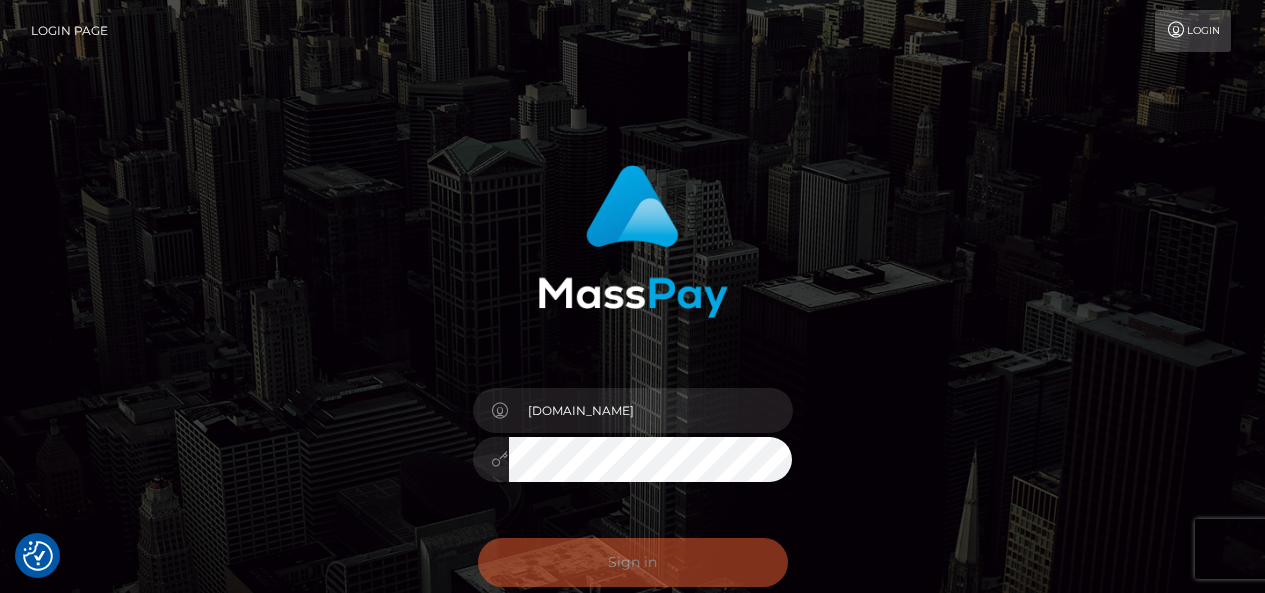 scroll, scrollTop: 0, scrollLeft: 0, axis: both 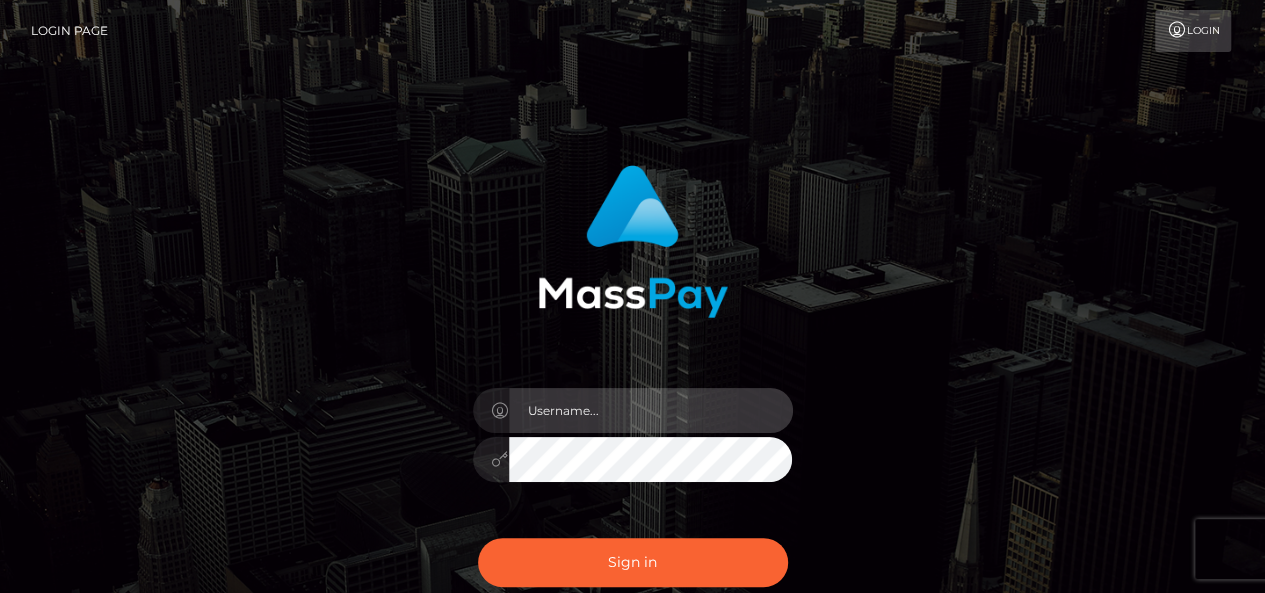 type on "pk.es" 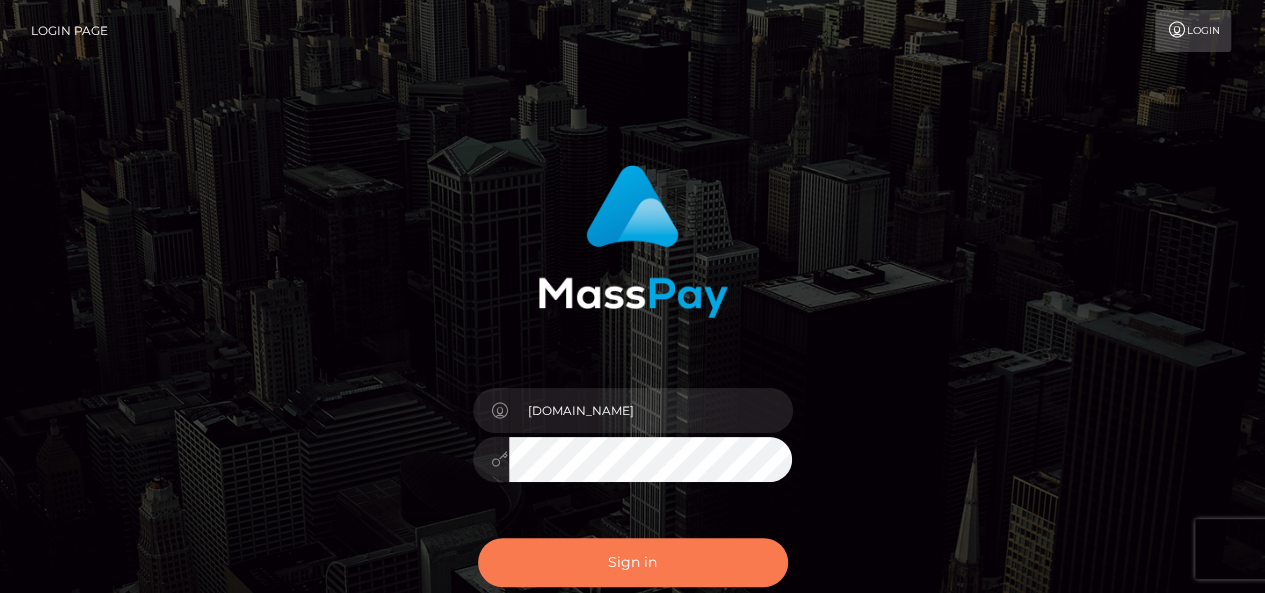 click on "Sign in" at bounding box center (633, 562) 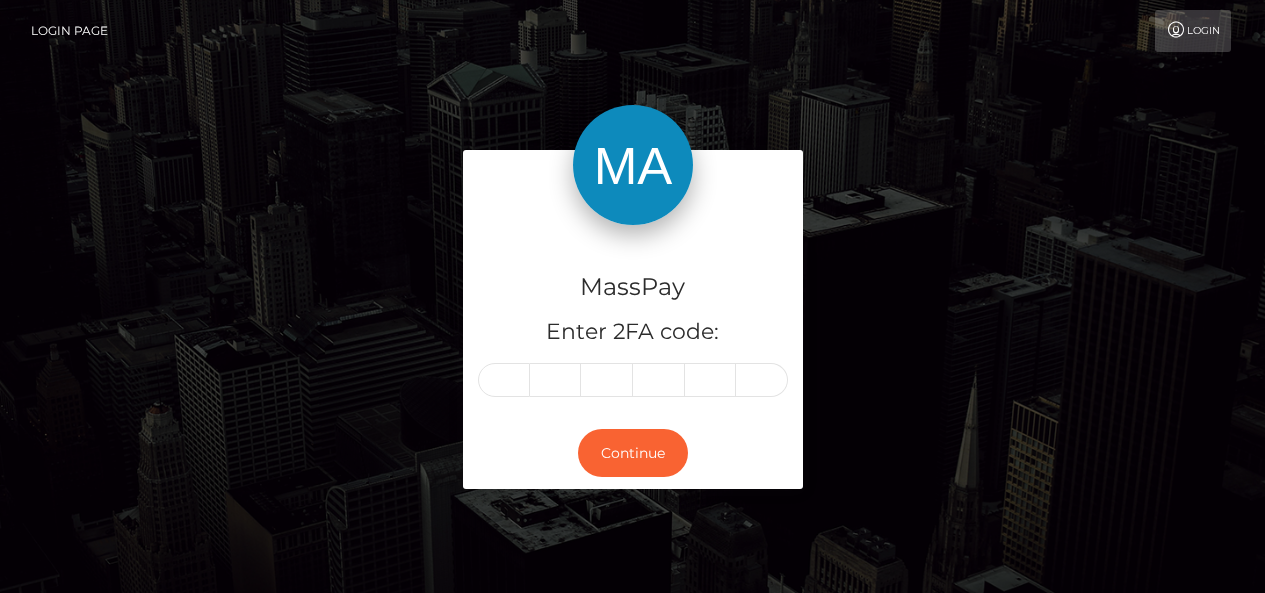 scroll, scrollTop: 0, scrollLeft: 0, axis: both 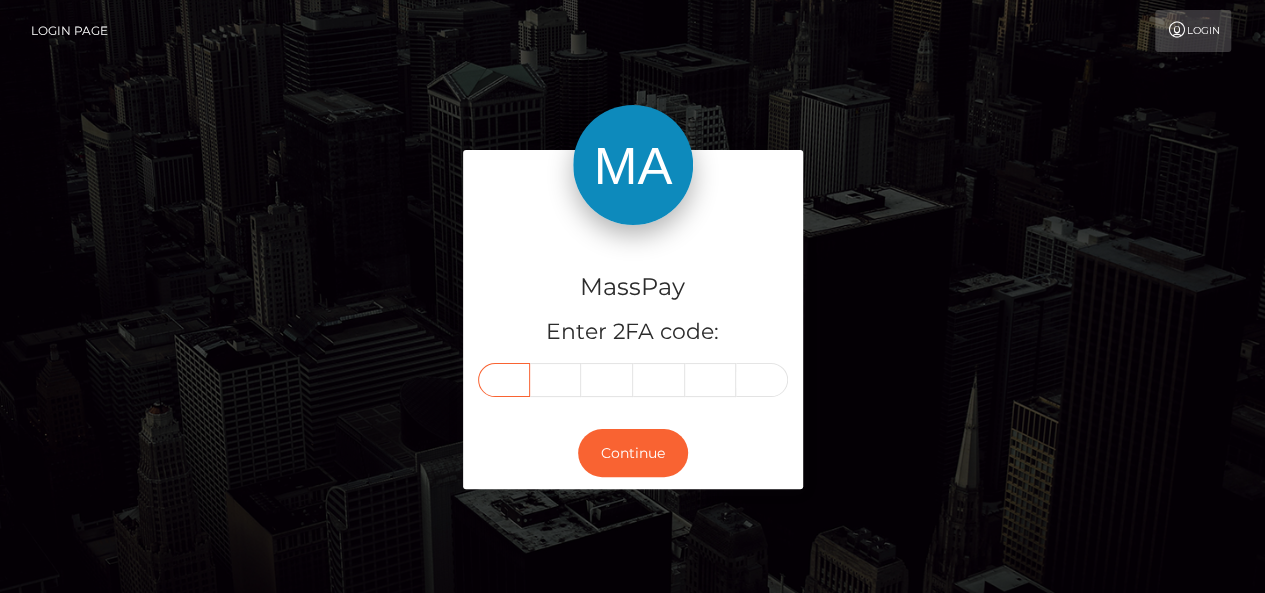 click at bounding box center (504, 380) 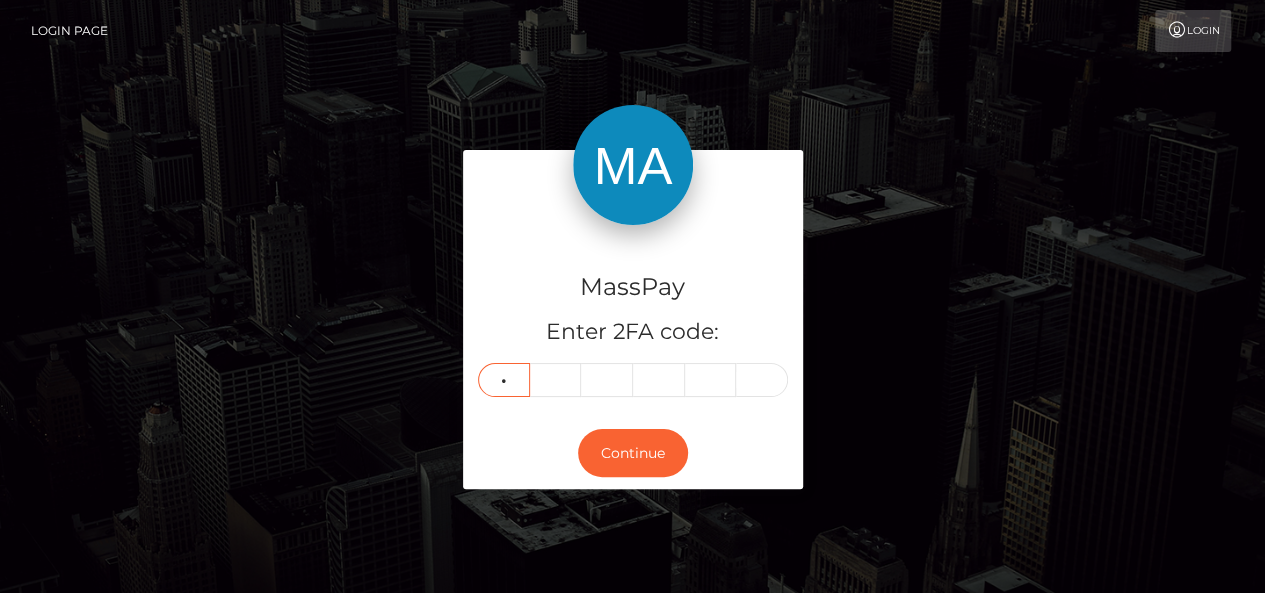 type on "7" 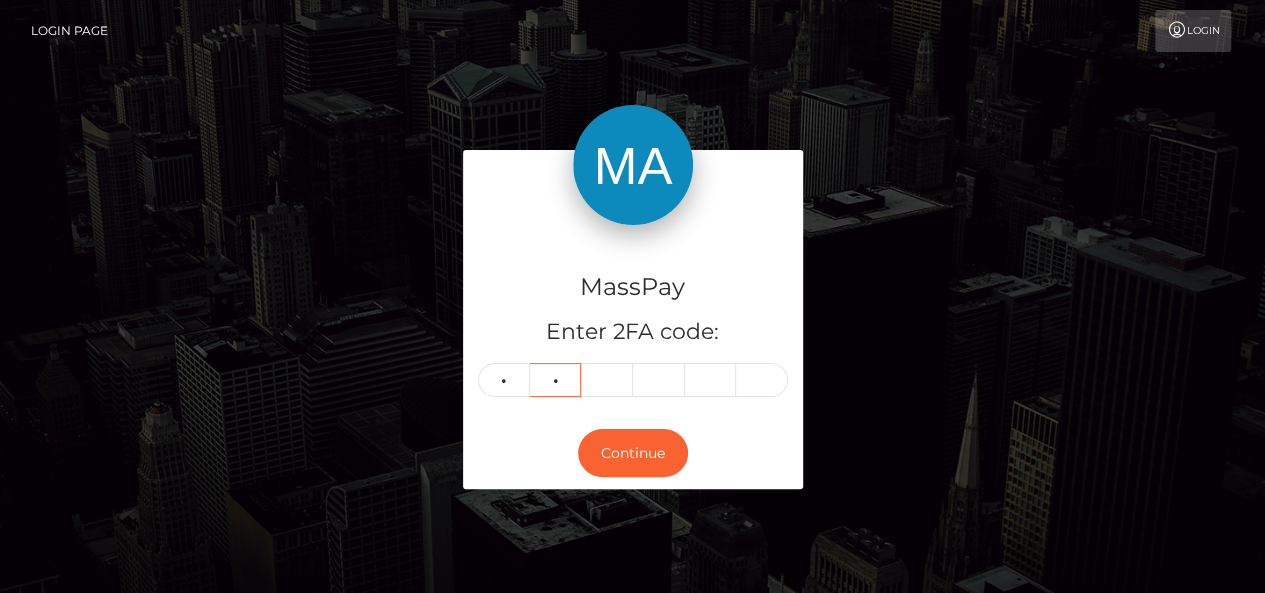 type on "9" 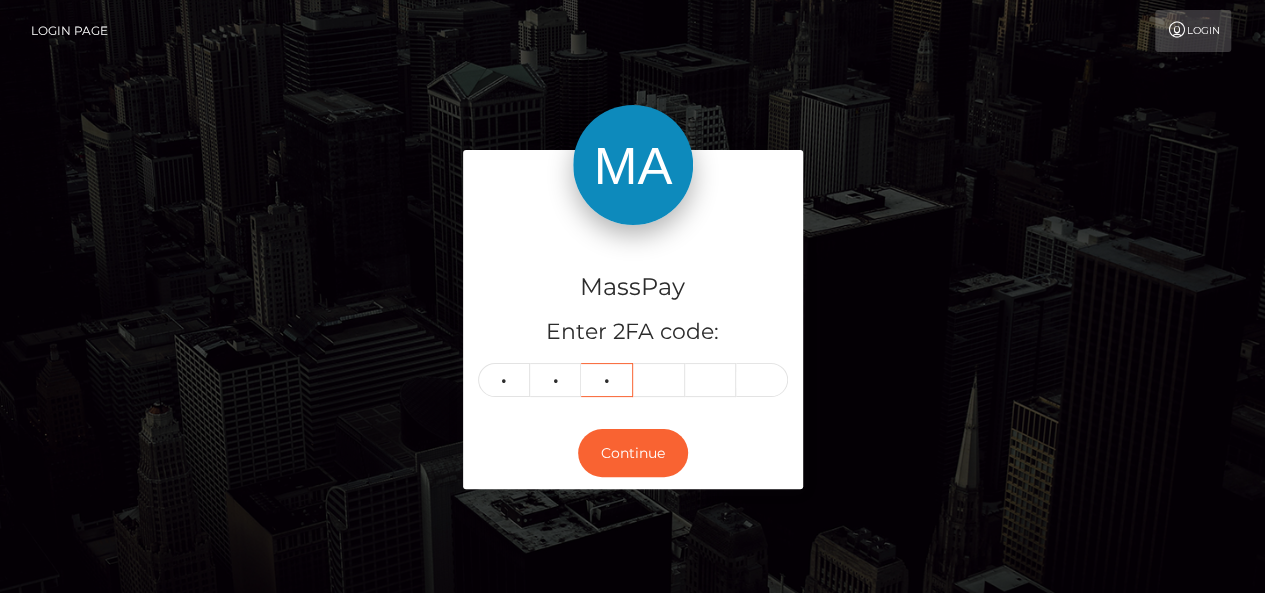 type on "0" 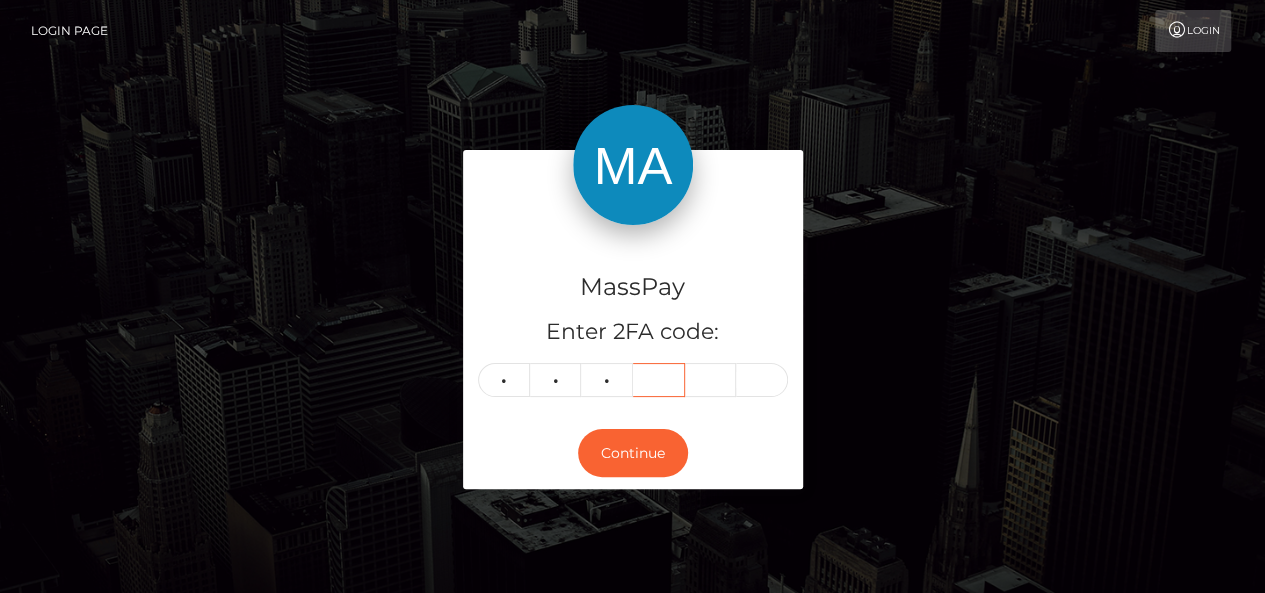 click at bounding box center (659, 380) 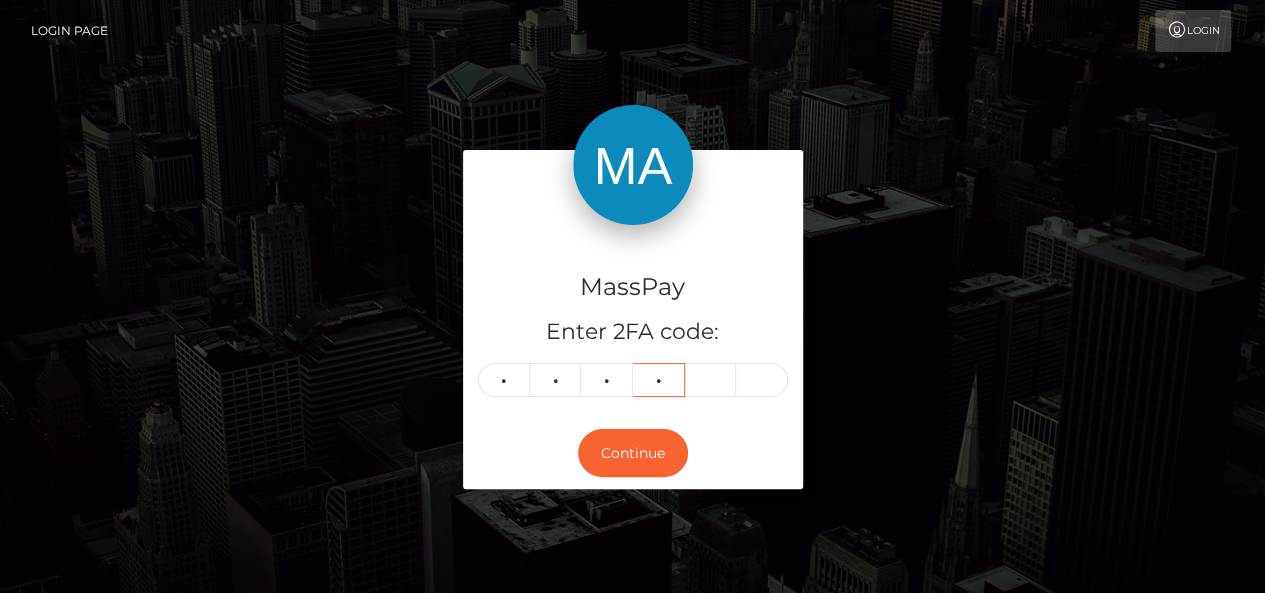 type on "6" 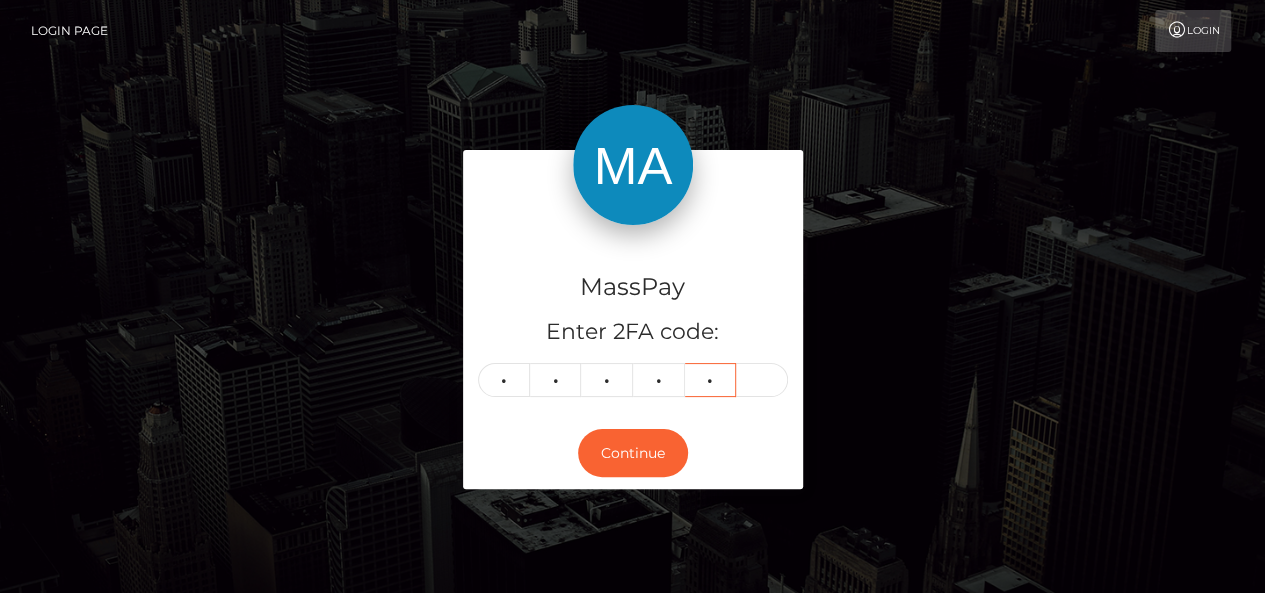 type on "2" 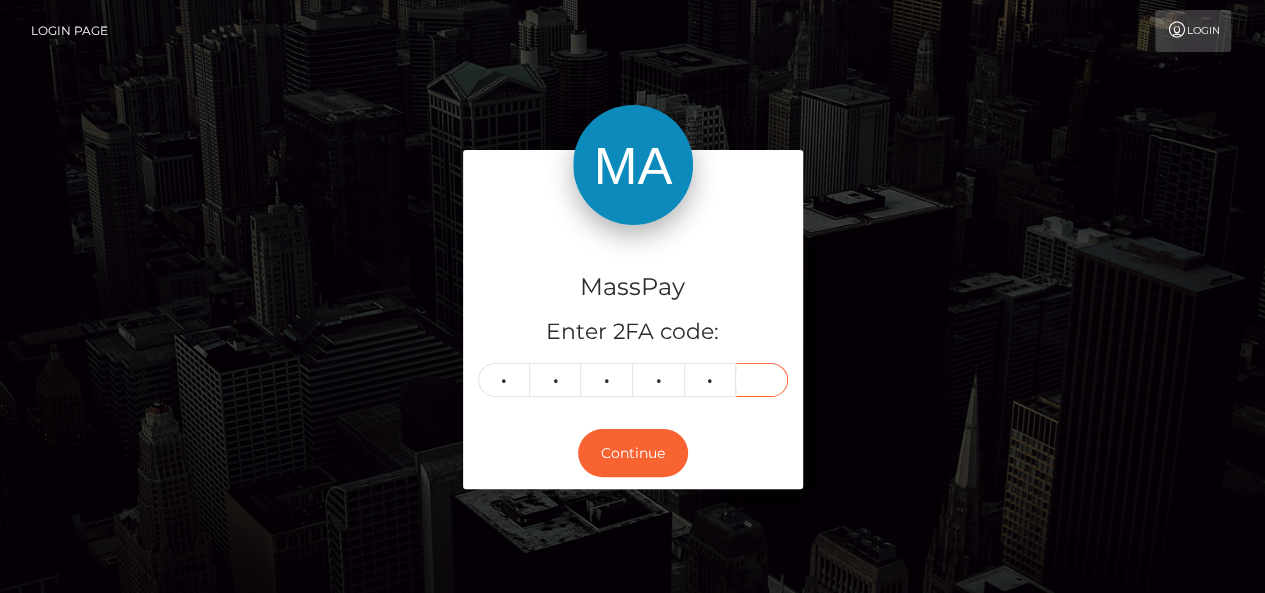 type on "9" 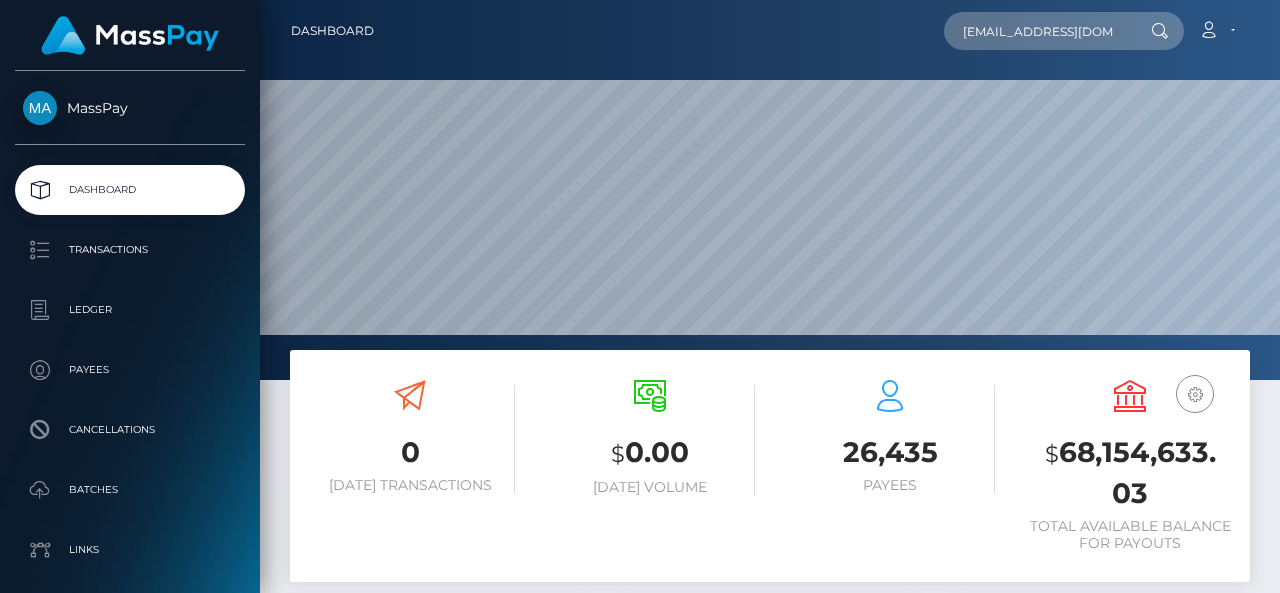 scroll, scrollTop: 0, scrollLeft: 0, axis: both 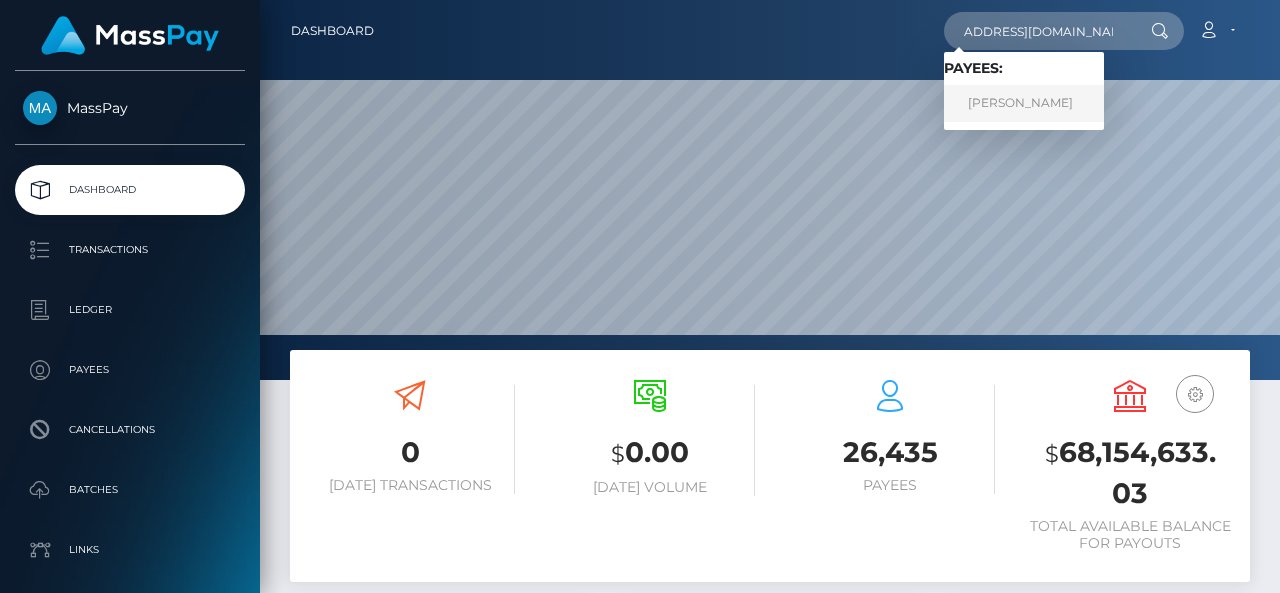 type on "technology.journalist@gmail.com" 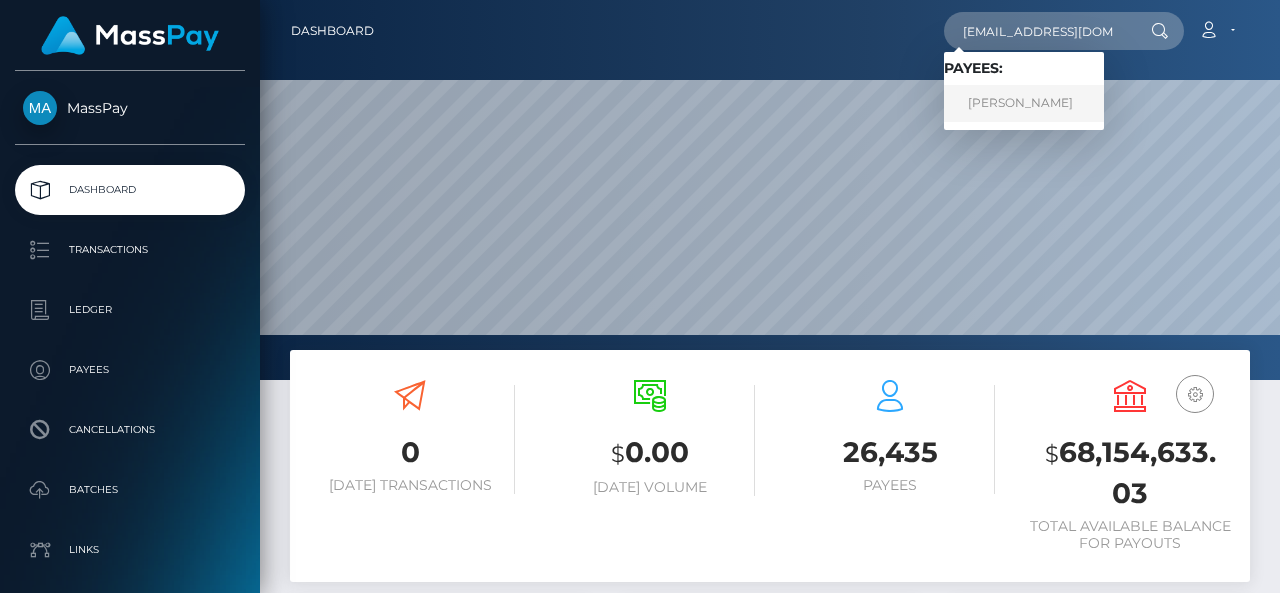 click on "Sean  Kerner" at bounding box center [1024, 103] 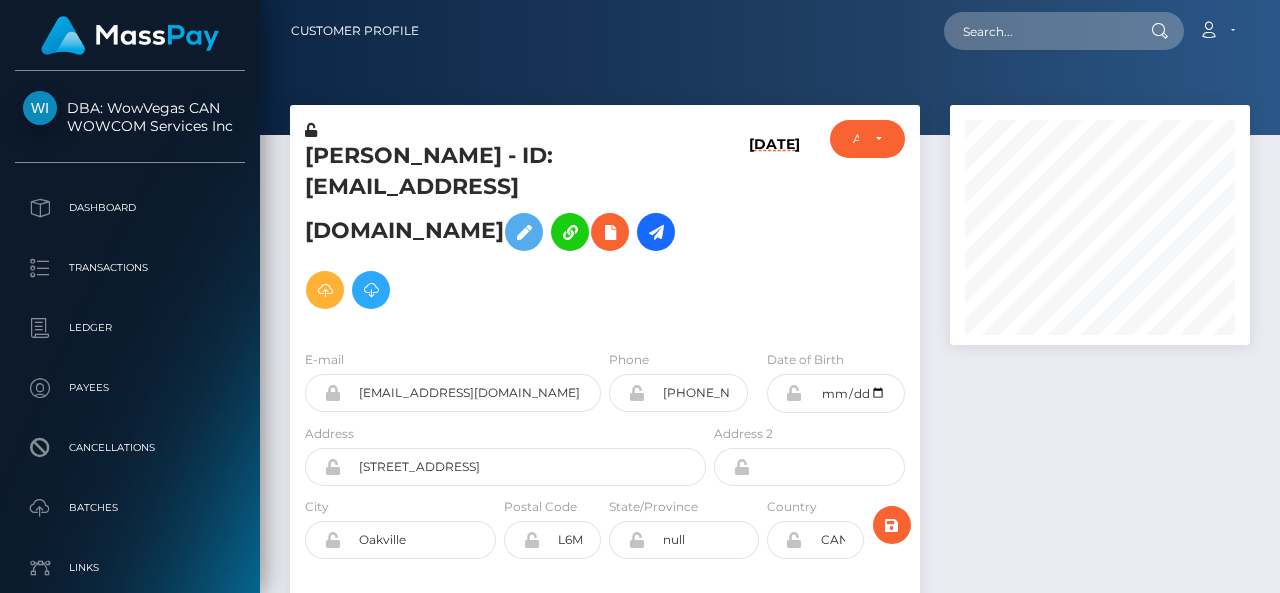 scroll, scrollTop: 0, scrollLeft: 0, axis: both 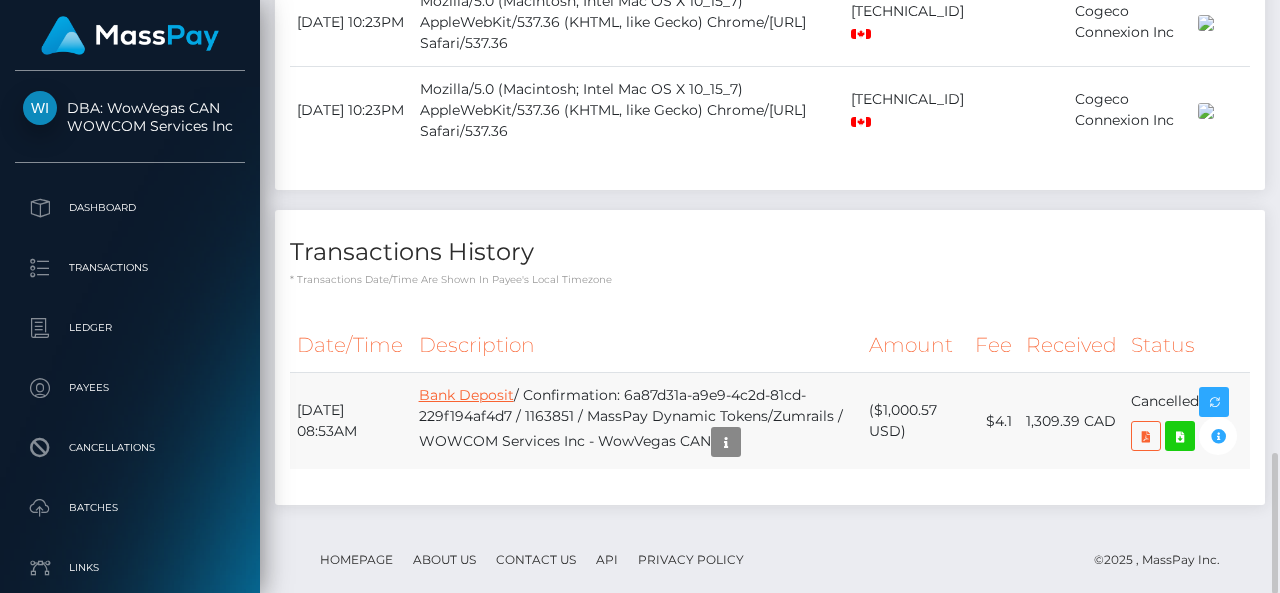 click on "Bank Deposit" at bounding box center [466, 395] 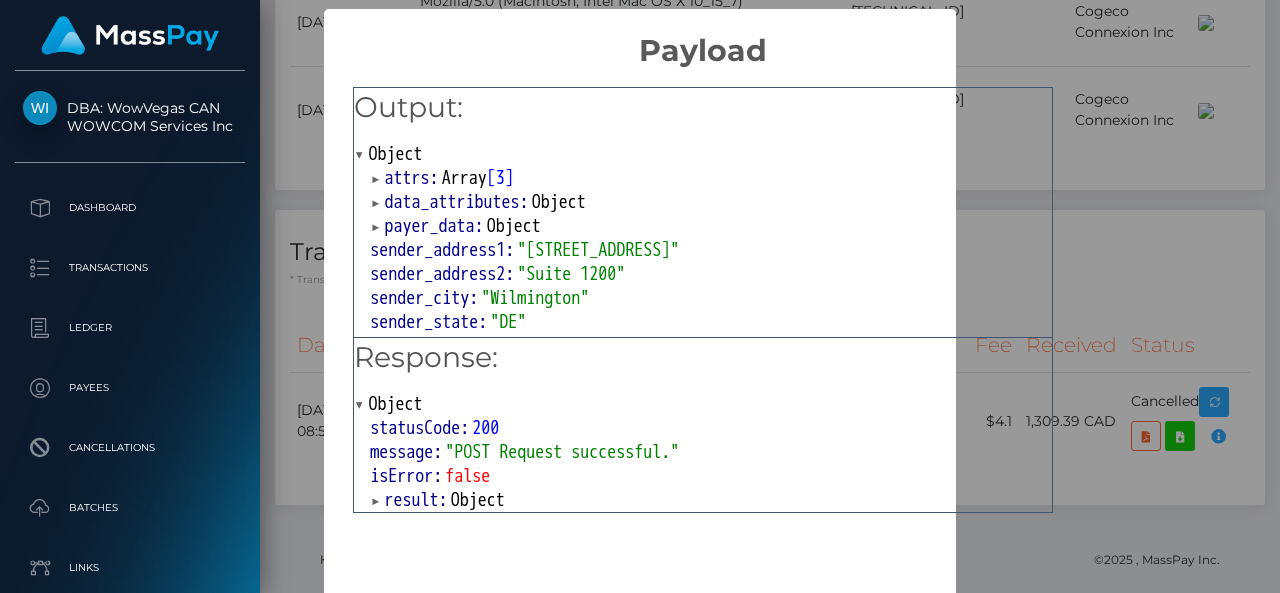 click on "false" at bounding box center (467, 476) 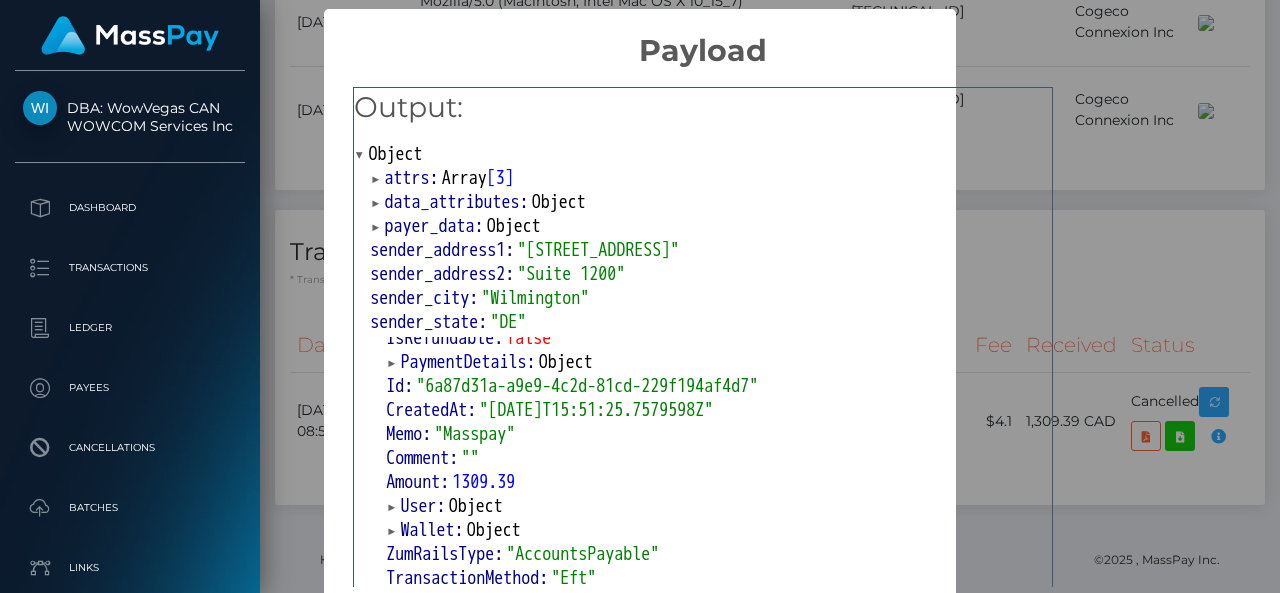 scroll, scrollTop: 364, scrollLeft: 0, axis: vertical 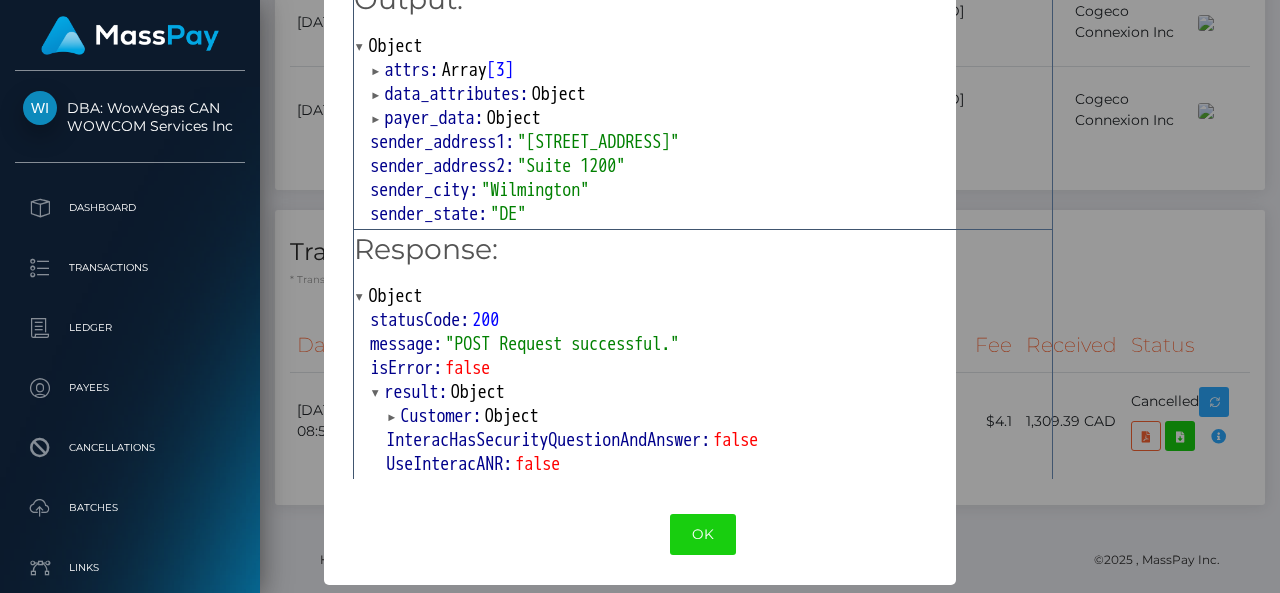 click on "Customer:" at bounding box center [442, 416] 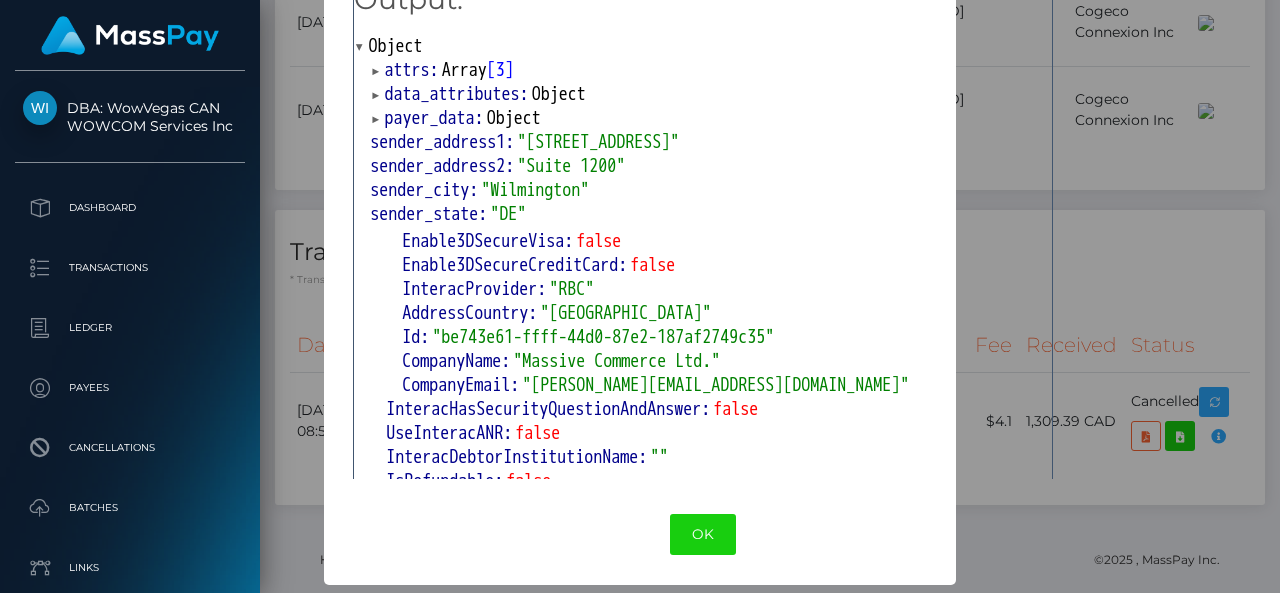 scroll, scrollTop: 279, scrollLeft: 0, axis: vertical 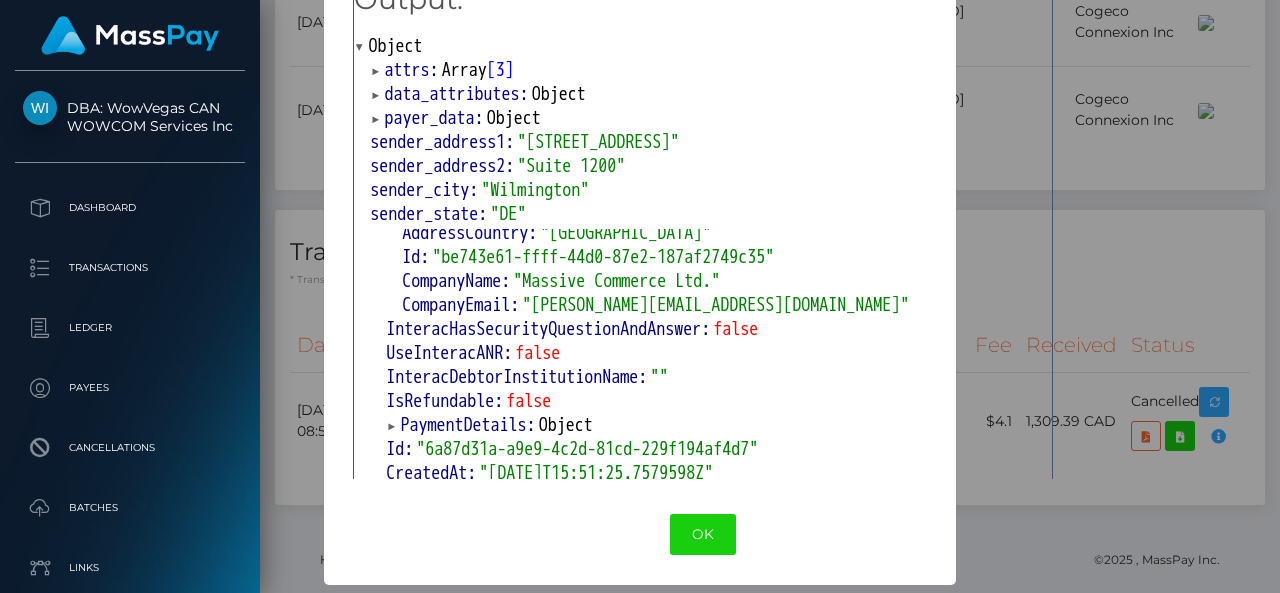 click on "IsRefundable:" at bounding box center (446, 401) 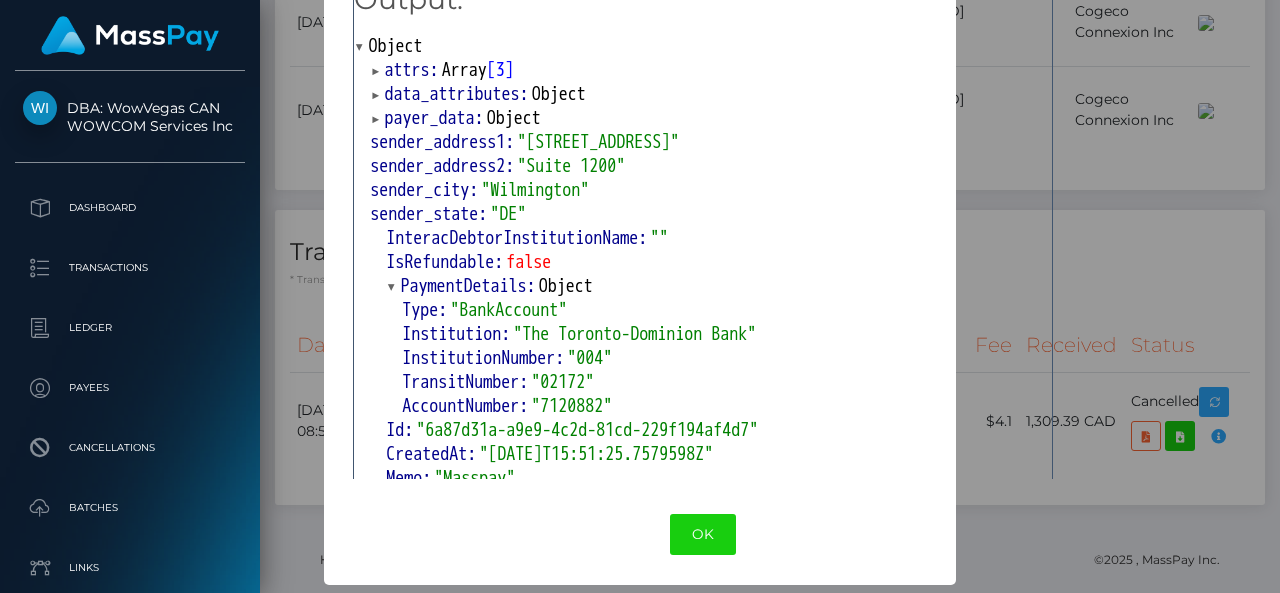 scroll, scrollTop: 426, scrollLeft: 0, axis: vertical 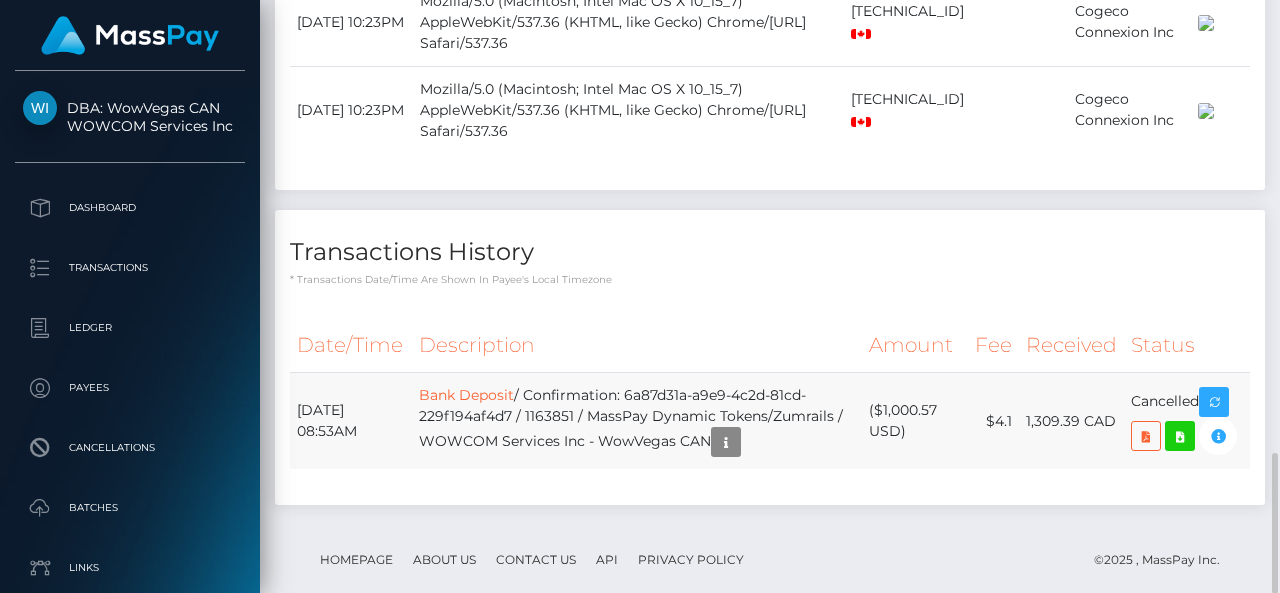 click on "Bank Deposit  / Confirmation: 6a87d31a-a9e9-4c2d-81cd-229f194af4d7 / 1163851  / MassPay Dynamic Tokens/Zumrails / WOWCOM Services Inc - WowVegas CAN" at bounding box center [637, 421] 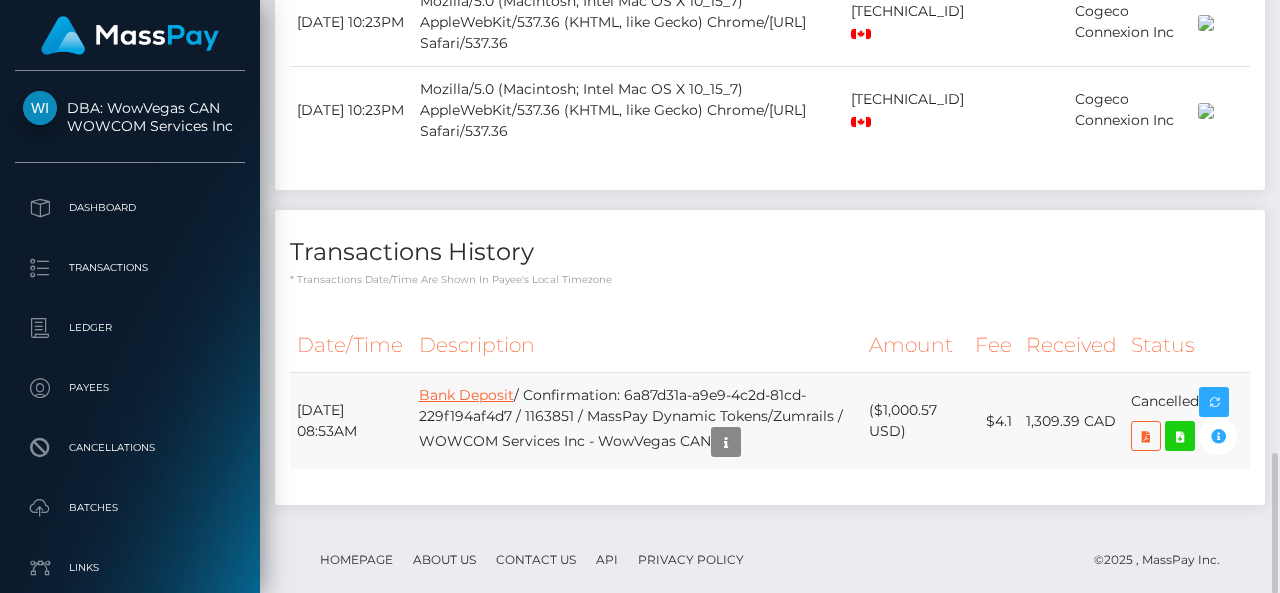 click on "Bank Deposit" at bounding box center (466, 395) 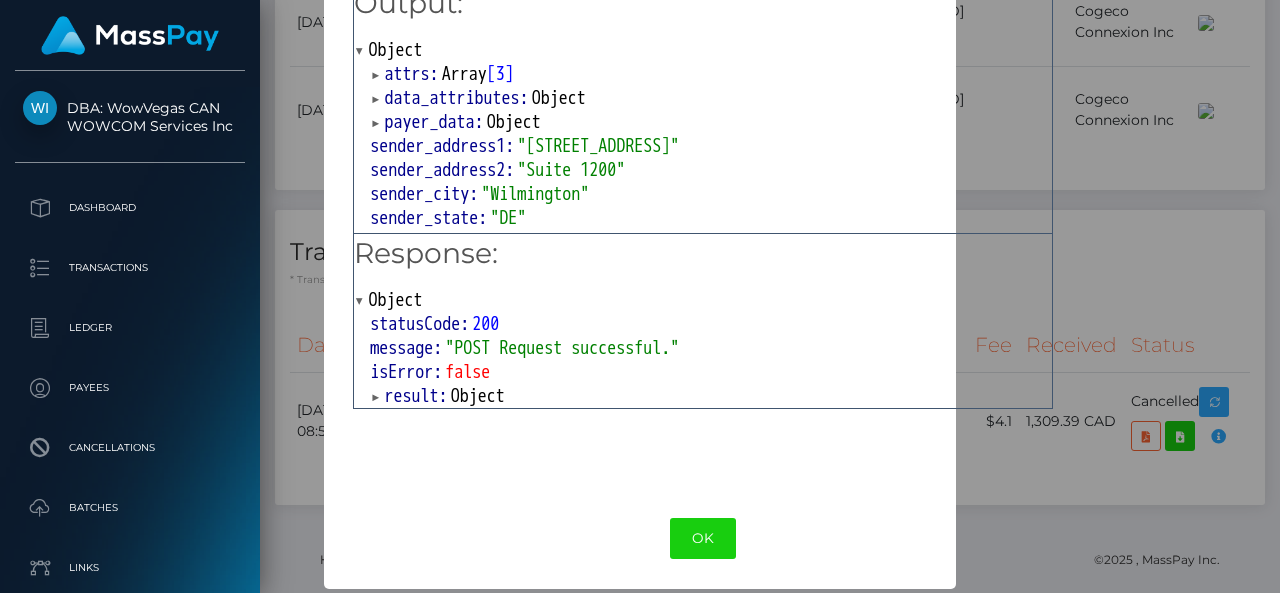 scroll, scrollTop: 108, scrollLeft: 0, axis: vertical 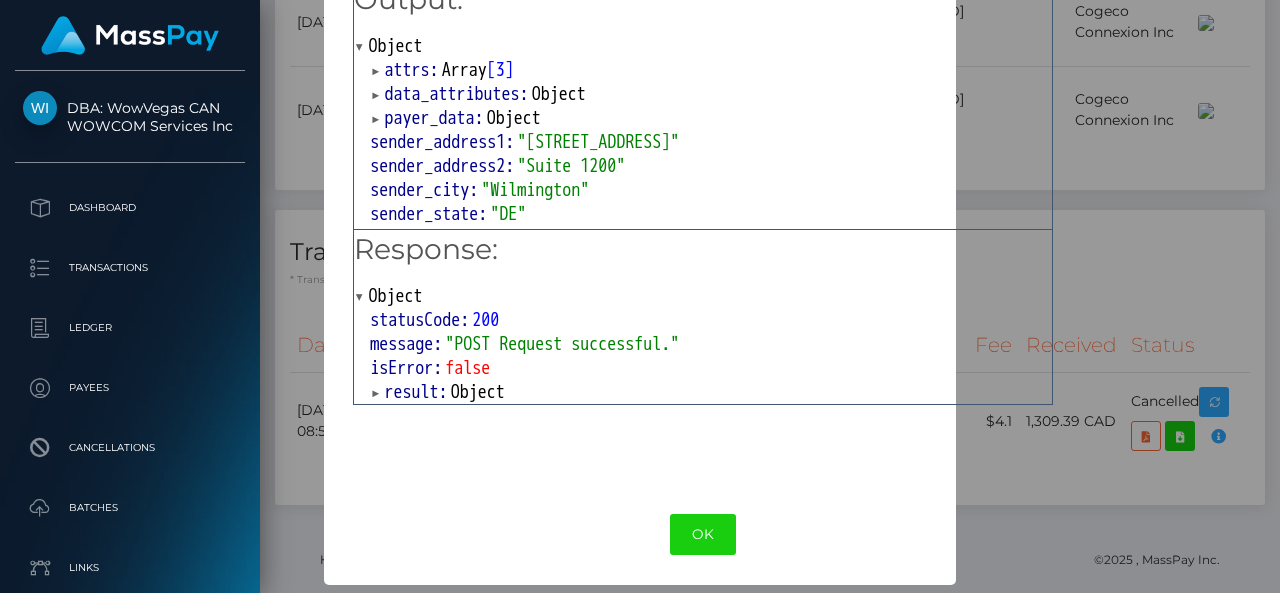 click on "isError:" at bounding box center [407, 368] 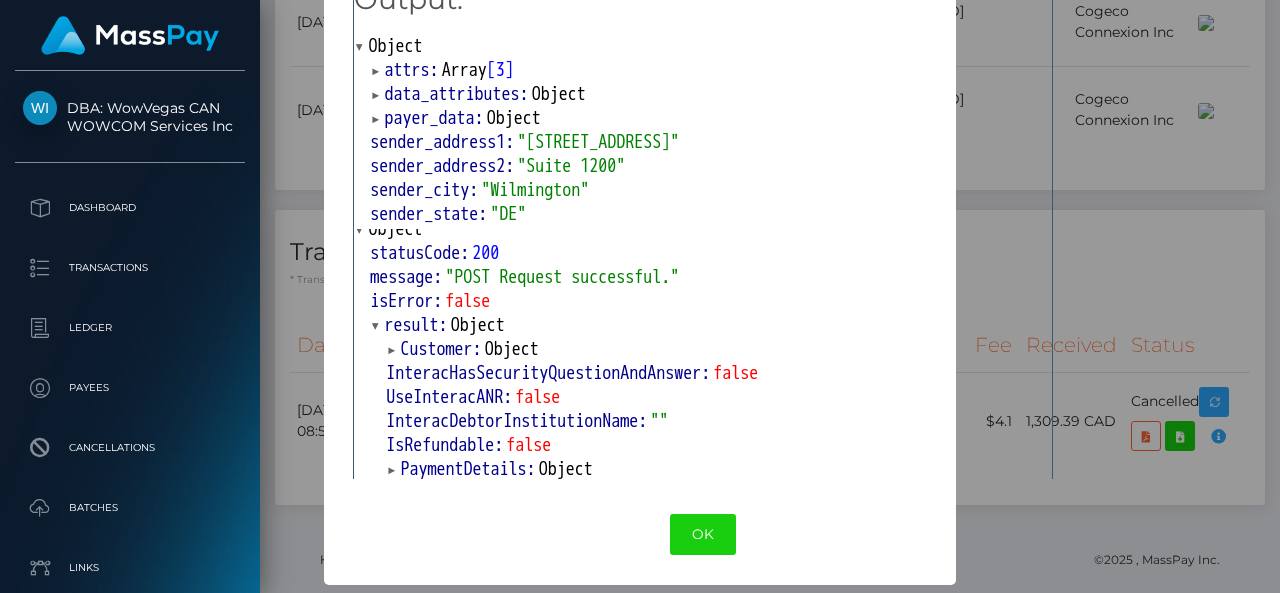 scroll, scrollTop: 70, scrollLeft: 0, axis: vertical 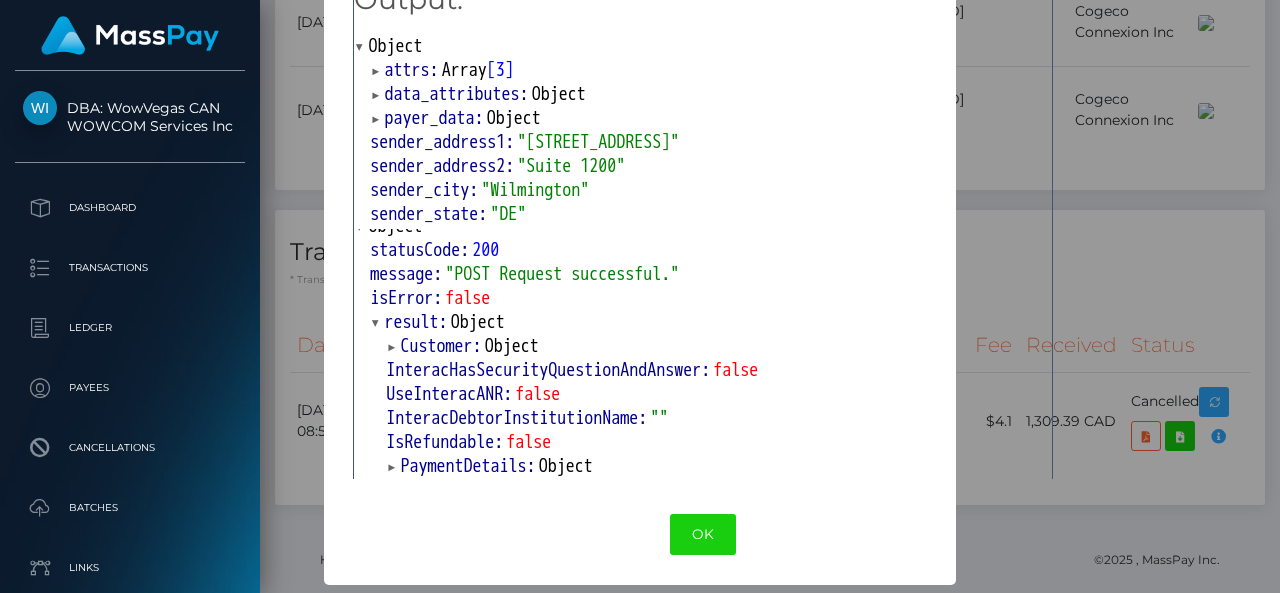 click on "Customer:" at bounding box center (442, 346) 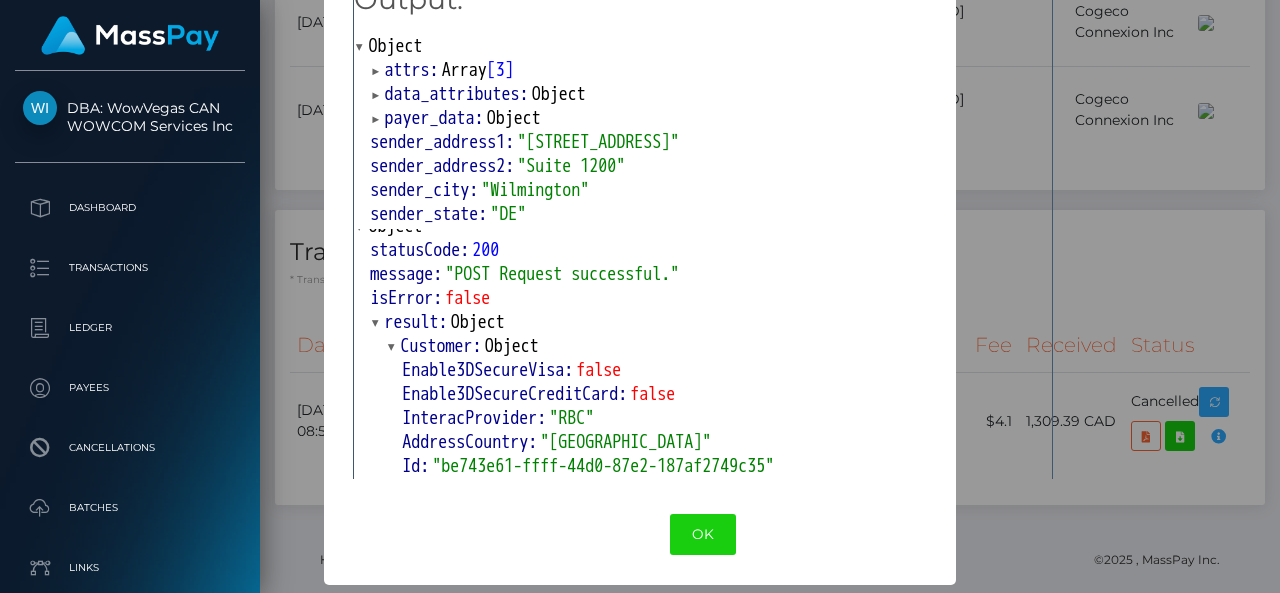 click on "Customer:" at bounding box center (442, 346) 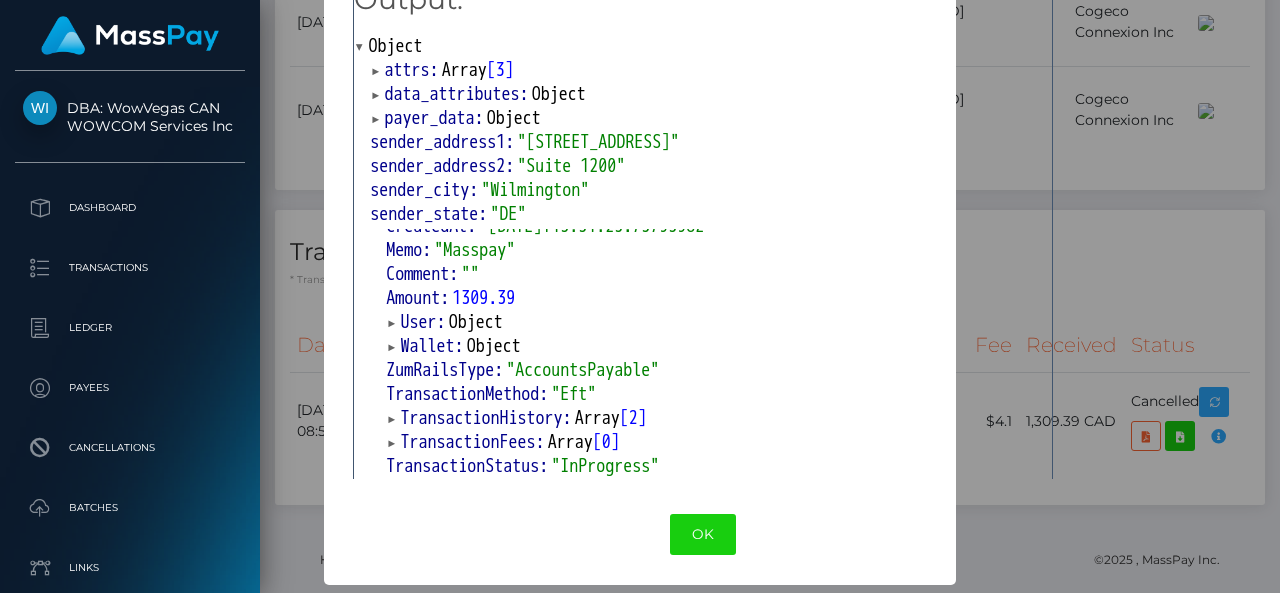 scroll, scrollTop: 364, scrollLeft: 0, axis: vertical 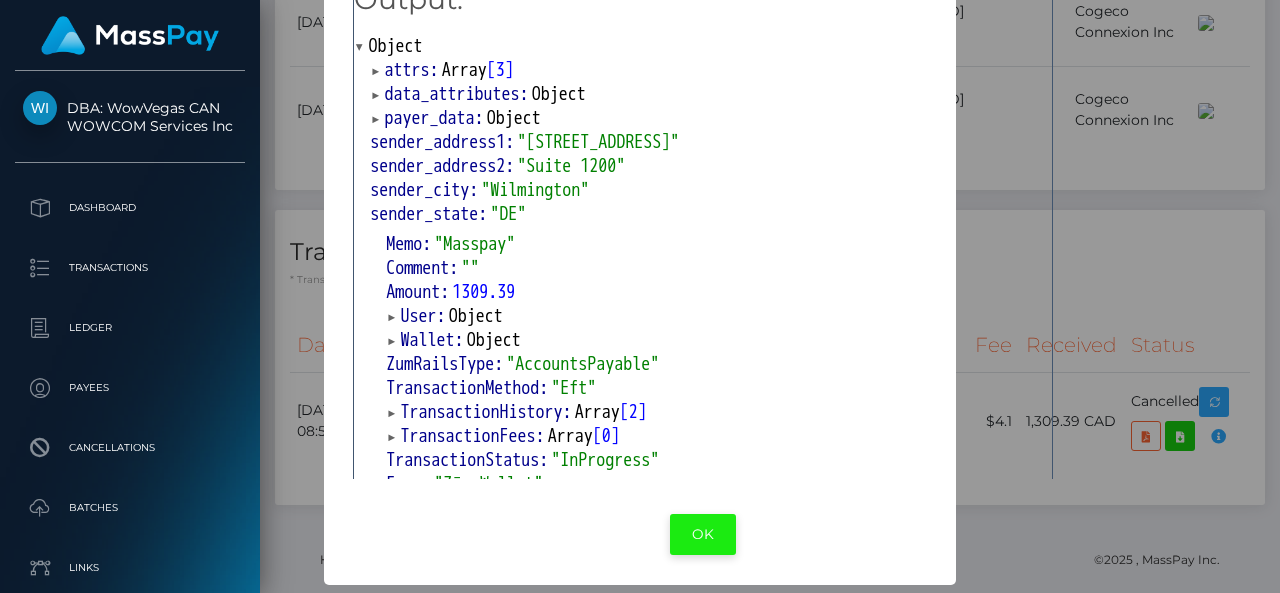 click on "OK" at bounding box center (703, 534) 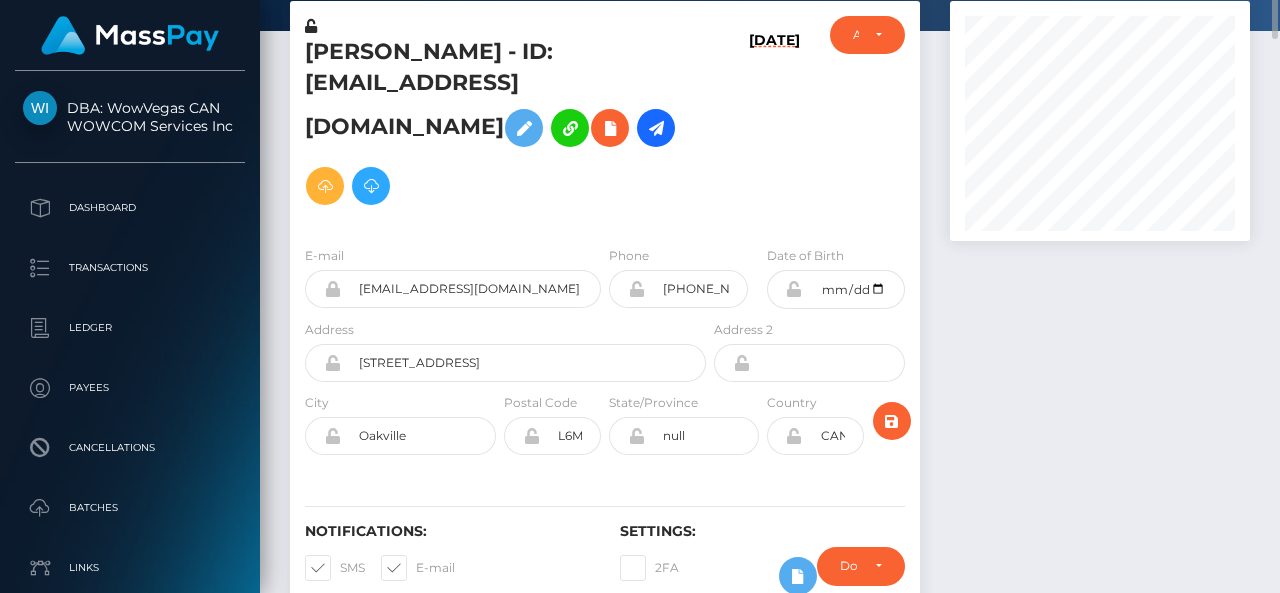 scroll, scrollTop: 0, scrollLeft: 0, axis: both 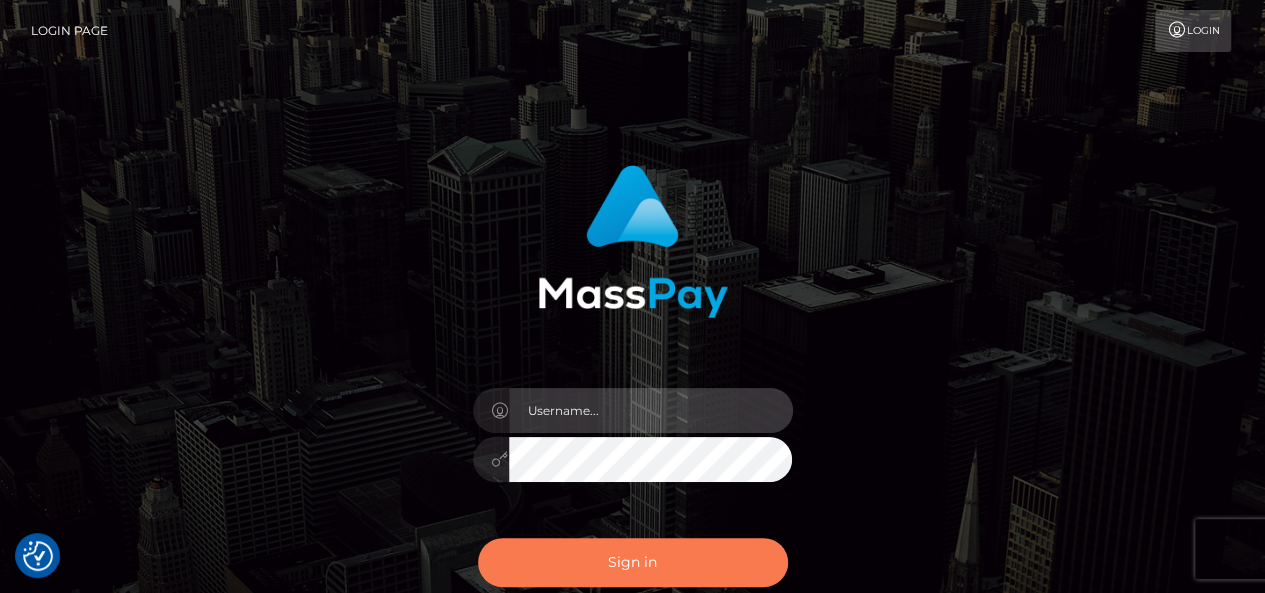 type on "[DOMAIN_NAME]" 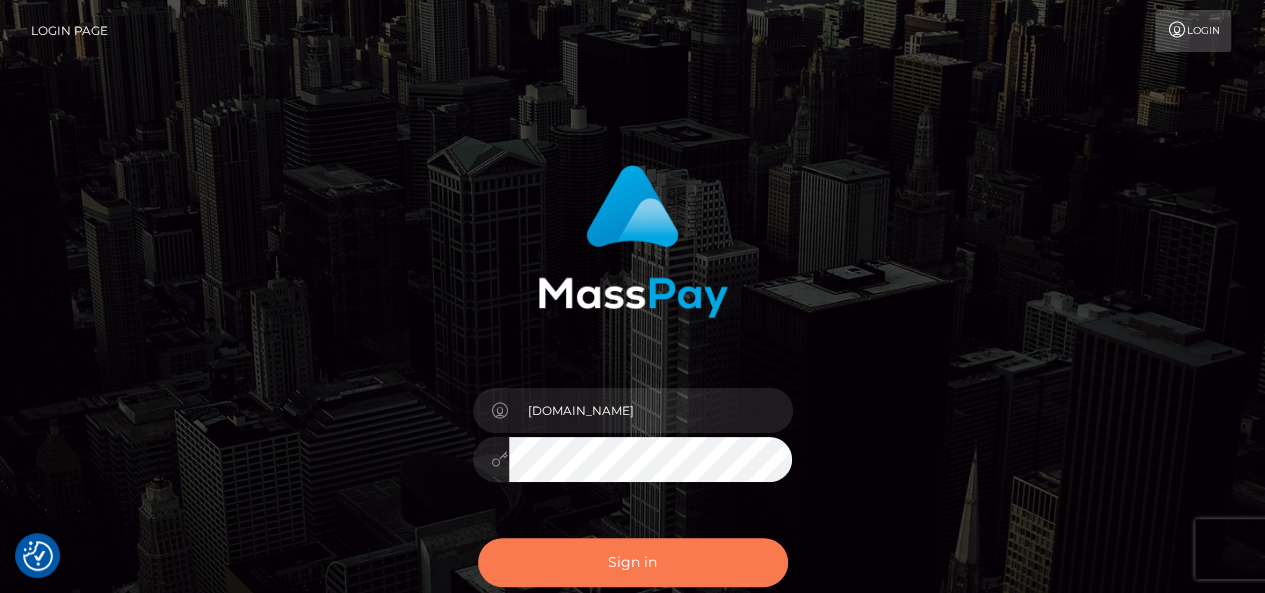 click on "Sign in" at bounding box center [633, 562] 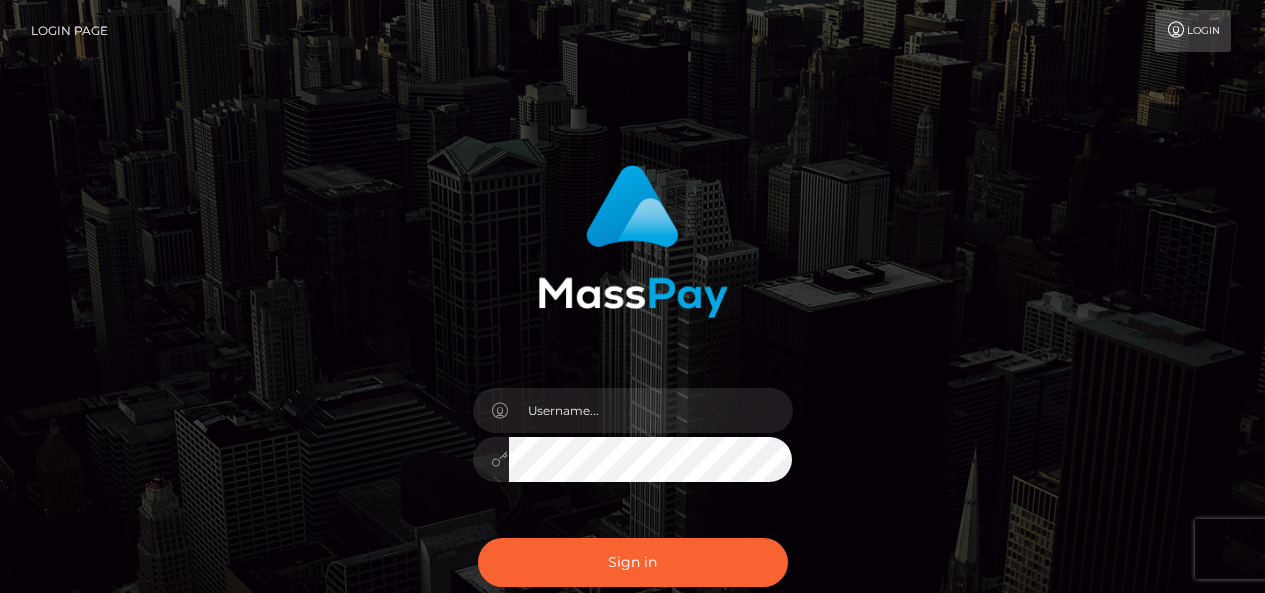 scroll, scrollTop: 0, scrollLeft: 0, axis: both 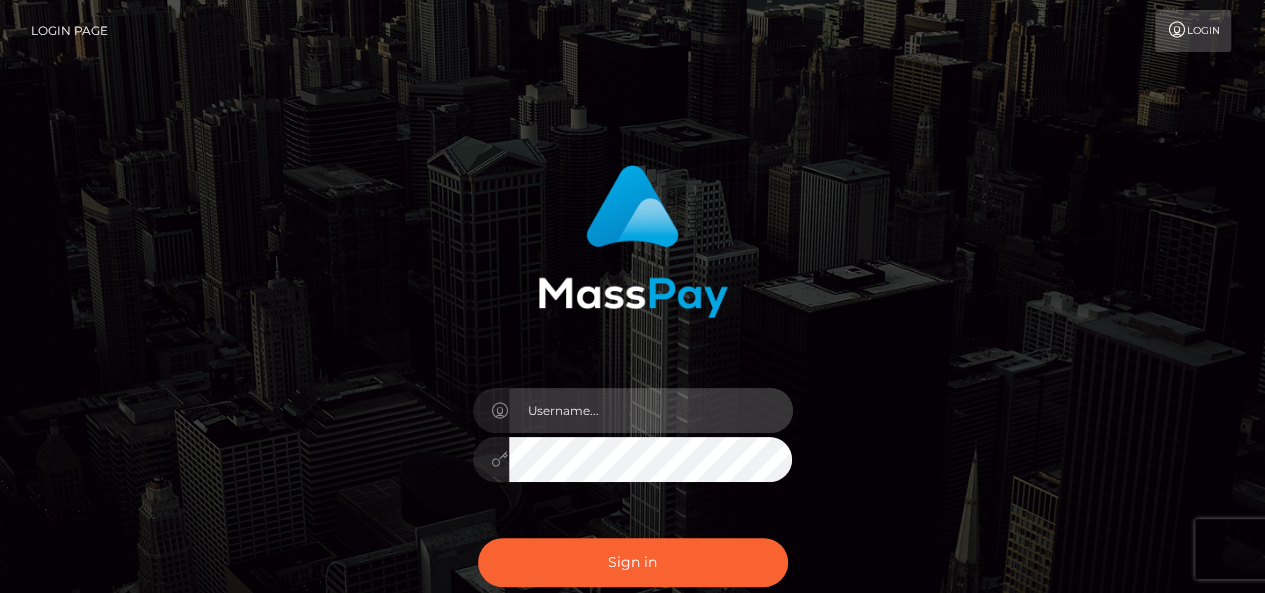 type on "[DOMAIN_NAME]" 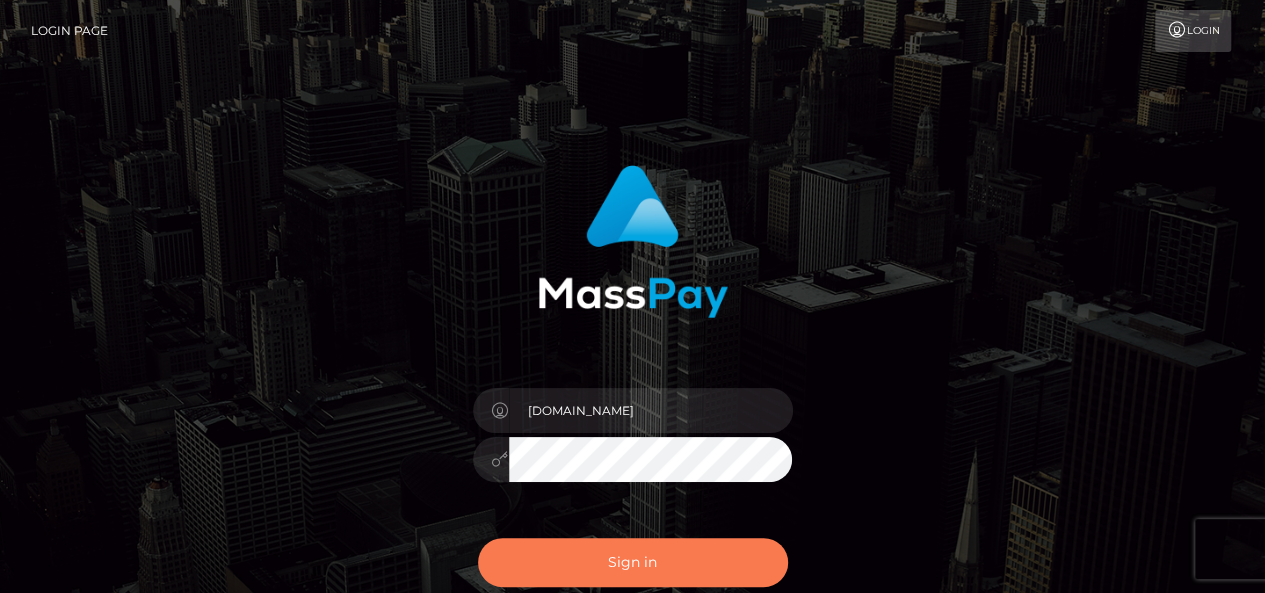 click on "Sign in" at bounding box center (633, 562) 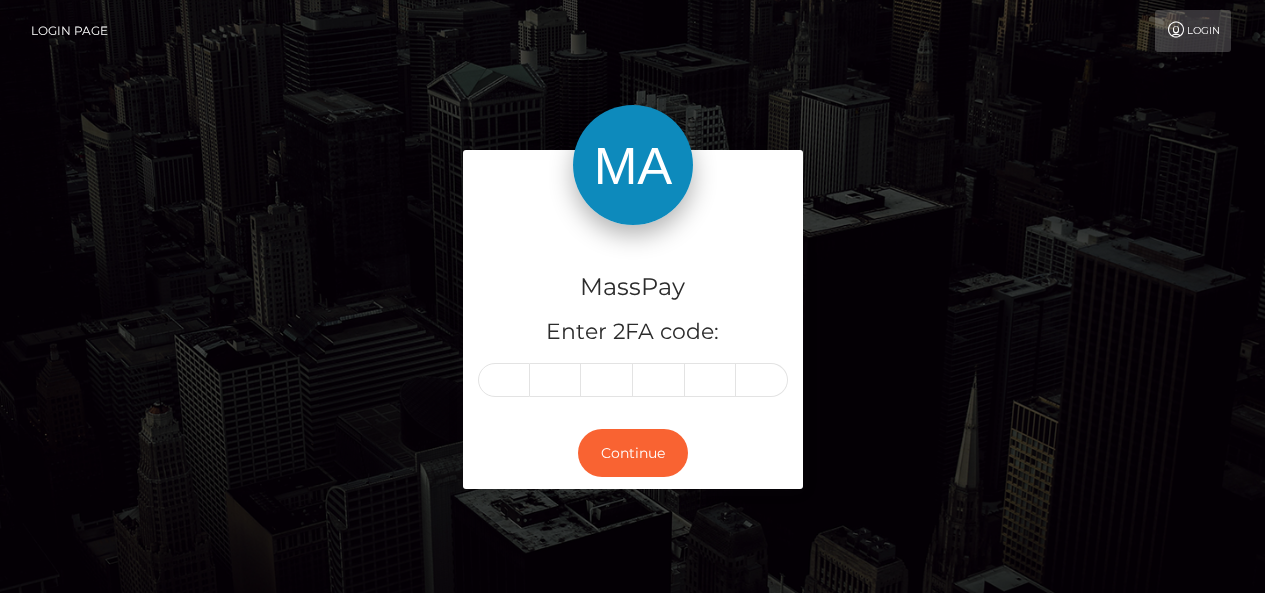 scroll, scrollTop: 0, scrollLeft: 0, axis: both 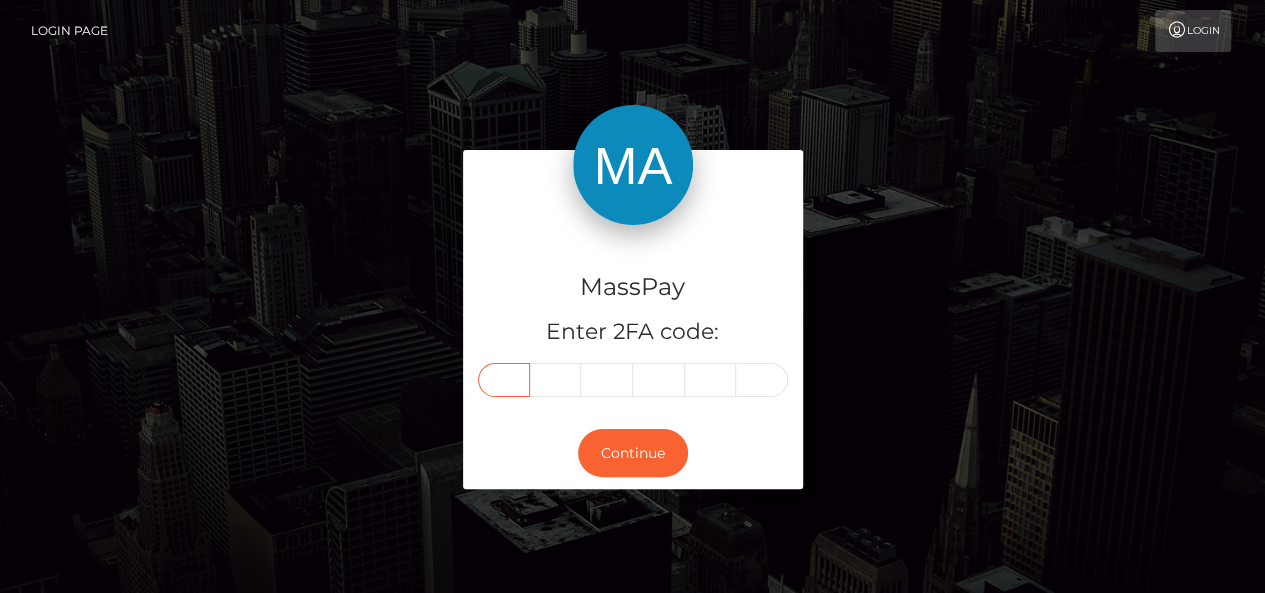click at bounding box center [504, 380] 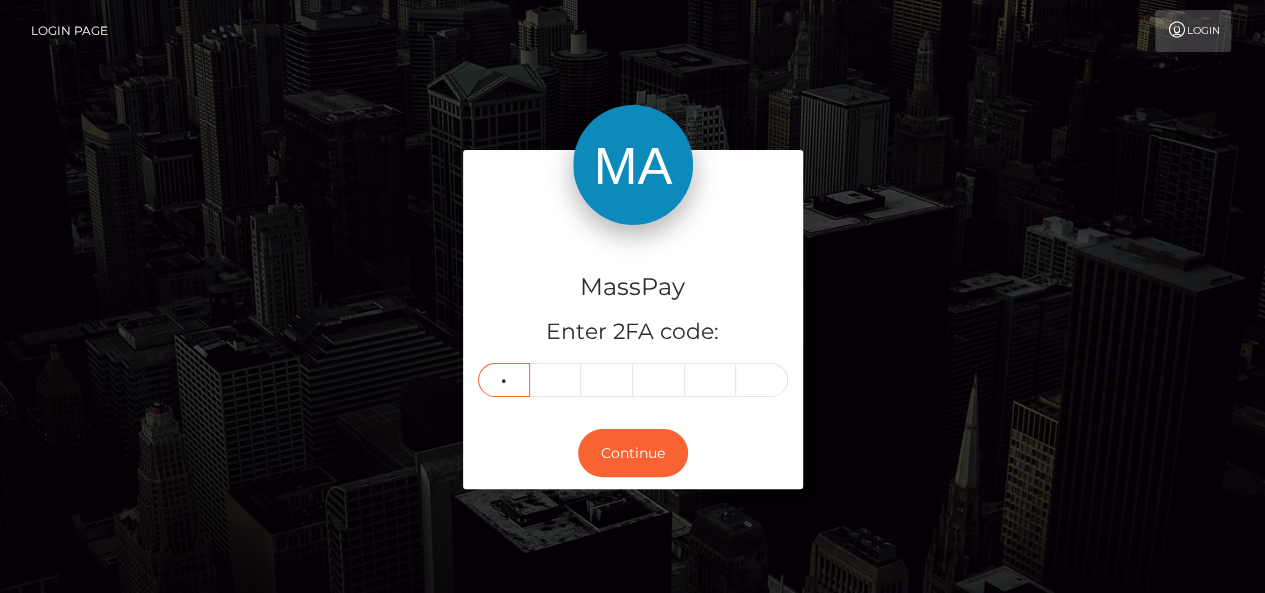 type on "7" 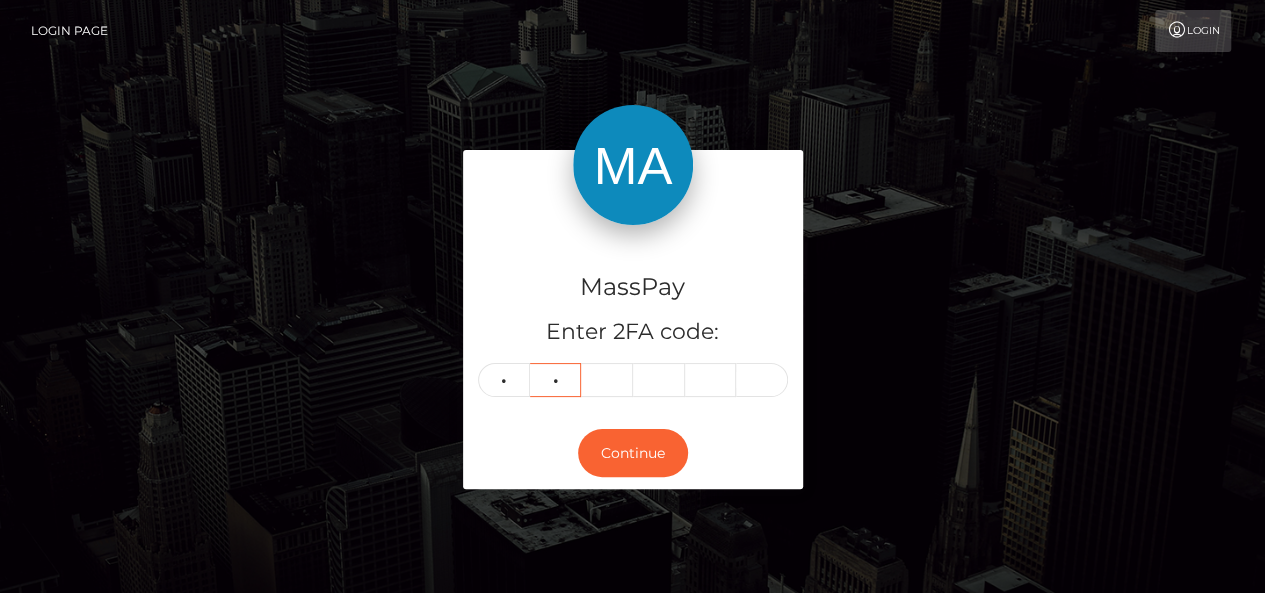 type on "0" 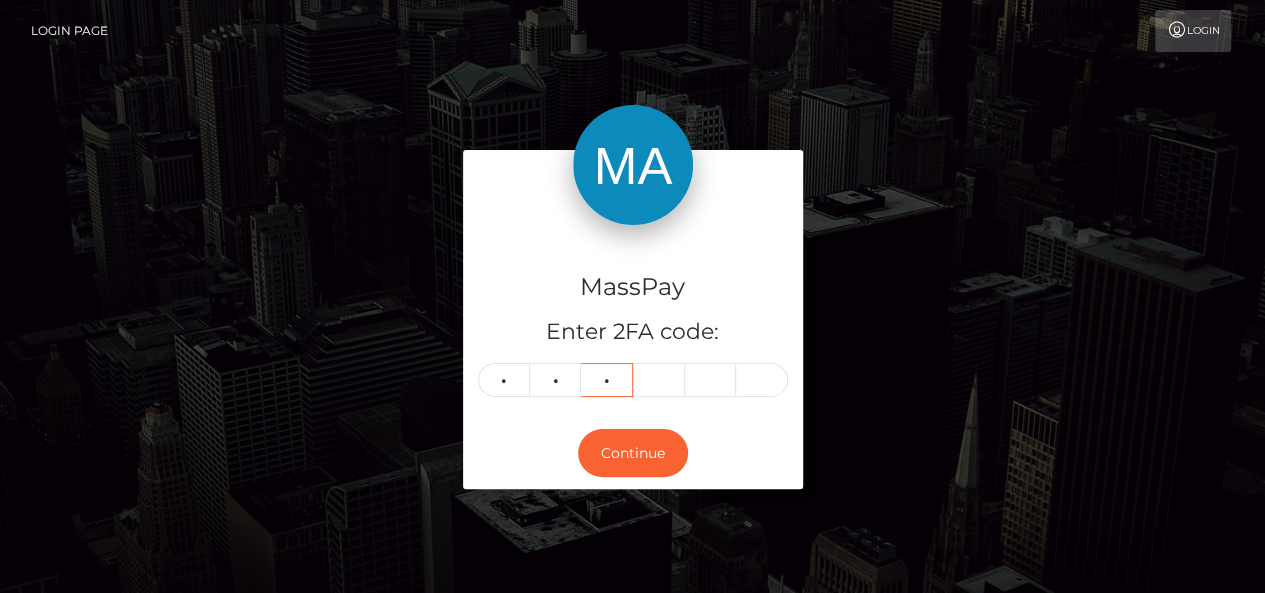 type on "7" 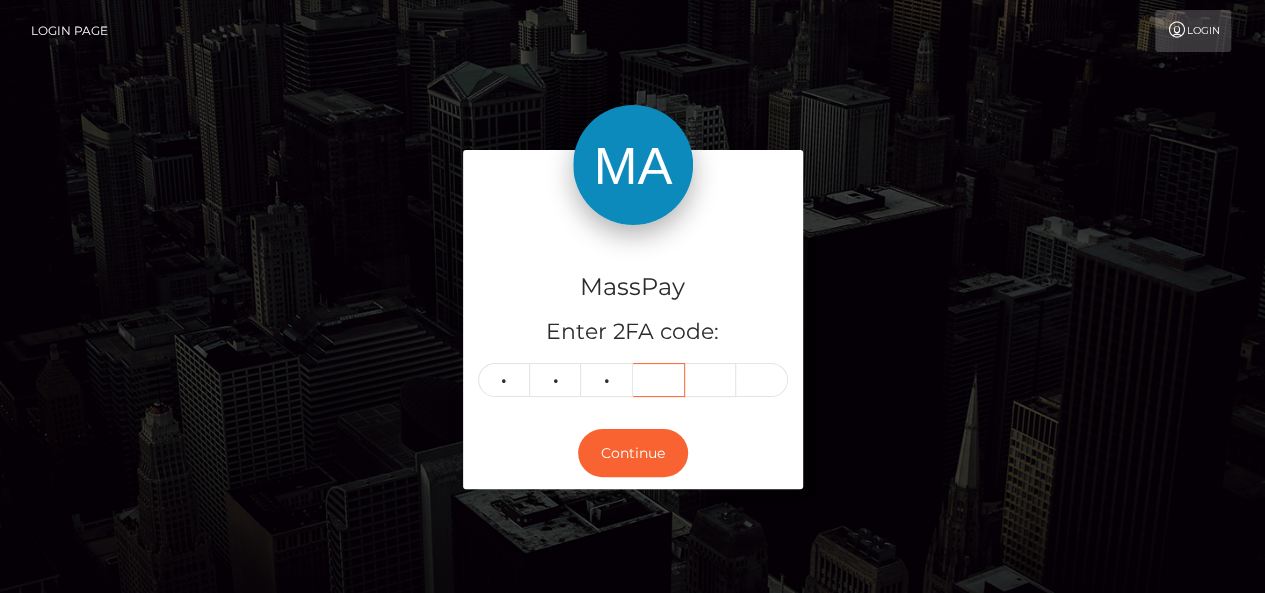 click at bounding box center (659, 380) 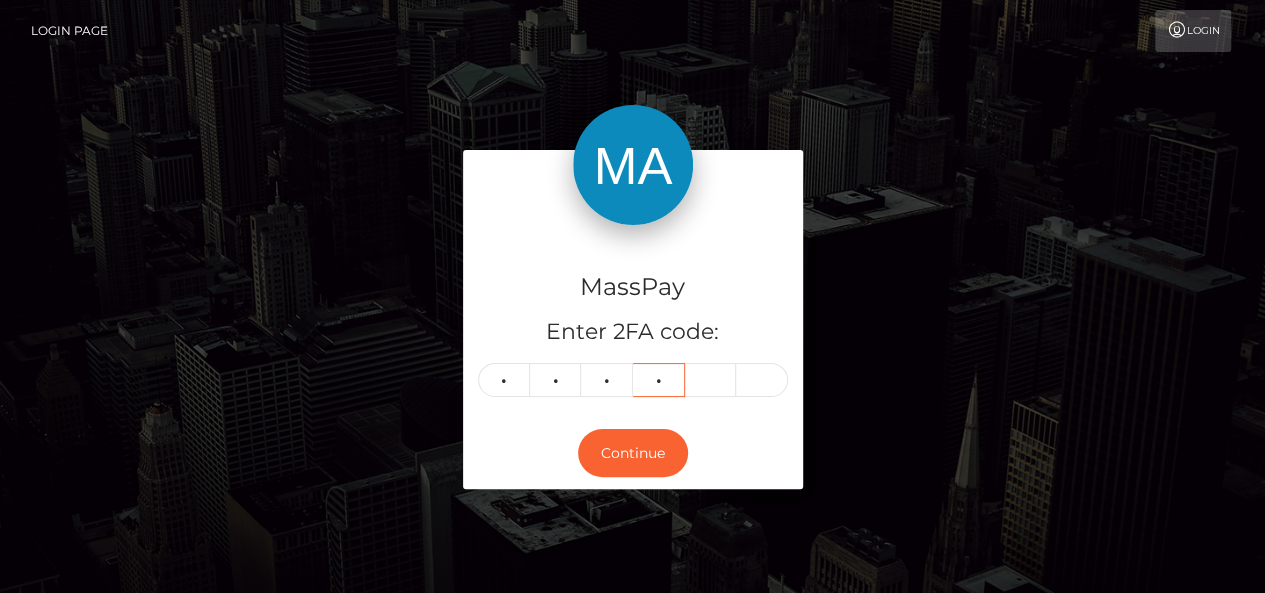 type on "4" 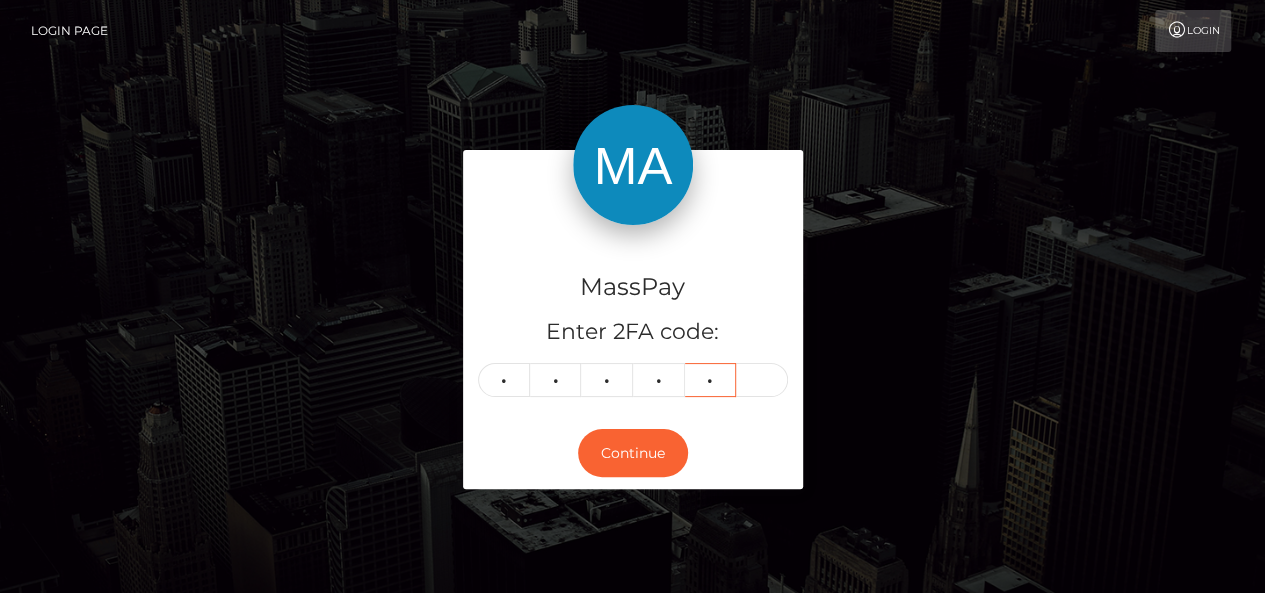 type on "5" 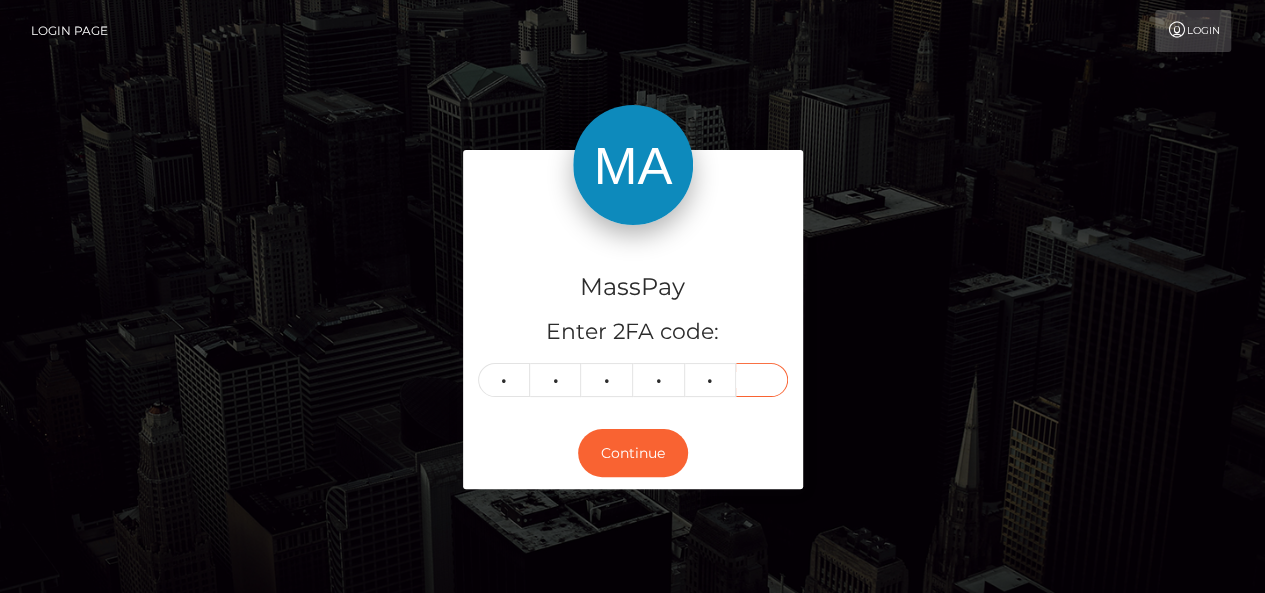 type on "8" 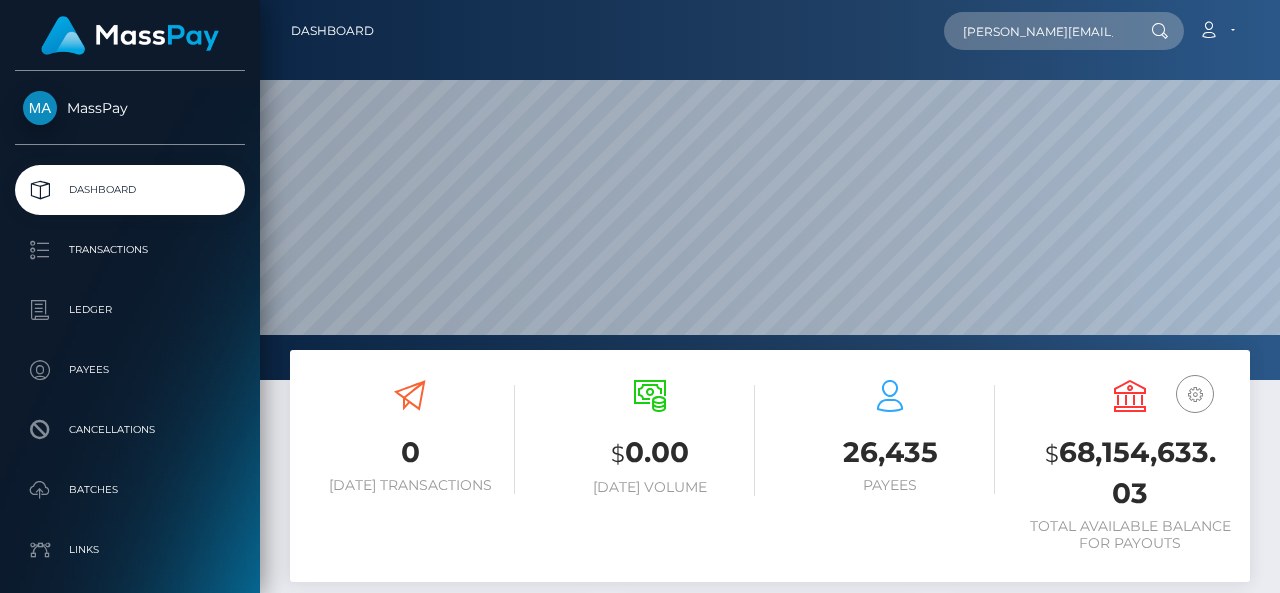 scroll, scrollTop: 0, scrollLeft: 0, axis: both 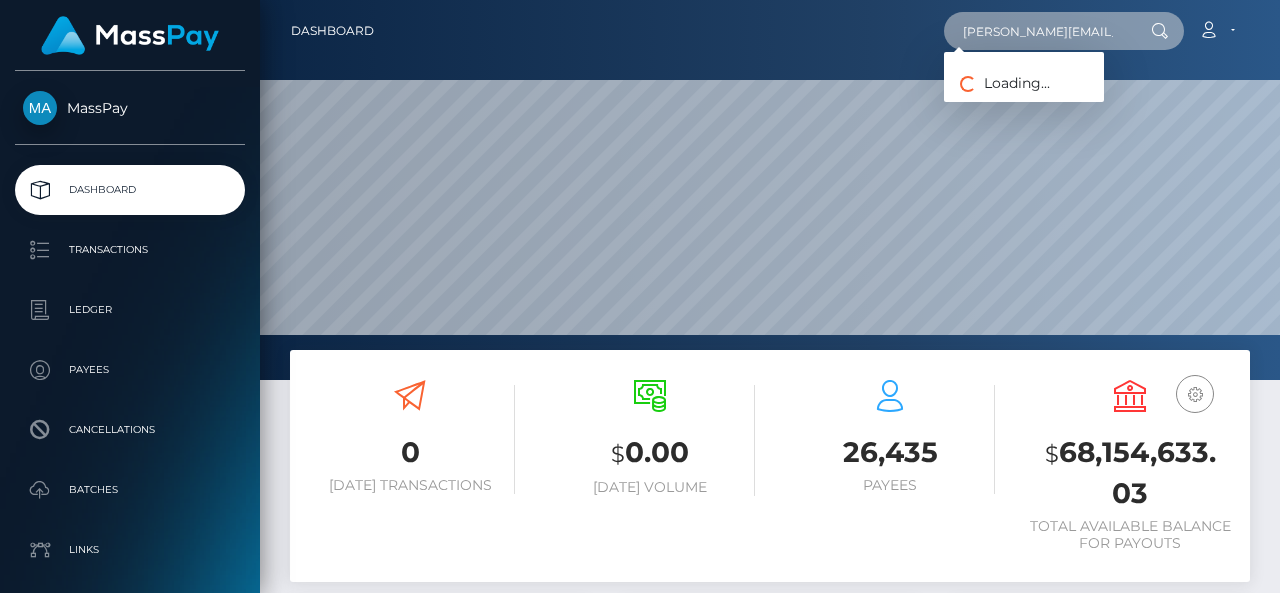 paste on "chantotwentytwo" 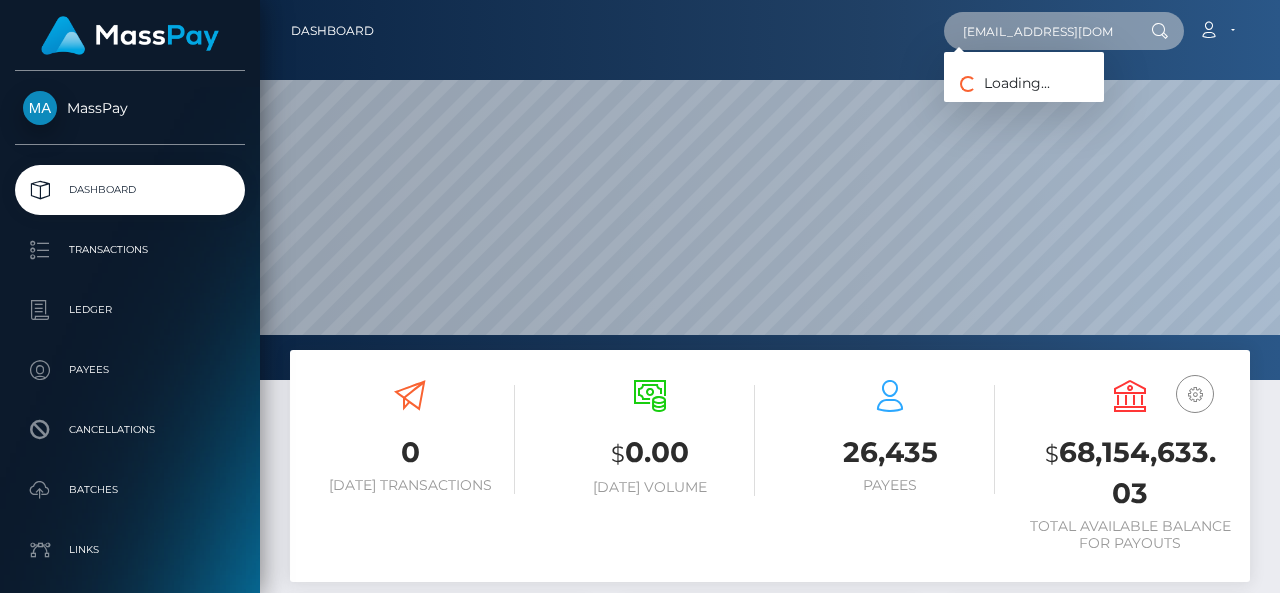 scroll, scrollTop: 0, scrollLeft: 31, axis: horizontal 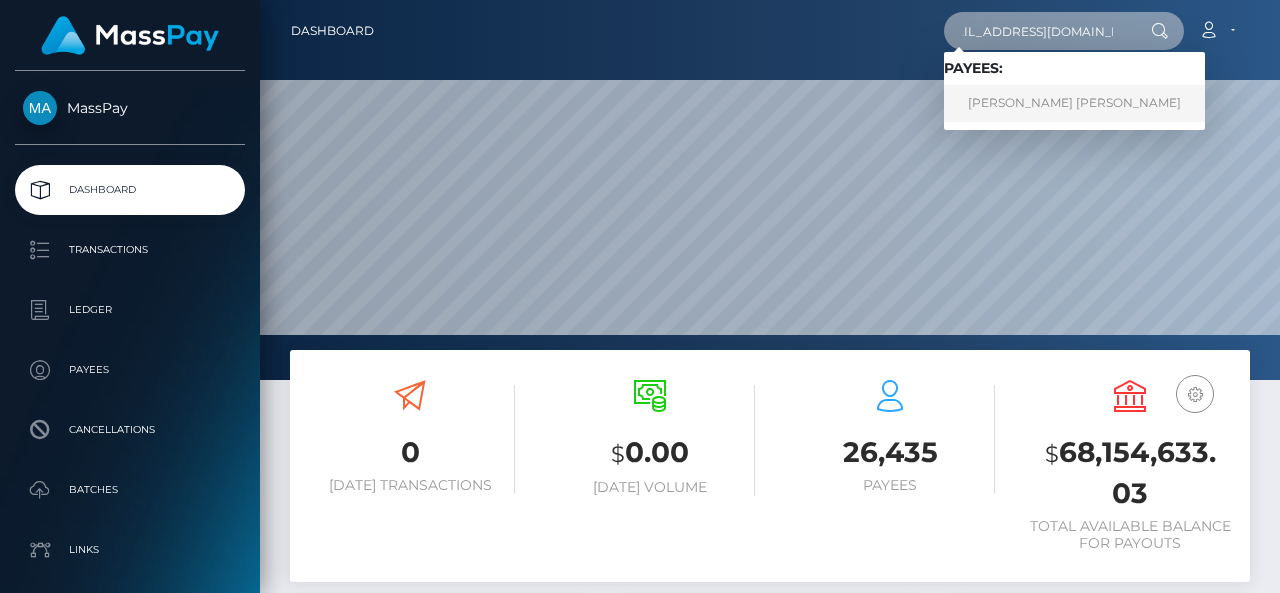 type on "[EMAIL_ADDRESS][DOMAIN_NAME]" 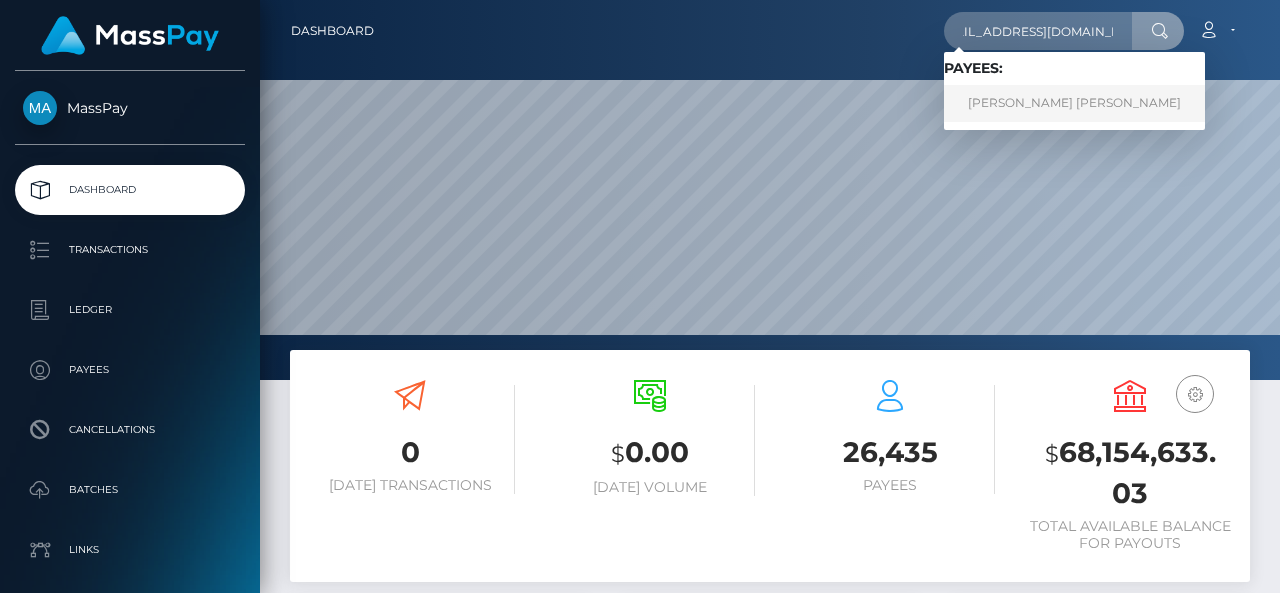 click on "[PERSON_NAME] [PERSON_NAME]" at bounding box center (1074, 103) 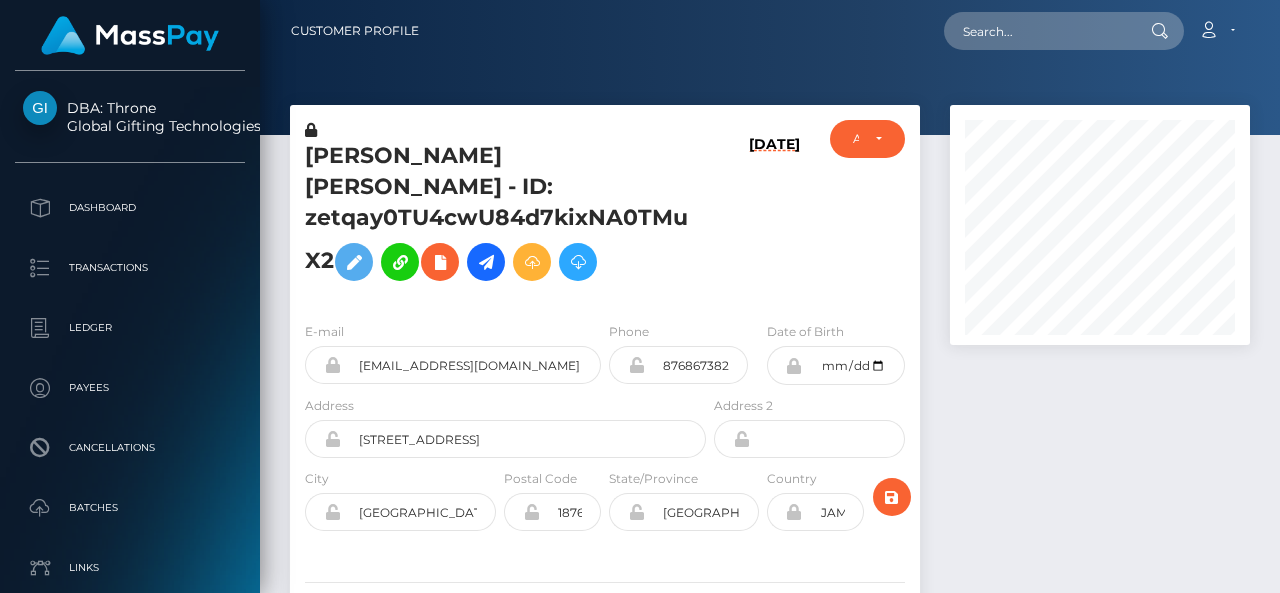 scroll, scrollTop: 0, scrollLeft: 0, axis: both 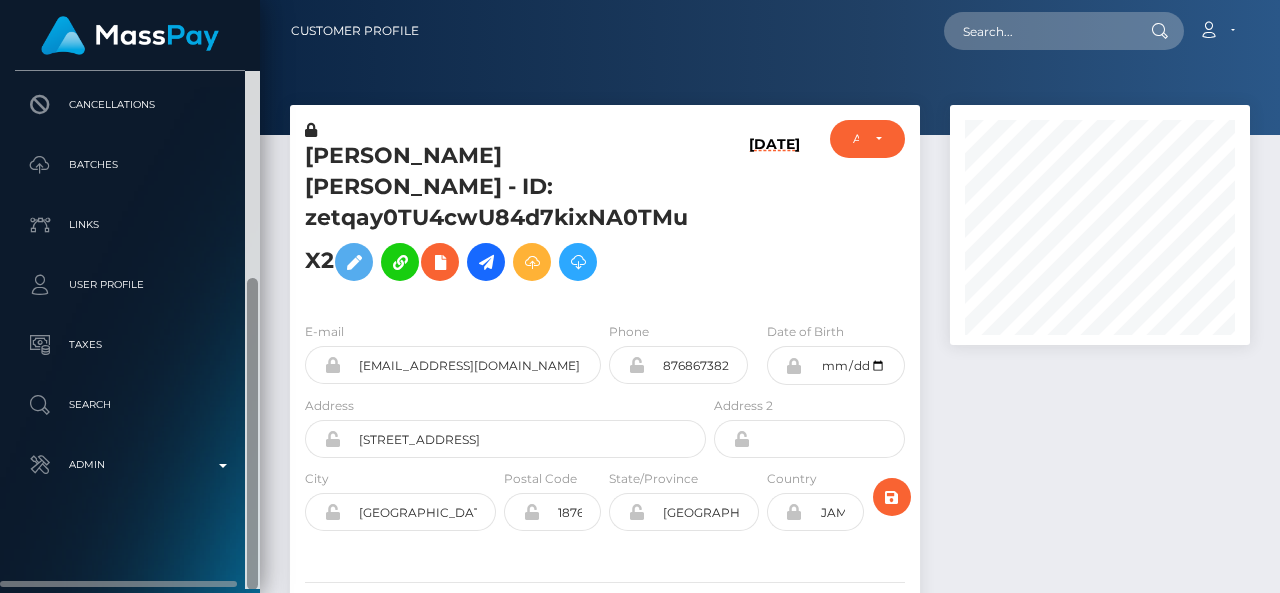 drag, startPoint x: 246, startPoint y: 290, endPoint x: 253, endPoint y: 253, distance: 37.65634 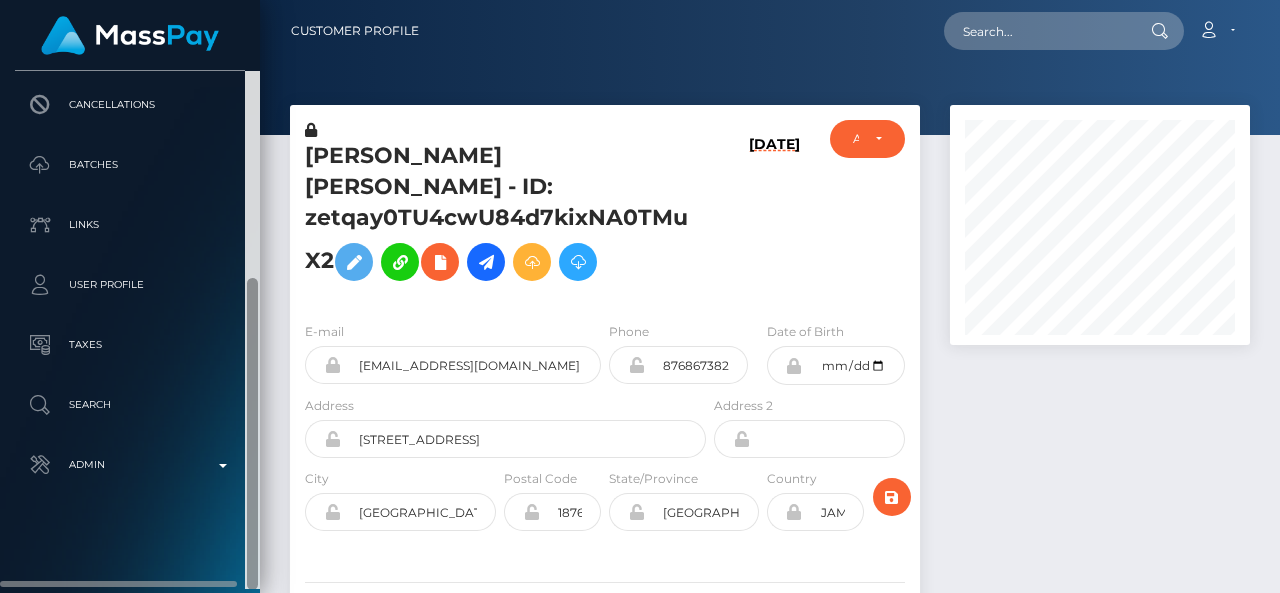 click at bounding box center [252, 330] 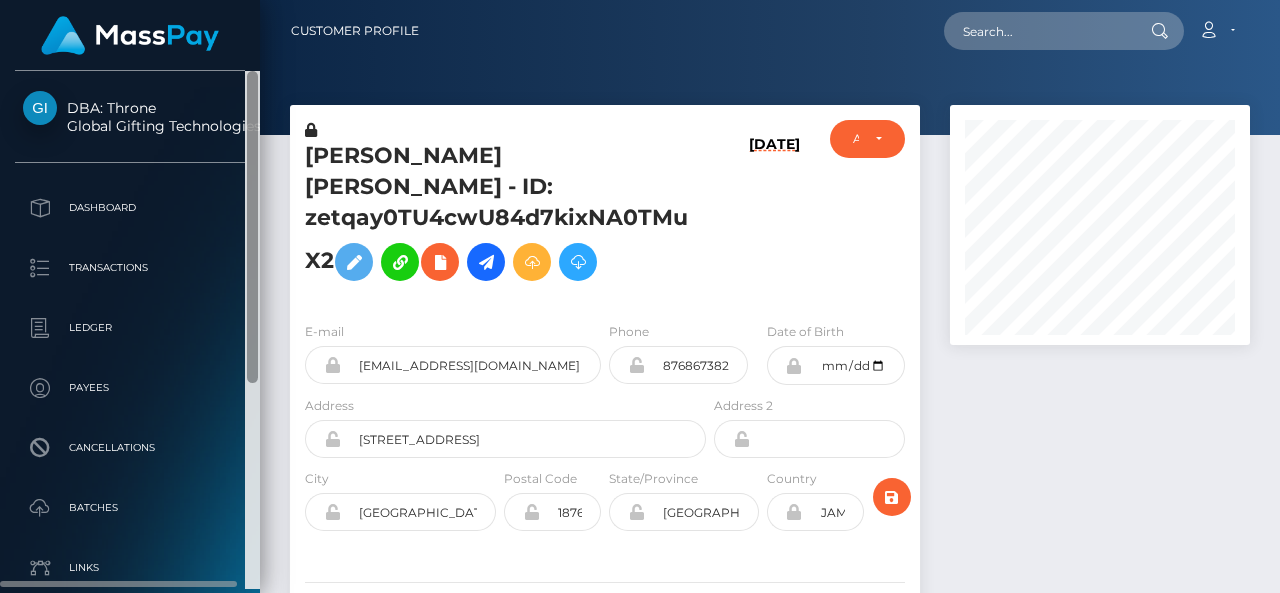 click at bounding box center [252, 330] 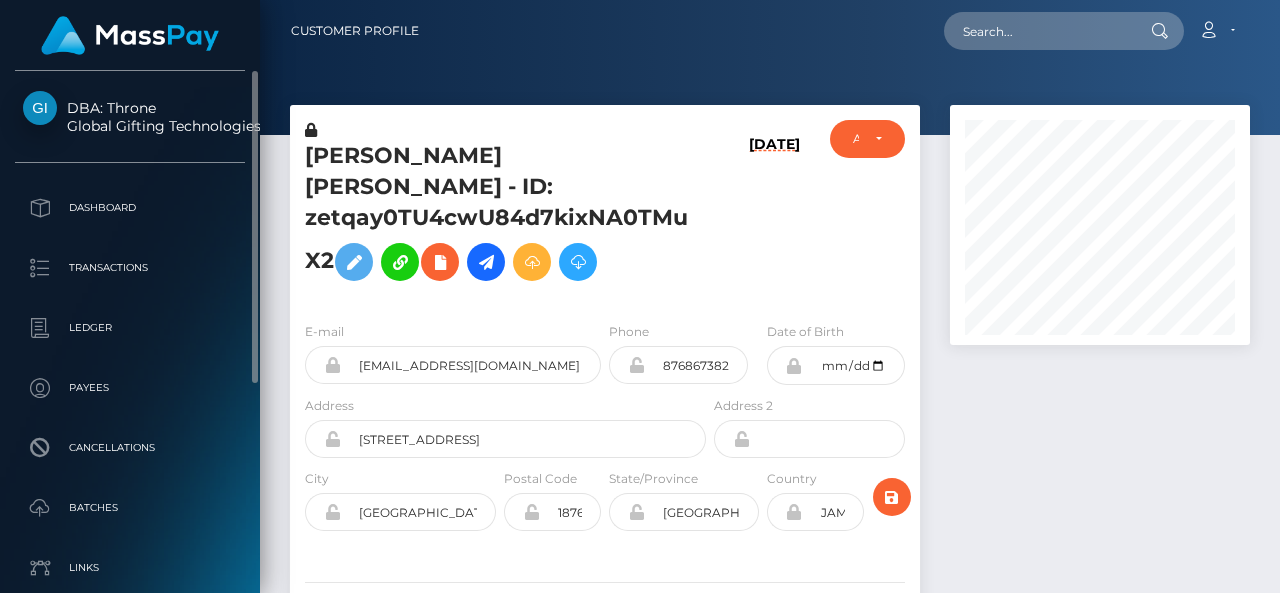 click on "JUSTIN PIERRE MORRIS
- ID: zetqay0TU4cwU84d7kixNA0TMuX2
06/29/25
DEACTIVE CLOSED ACTIVE   E-mail" at bounding box center (605, 408) 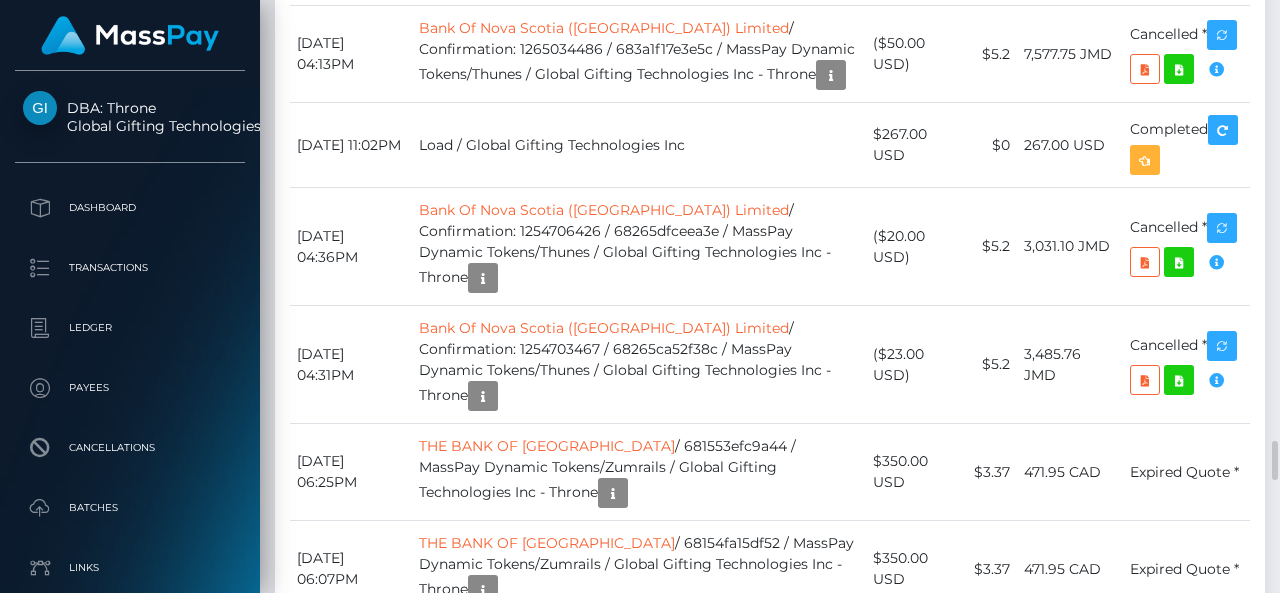 scroll, scrollTop: 6641, scrollLeft: 0, axis: vertical 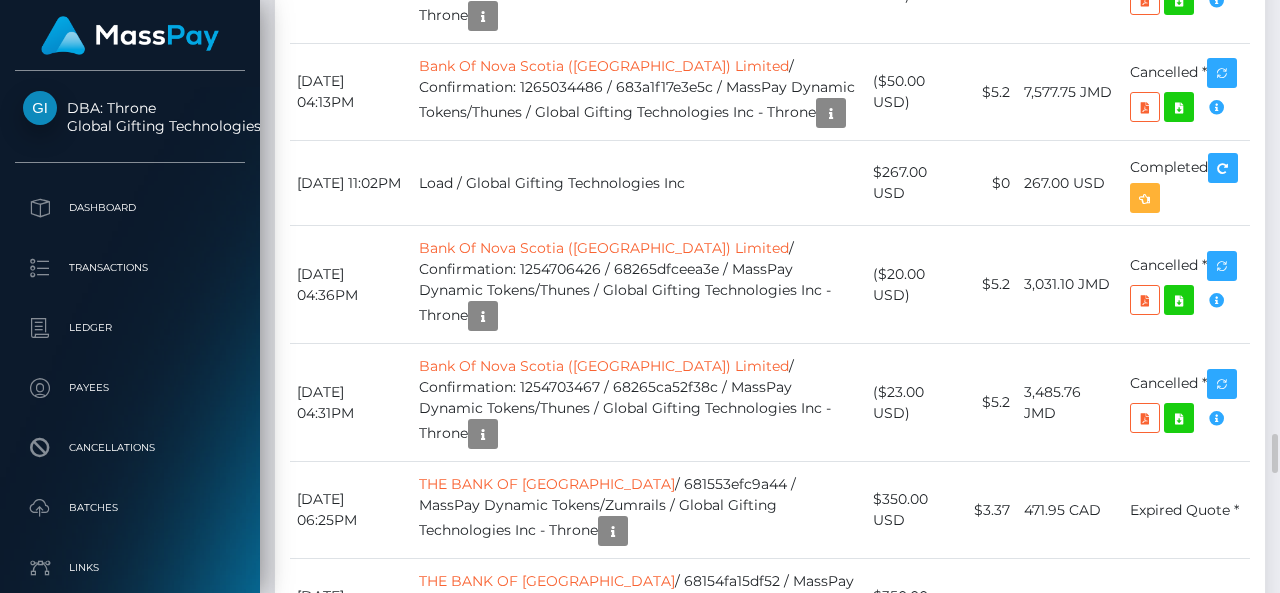 click on "Bank Of Nova Scotia ([GEOGRAPHIC_DATA]) Limited" at bounding box center (604, -149) 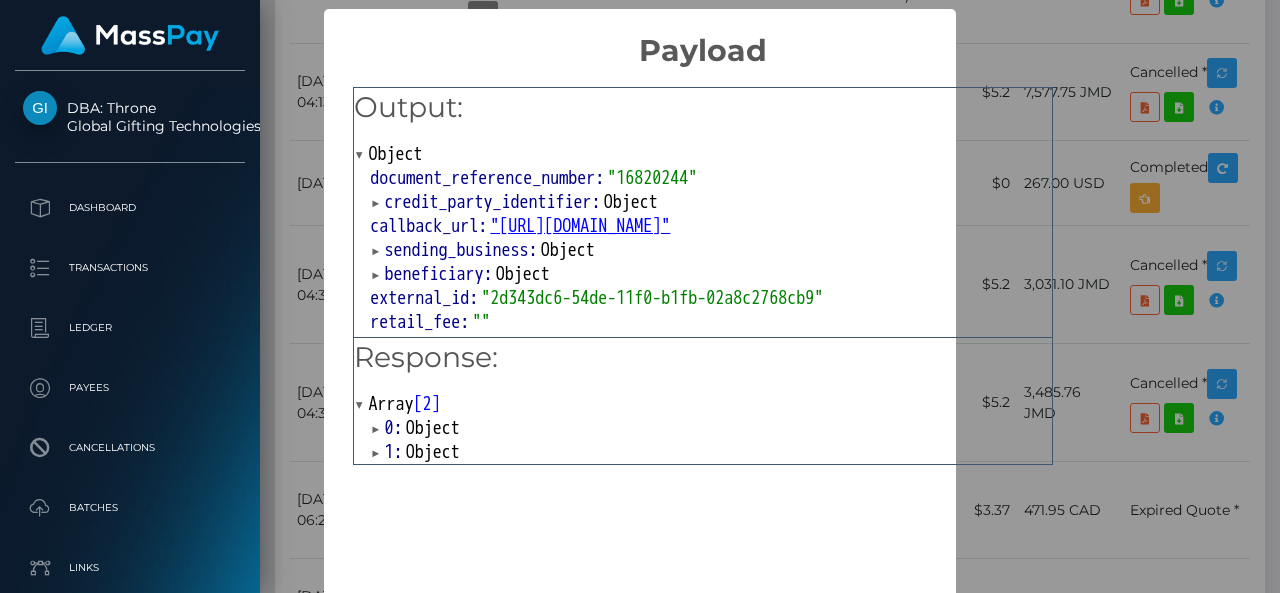 click on "Object" at bounding box center (433, 452) 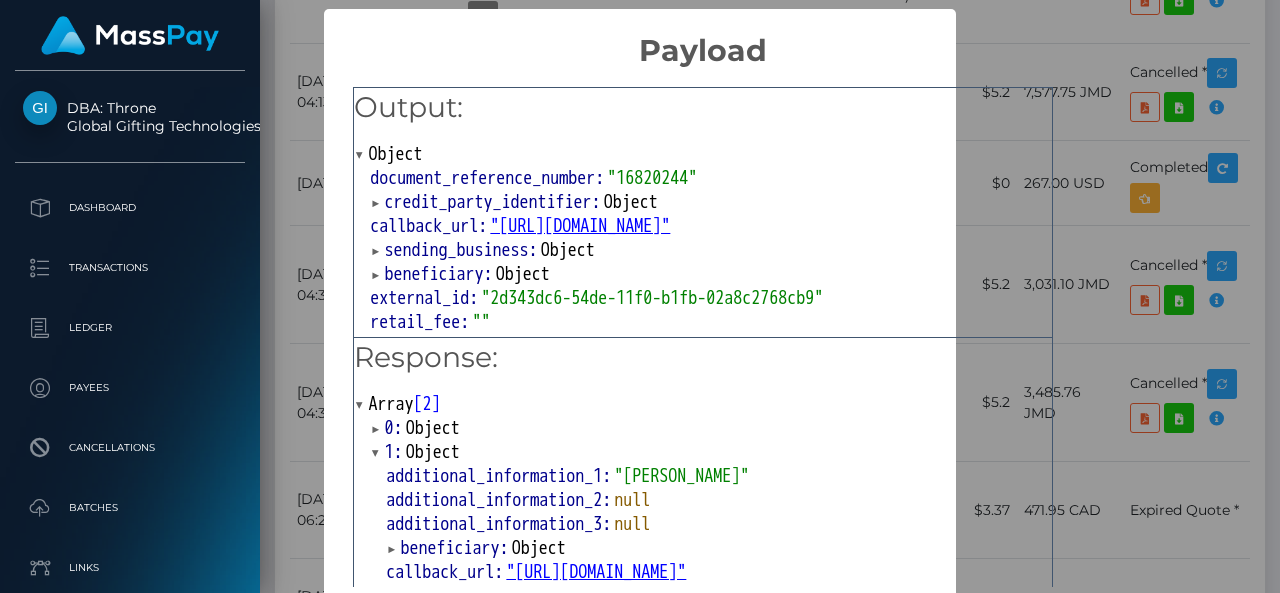 click on "Object" at bounding box center [433, 428] 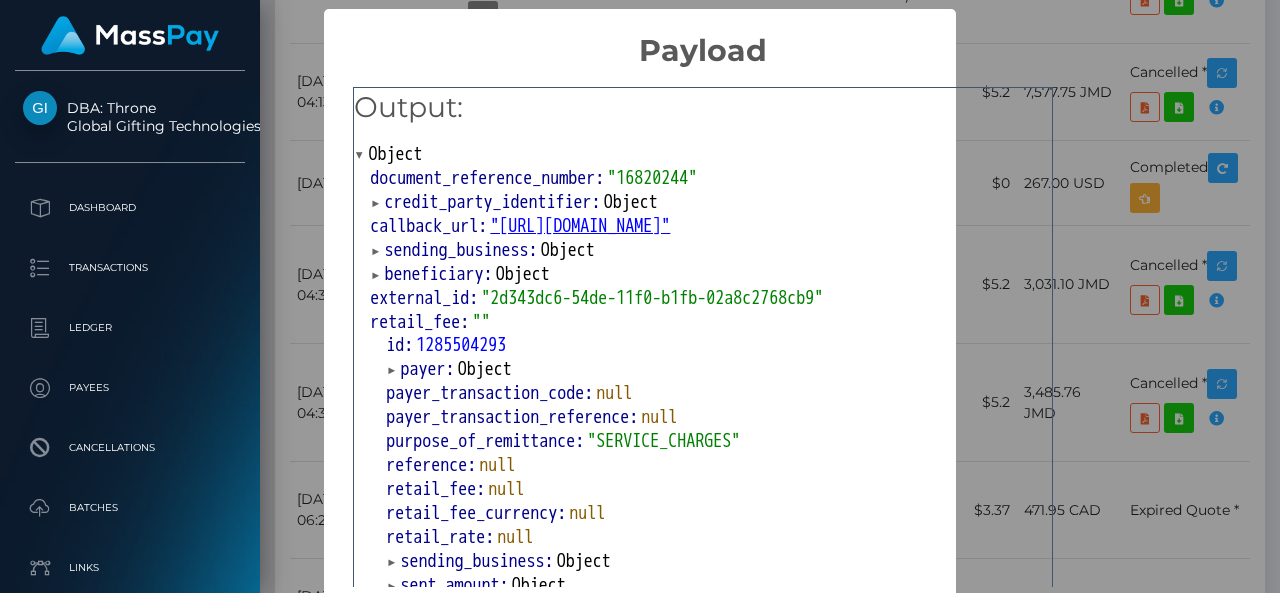 scroll, scrollTop: 1244, scrollLeft: 0, axis: vertical 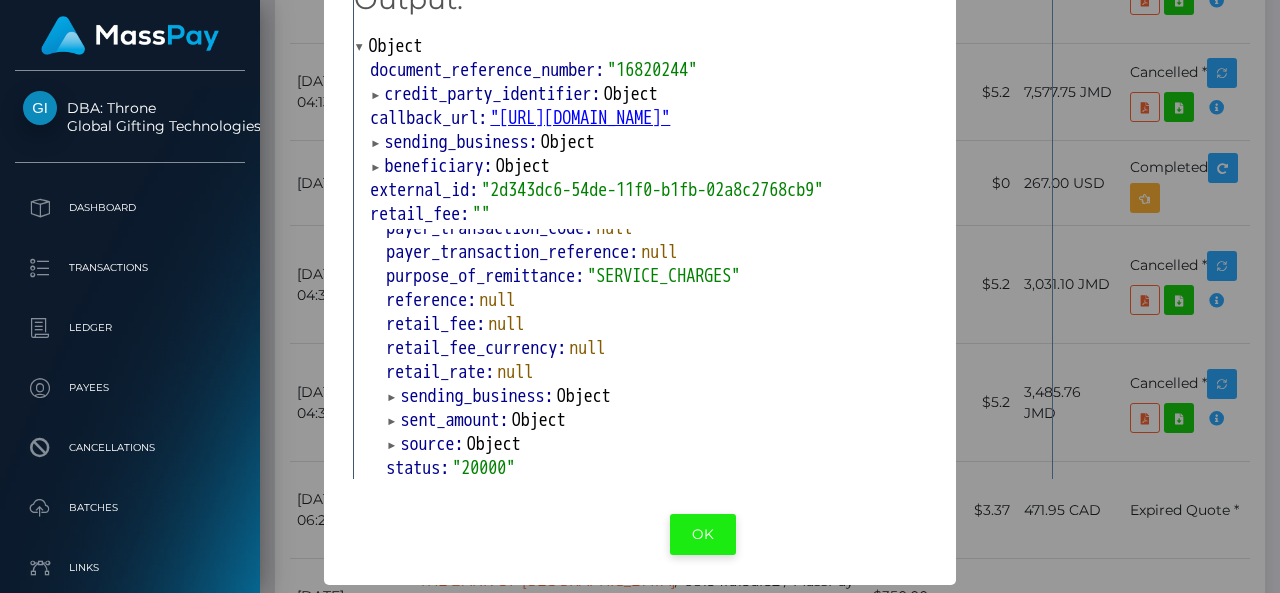 click on "OK" at bounding box center [703, 534] 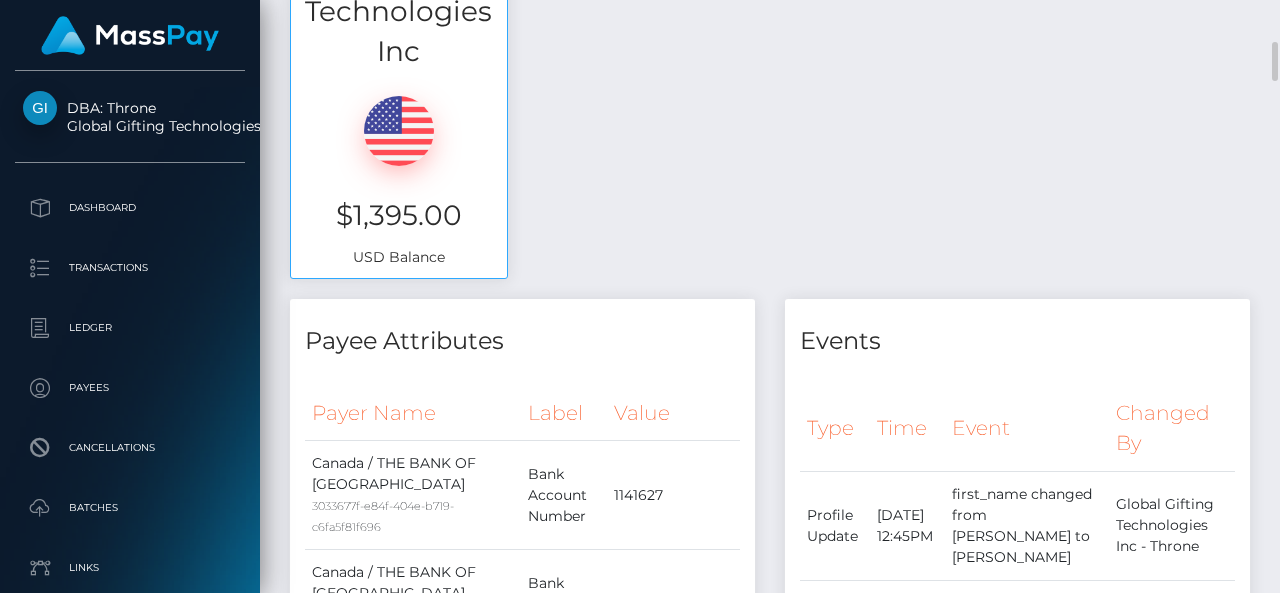 scroll, scrollTop: 0, scrollLeft: 0, axis: both 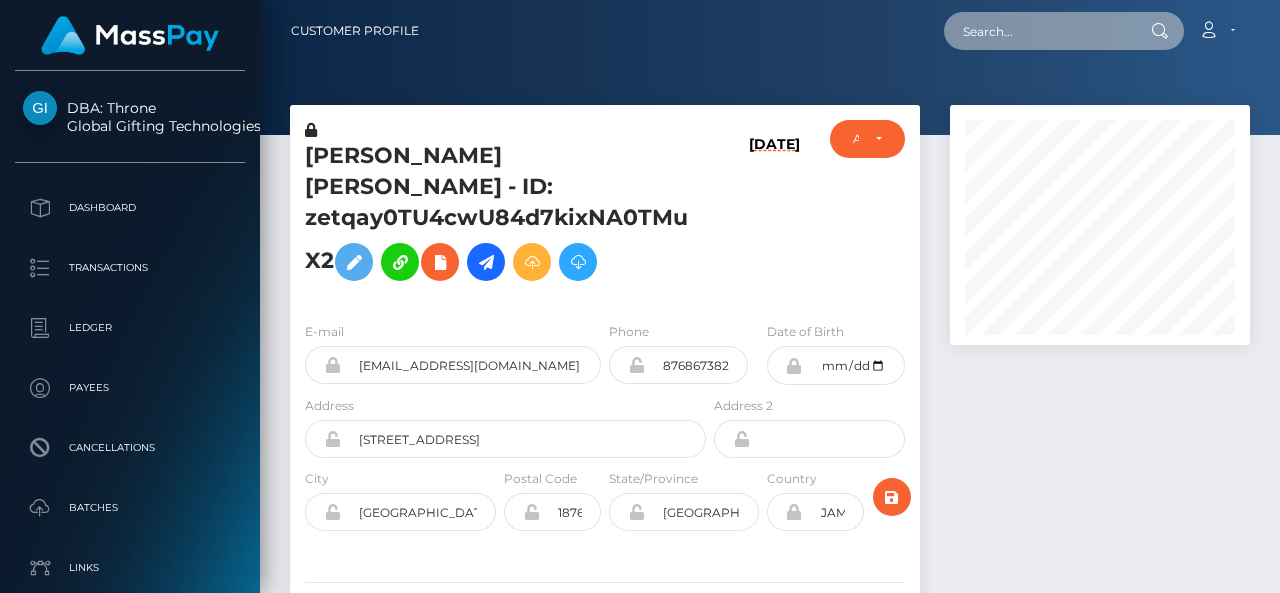 click at bounding box center (1038, 31) 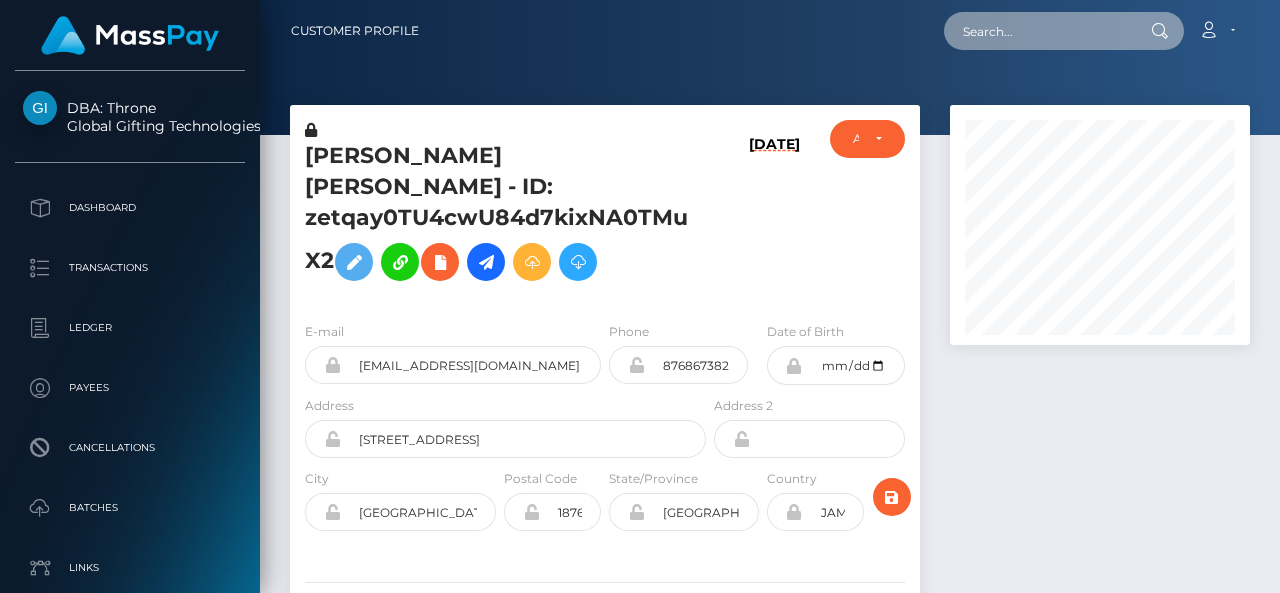 paste on "[EMAIL_ADDRESS][DOMAIN_NAME]" 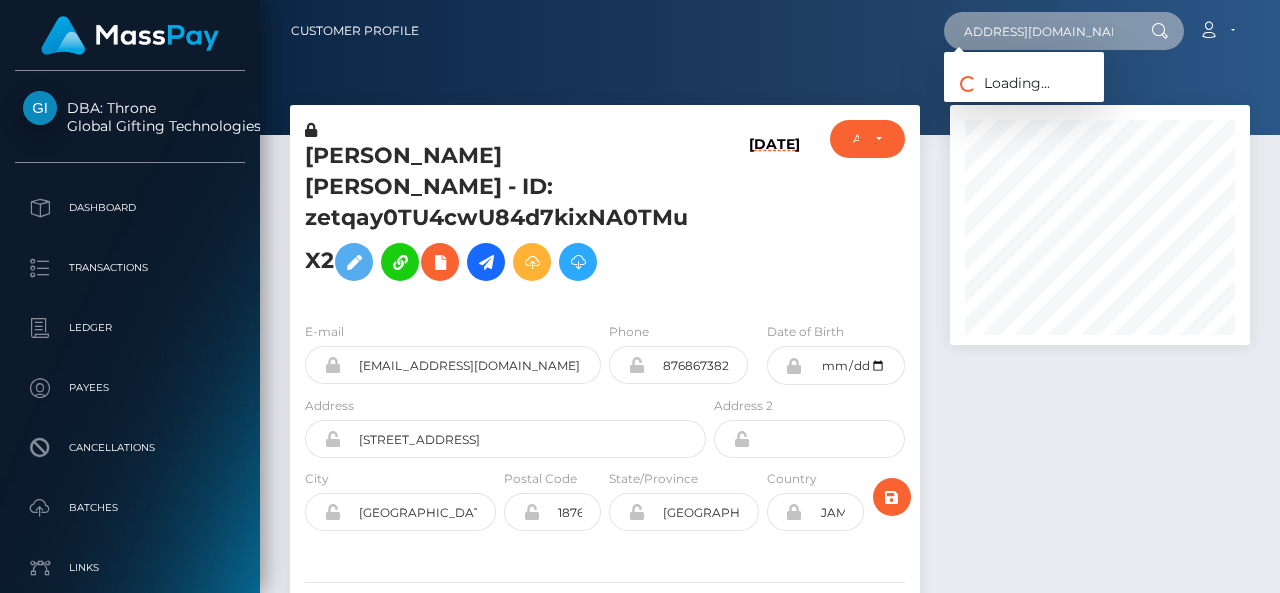 scroll, scrollTop: 0, scrollLeft: 54, axis: horizontal 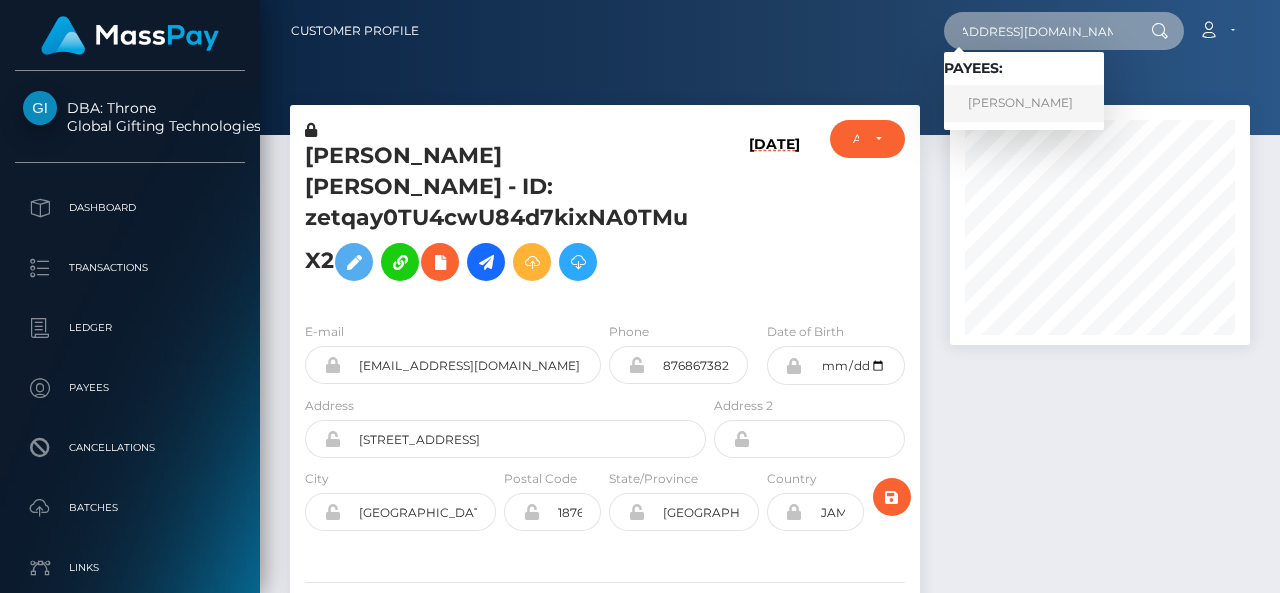 type on "[EMAIL_ADDRESS][DOMAIN_NAME]" 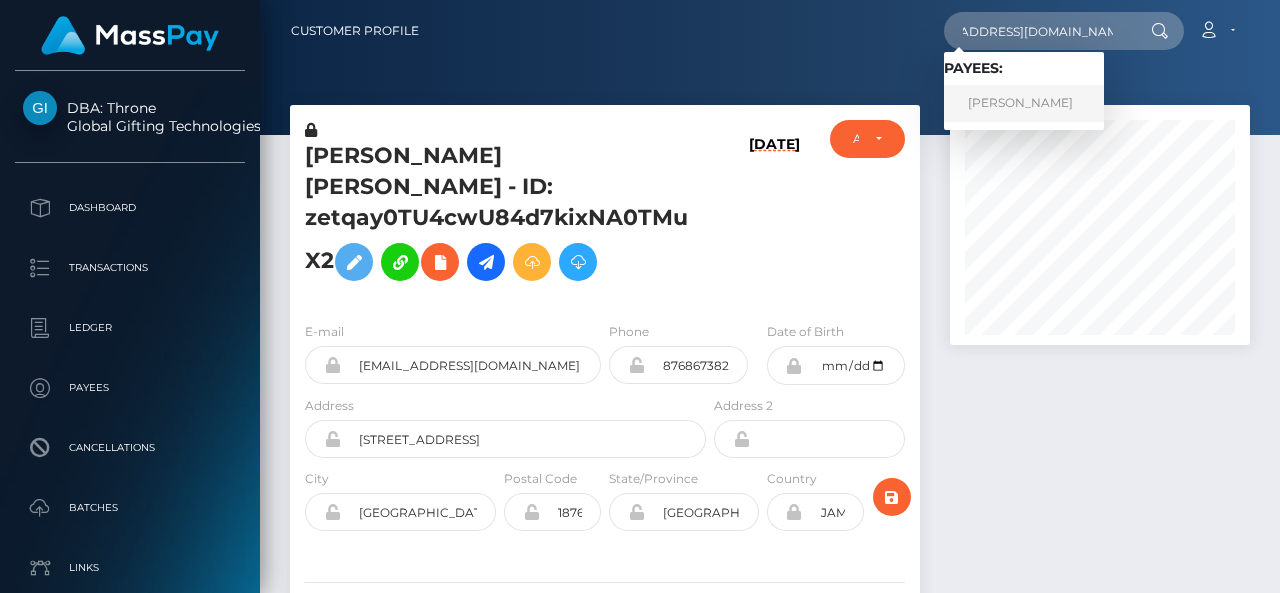 scroll, scrollTop: 0, scrollLeft: 0, axis: both 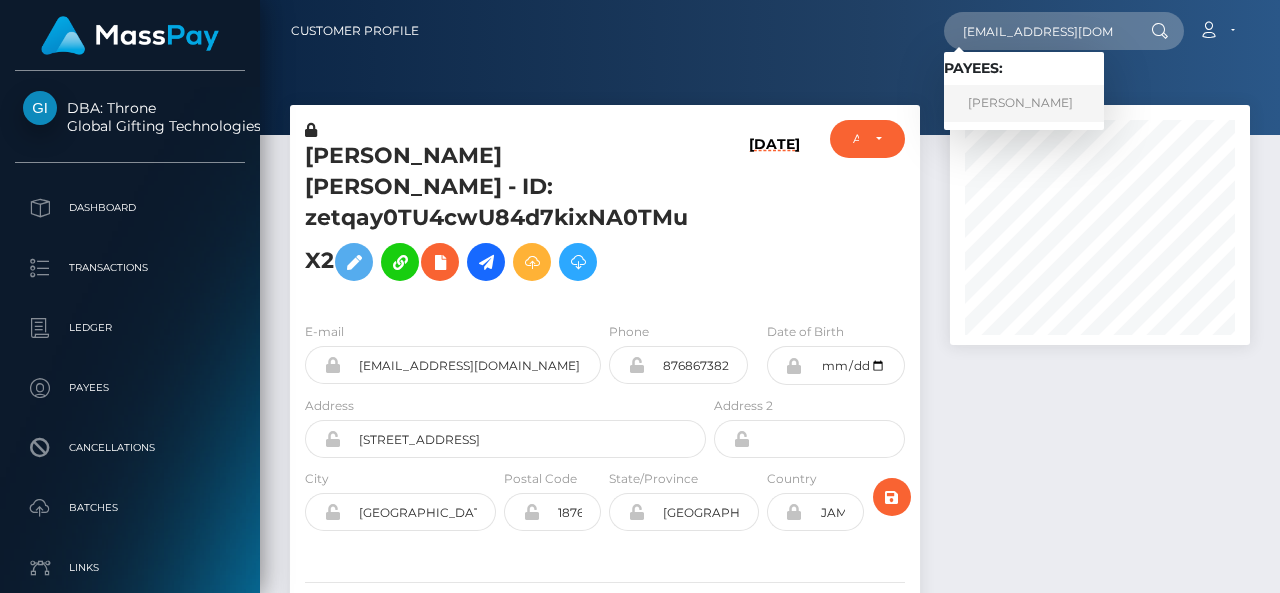 click on "[PERSON_NAME]" at bounding box center [1024, 103] 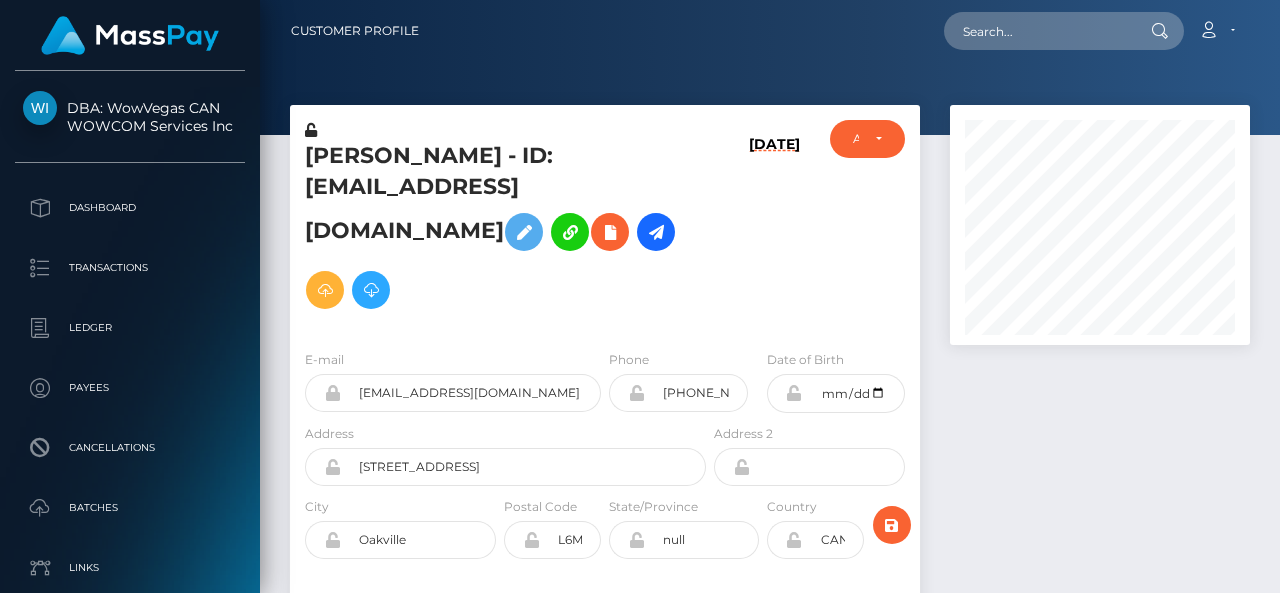 scroll, scrollTop: 0, scrollLeft: 0, axis: both 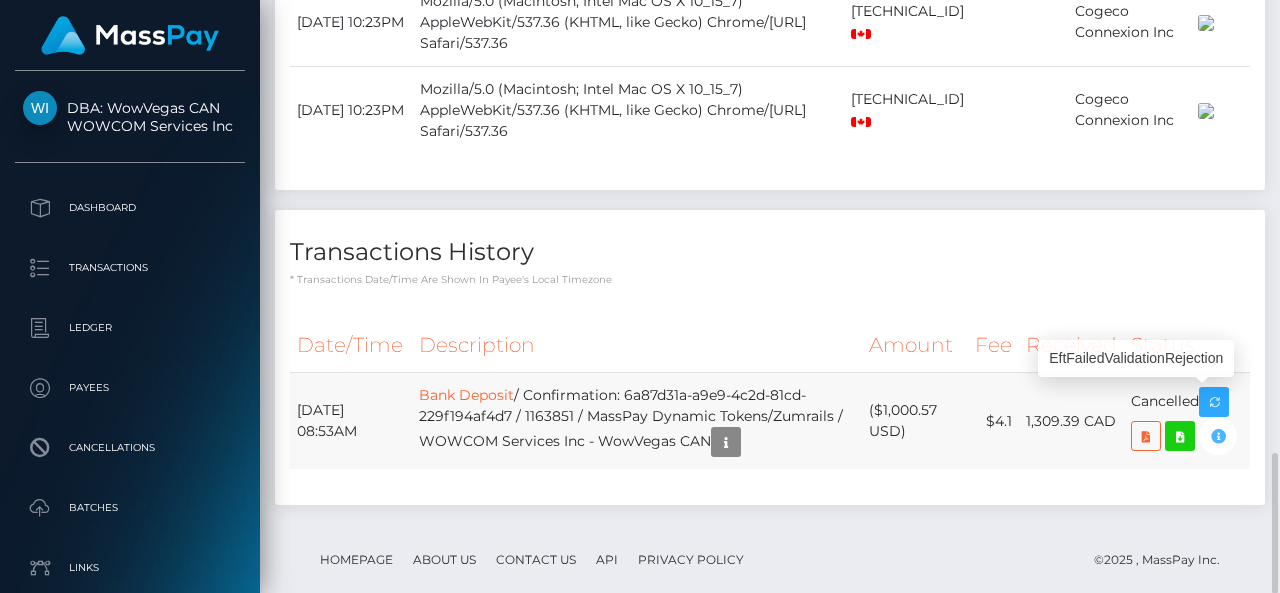 click at bounding box center [1218, 436] 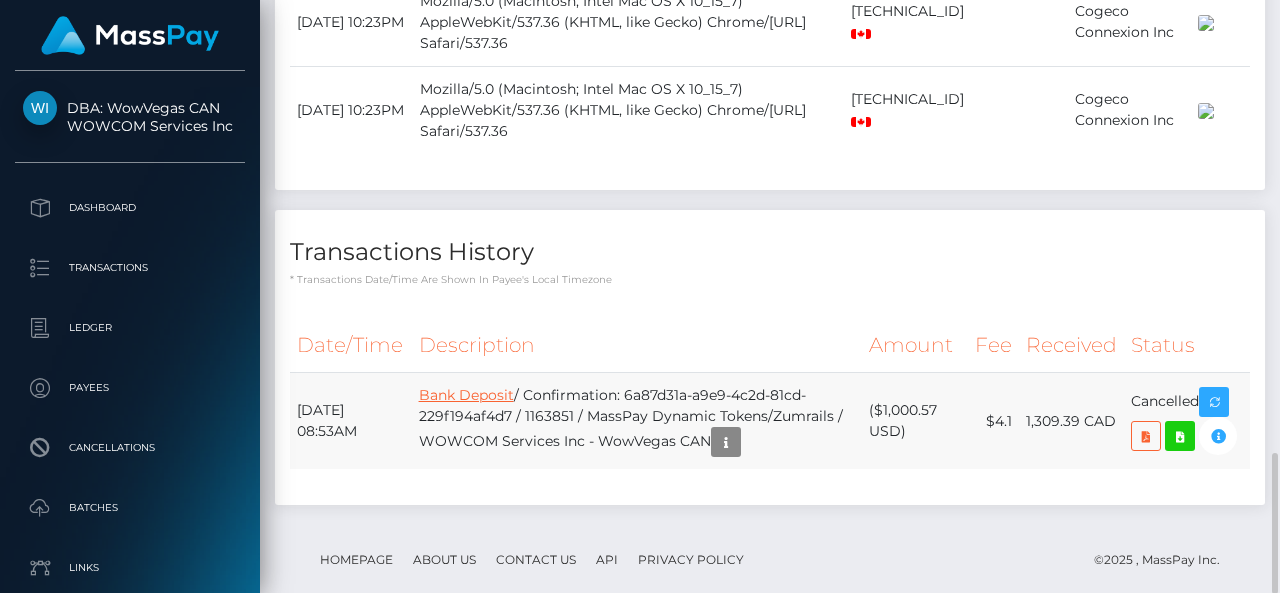 click on "Bank Deposit" at bounding box center [466, 395] 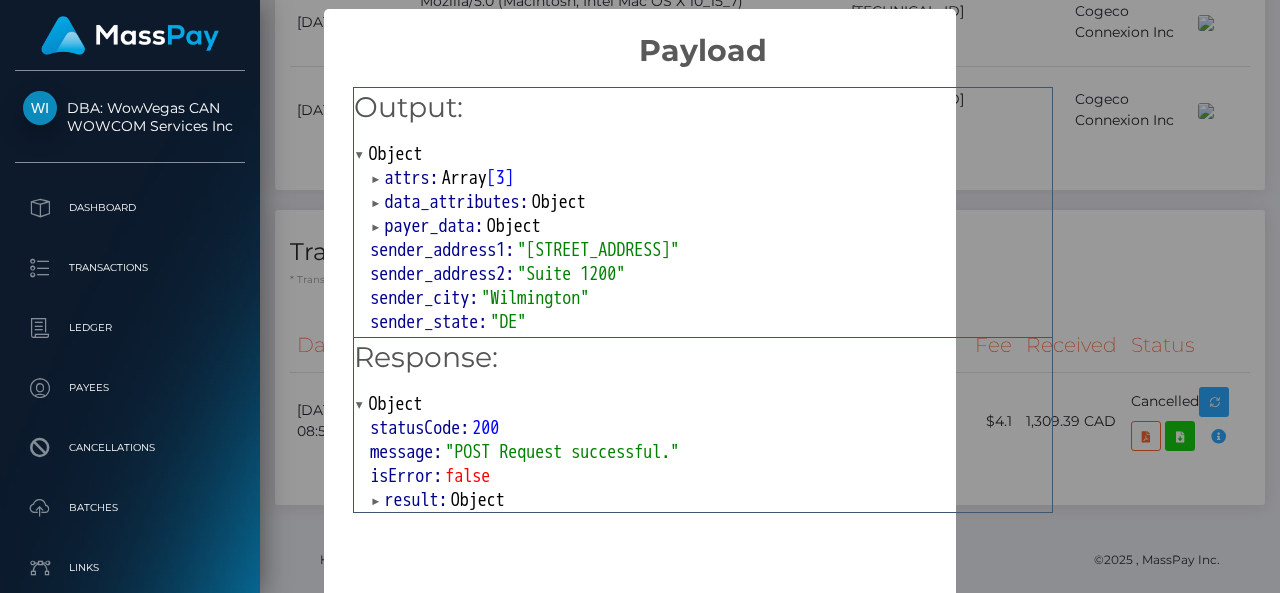 click on "result:" at bounding box center (417, 500) 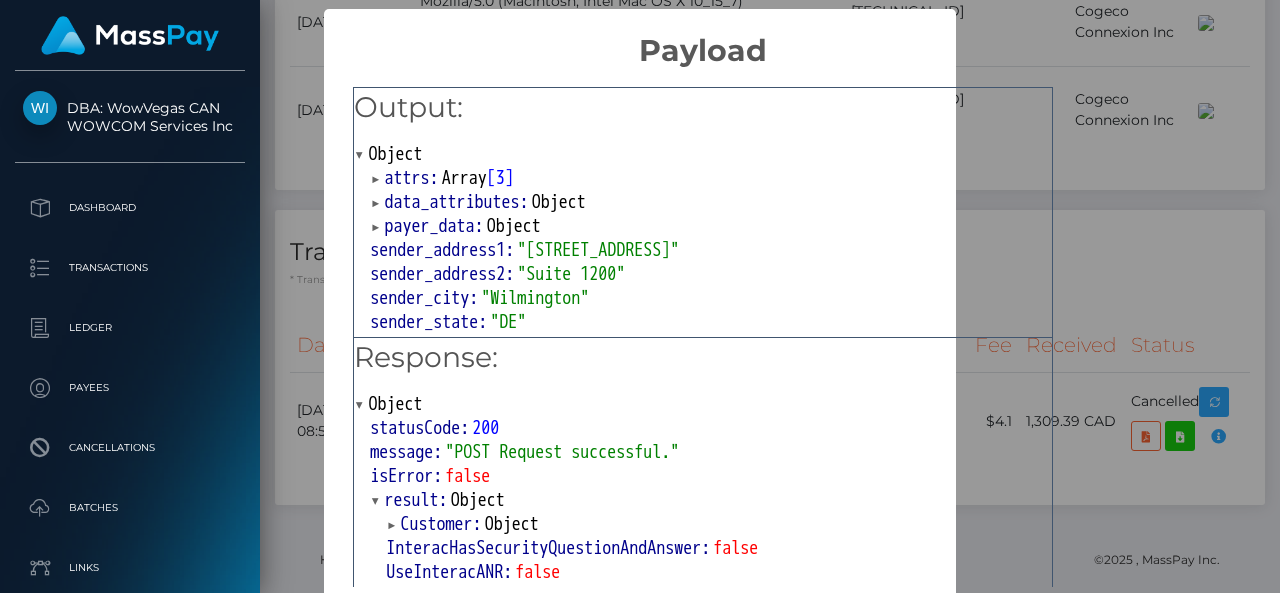 scroll, scrollTop: 161, scrollLeft: 0, axis: vertical 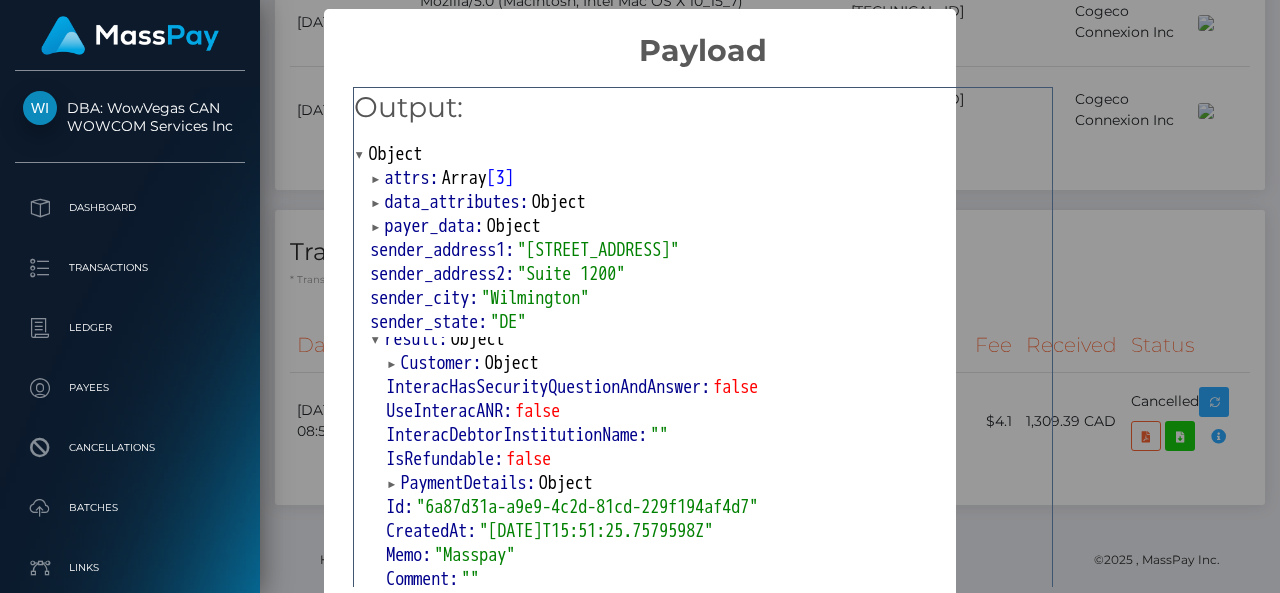 click on "UseInteracANR: false" at bounding box center [719, 411] 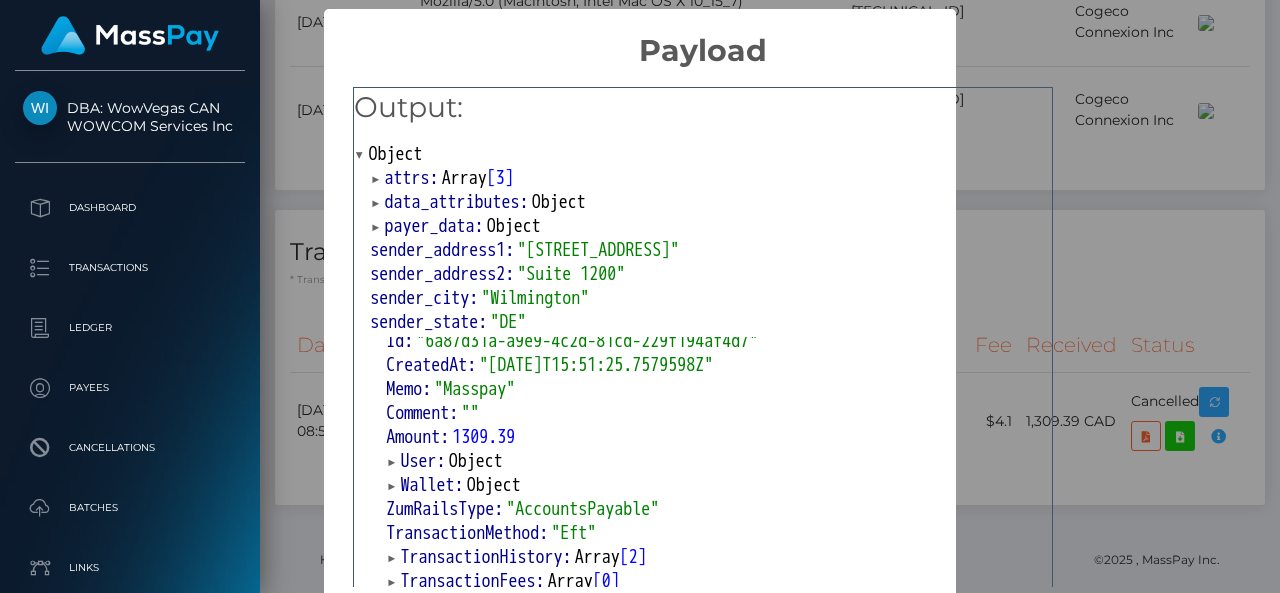 scroll, scrollTop: 364, scrollLeft: 0, axis: vertical 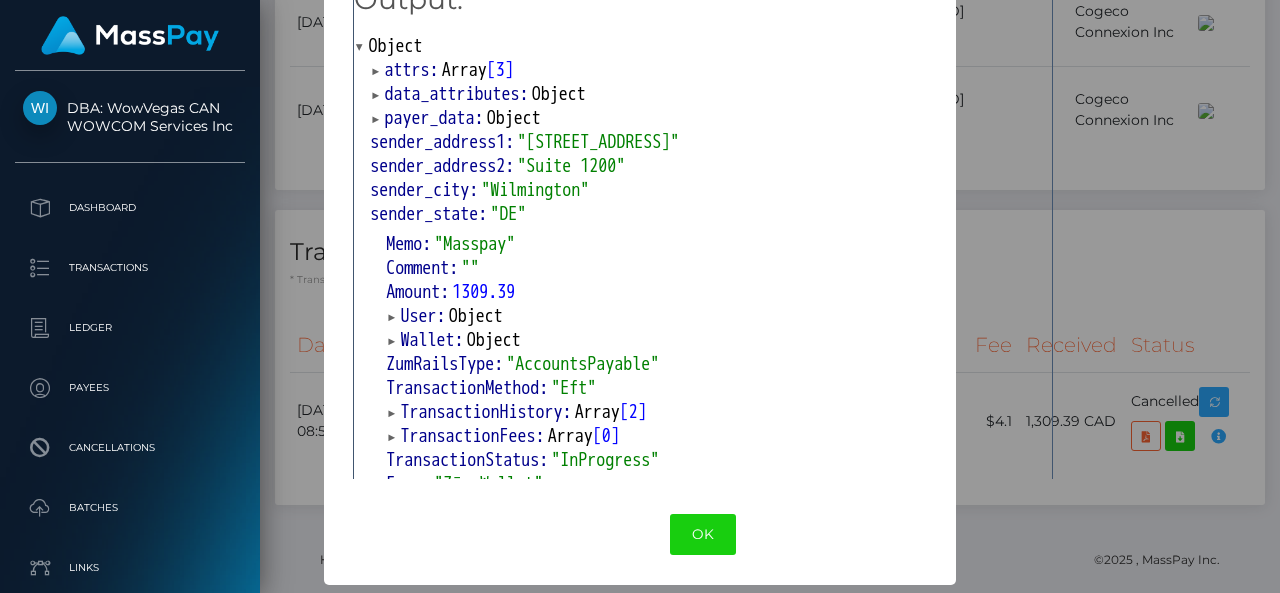 click on ""Sean Kerner - technology.journalist@gmail.com"" at bounding box center [623, 508] 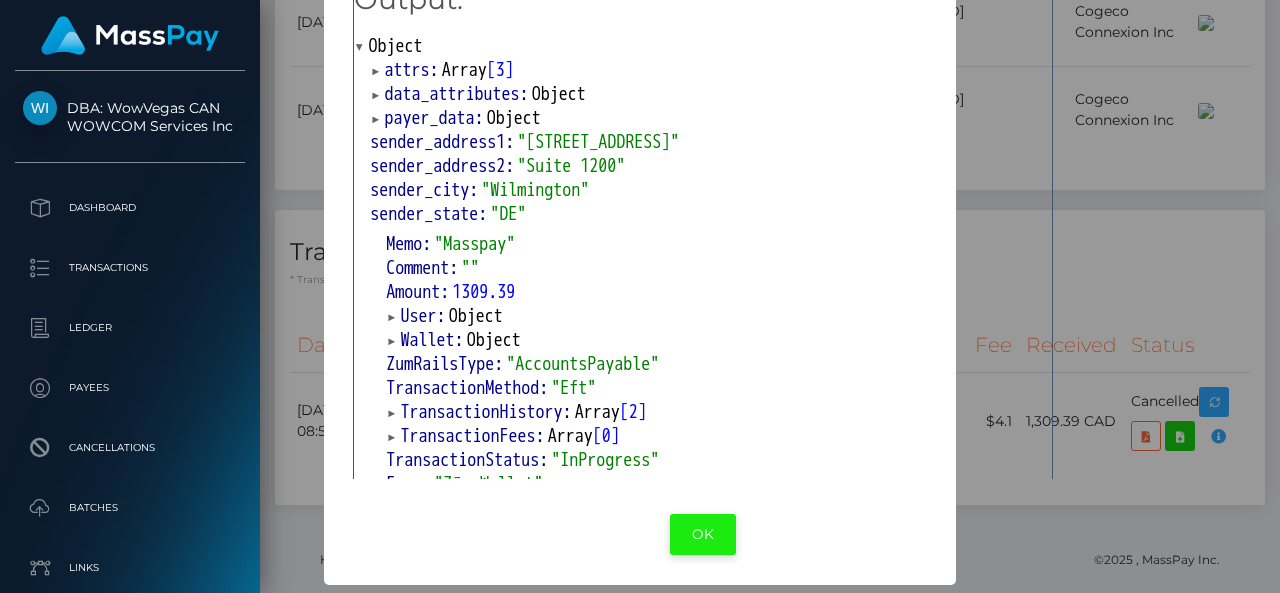 click on "OK" at bounding box center [703, 534] 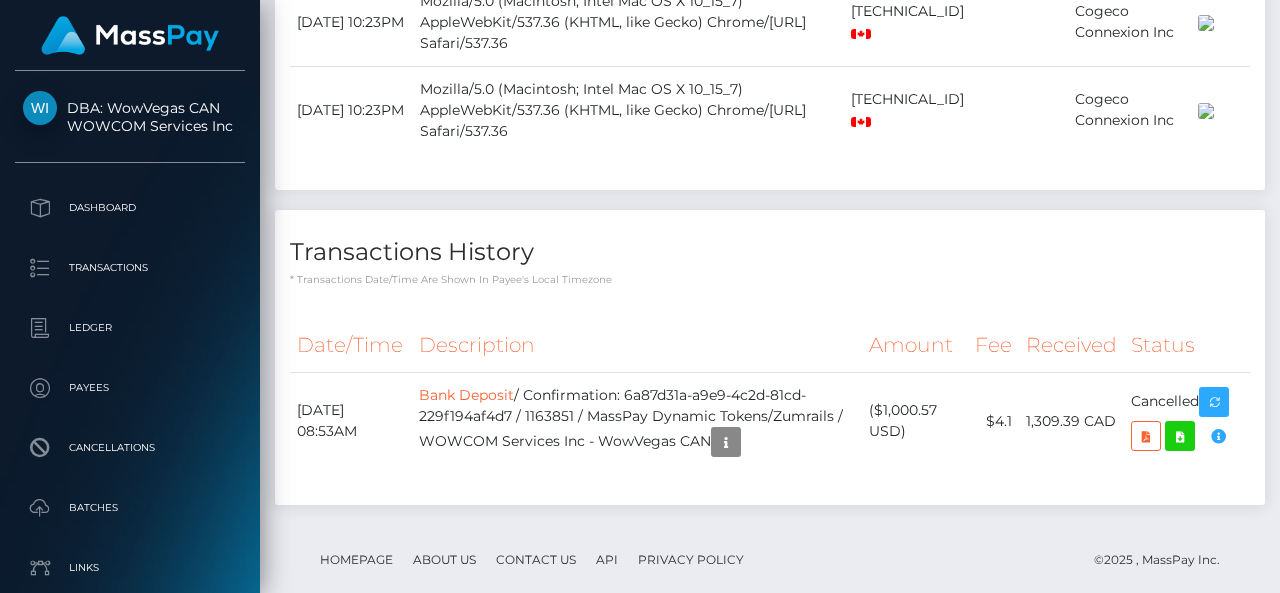 click on "Privacy Policy" at bounding box center (691, 559) 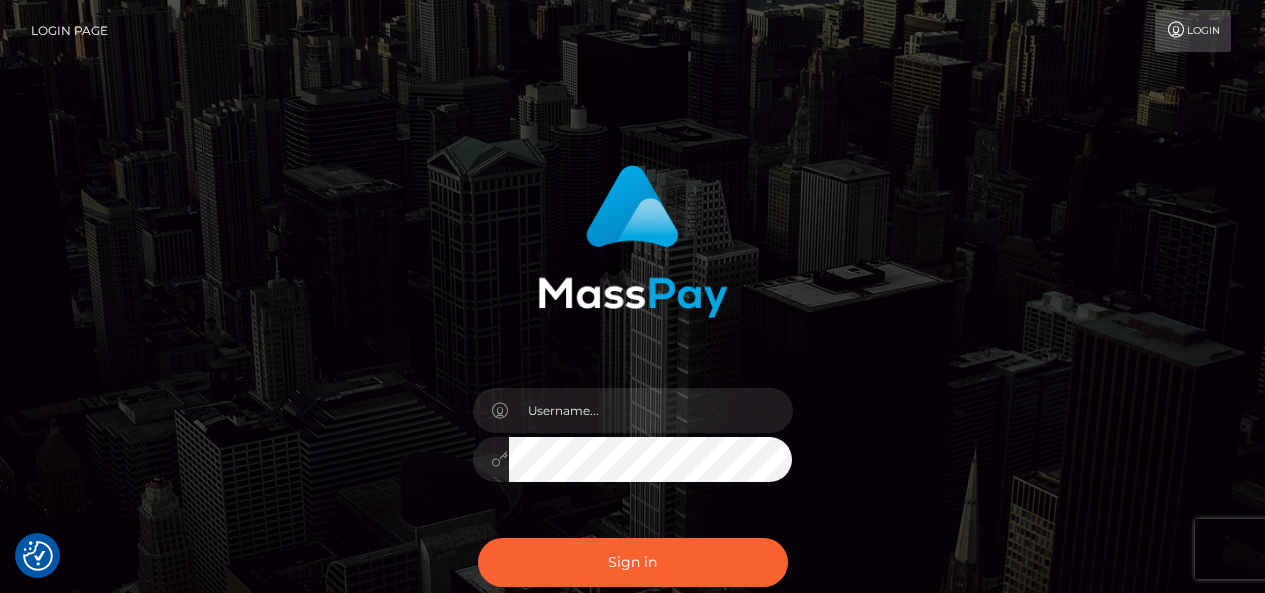 scroll, scrollTop: 0, scrollLeft: 0, axis: both 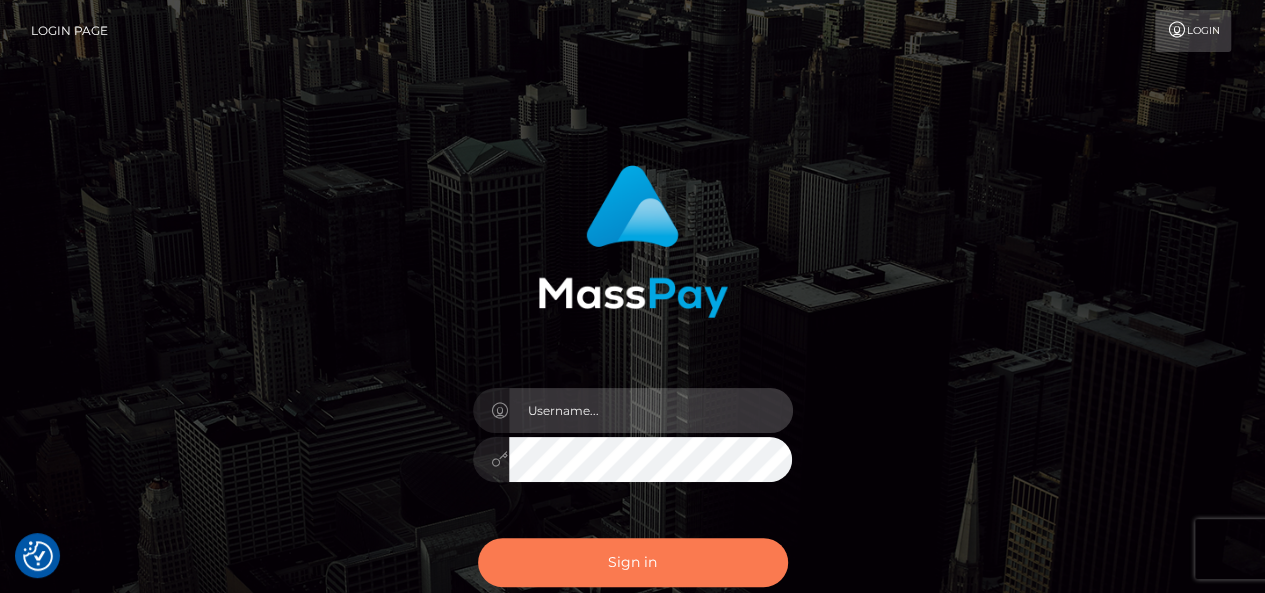 type on "pk.es" 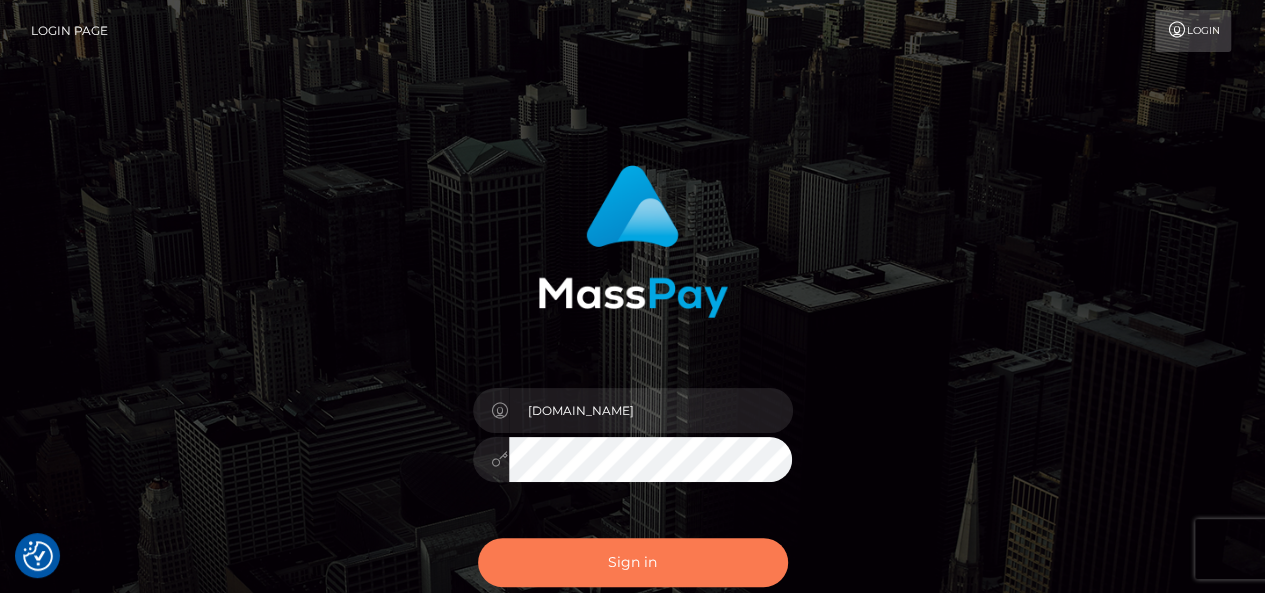 click on "Sign in" at bounding box center (633, 562) 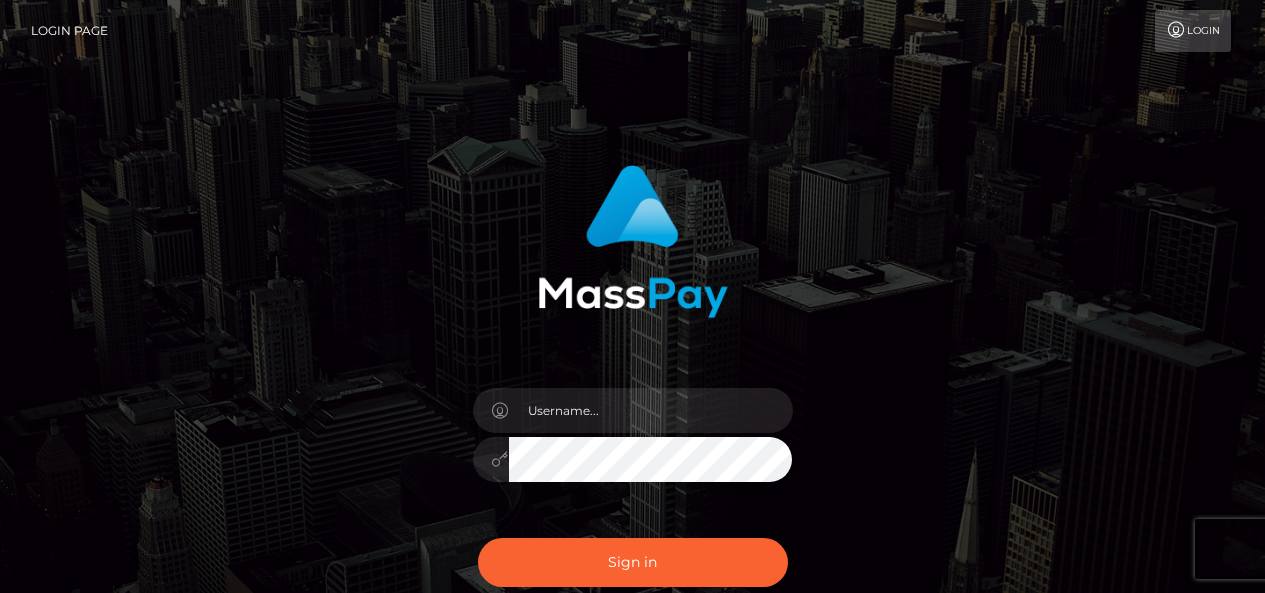 scroll, scrollTop: 0, scrollLeft: 0, axis: both 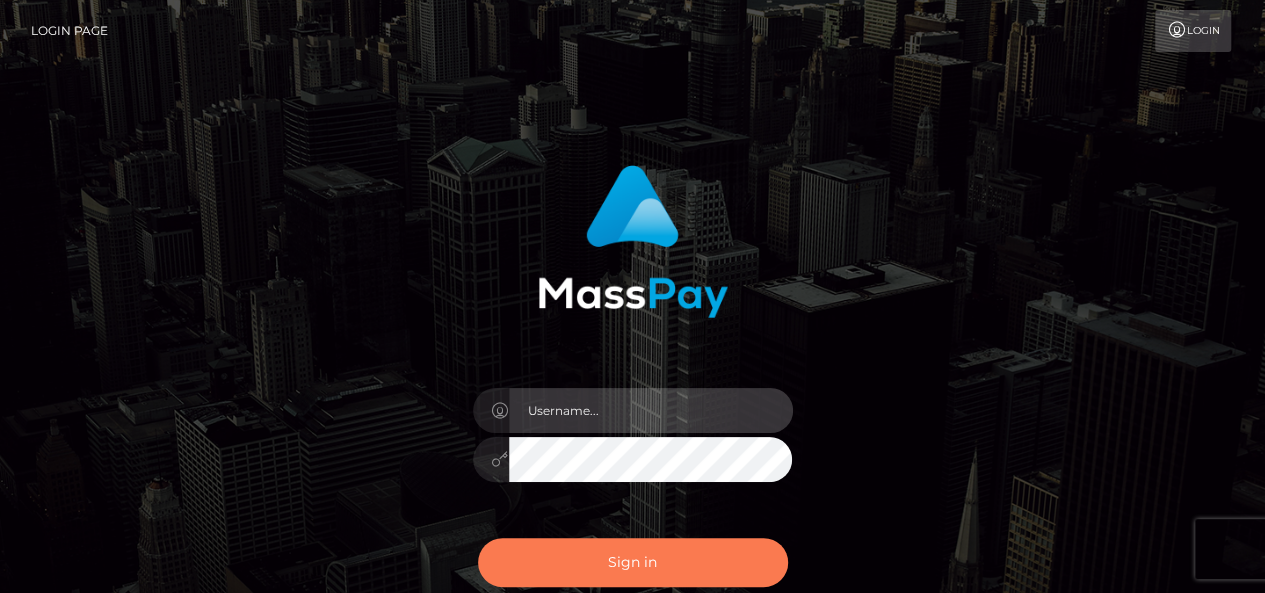 type on "[DOMAIN_NAME]" 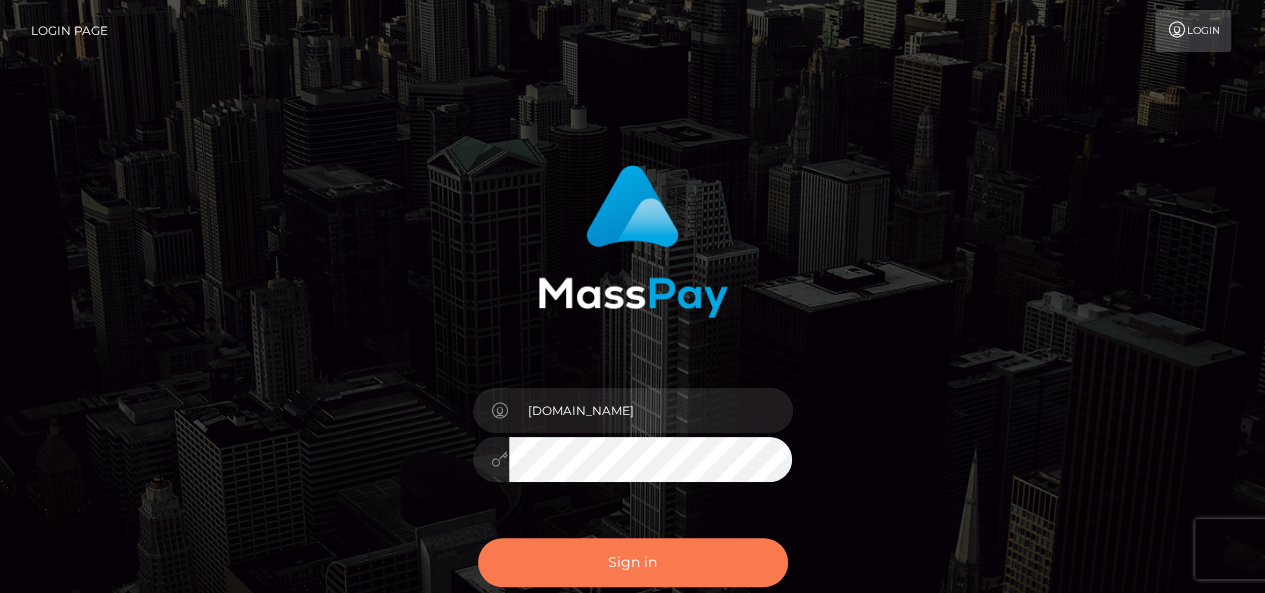 click on "Sign in" at bounding box center [633, 562] 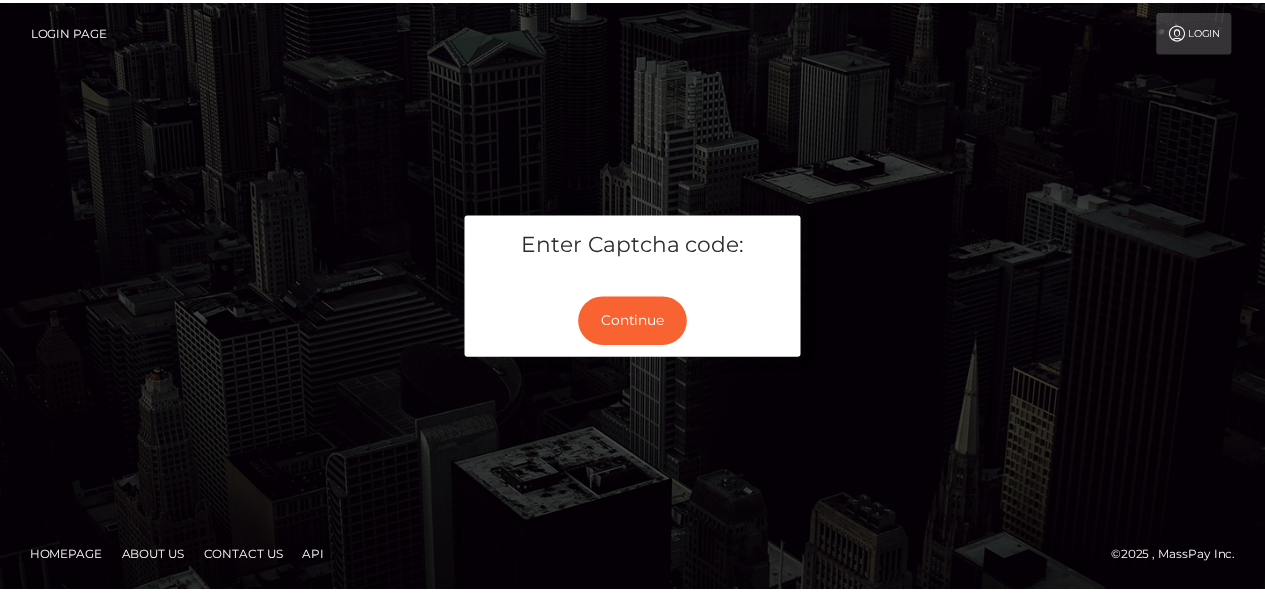 scroll, scrollTop: 0, scrollLeft: 0, axis: both 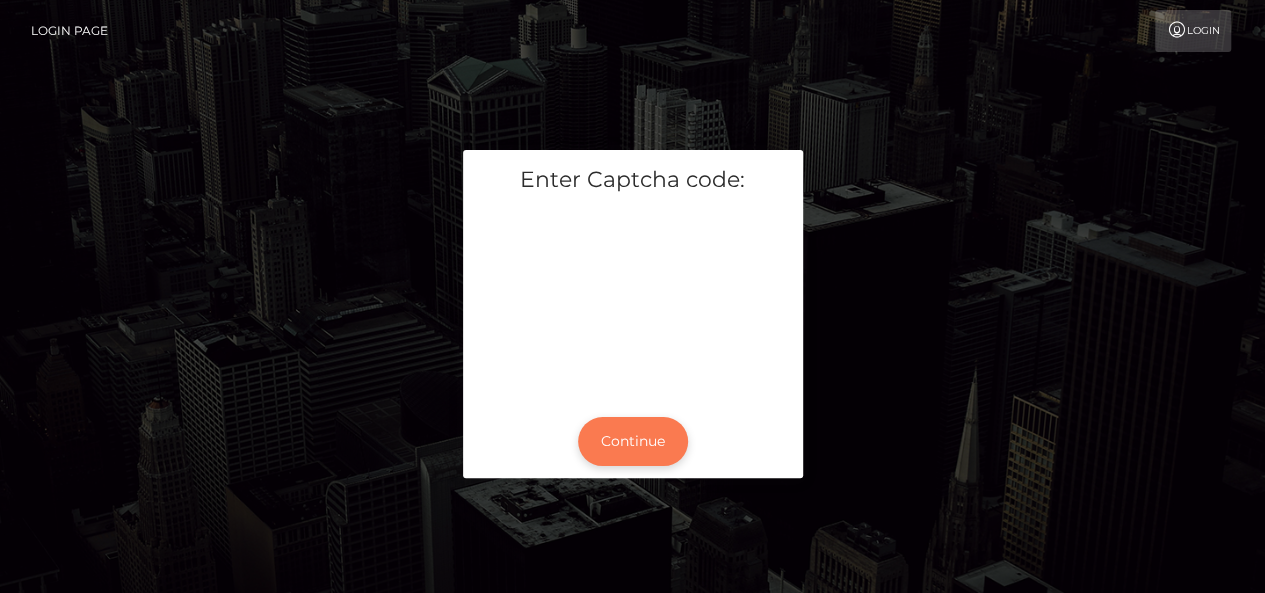 click on "Continue" at bounding box center [633, 441] 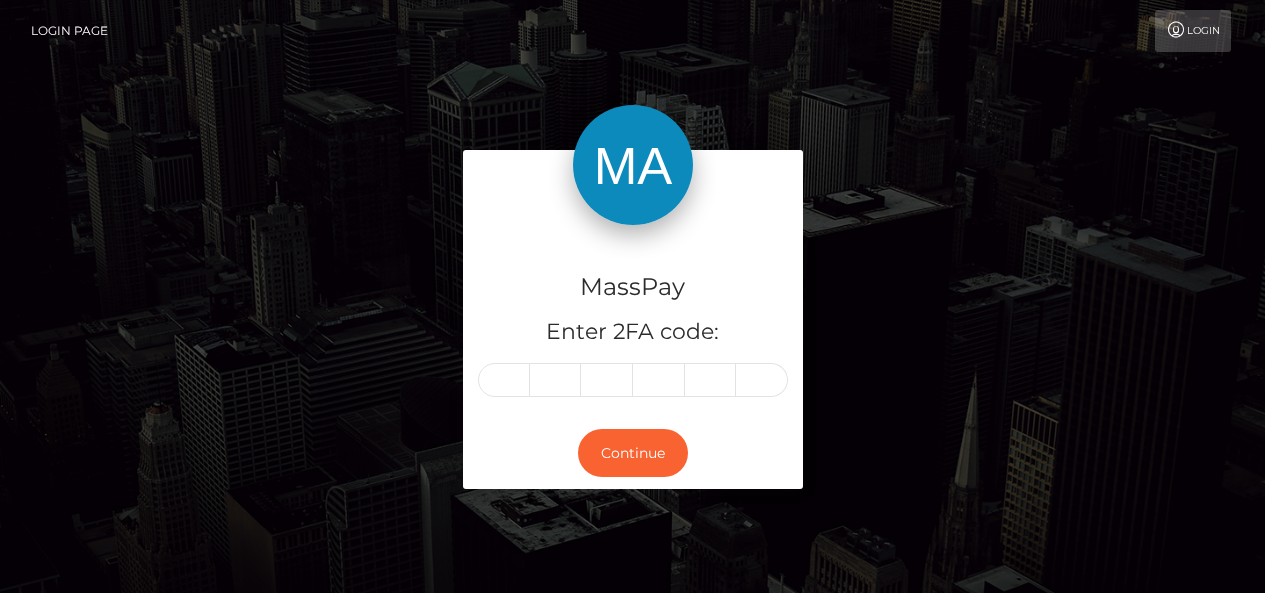 scroll, scrollTop: 0, scrollLeft: 0, axis: both 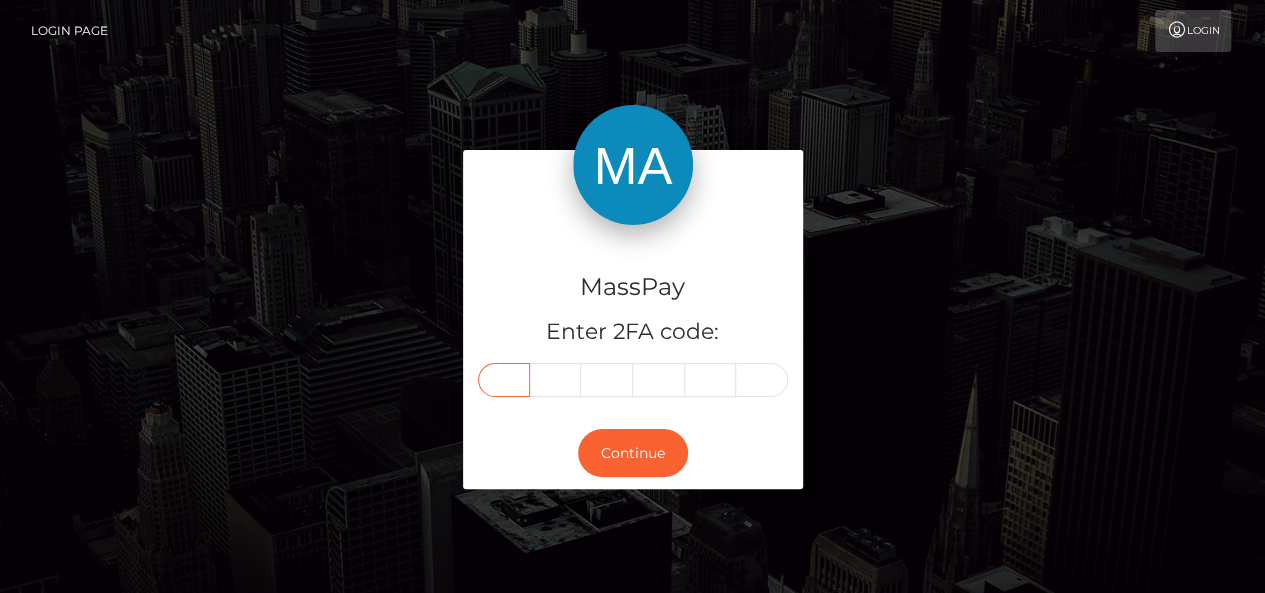 click at bounding box center [504, 380] 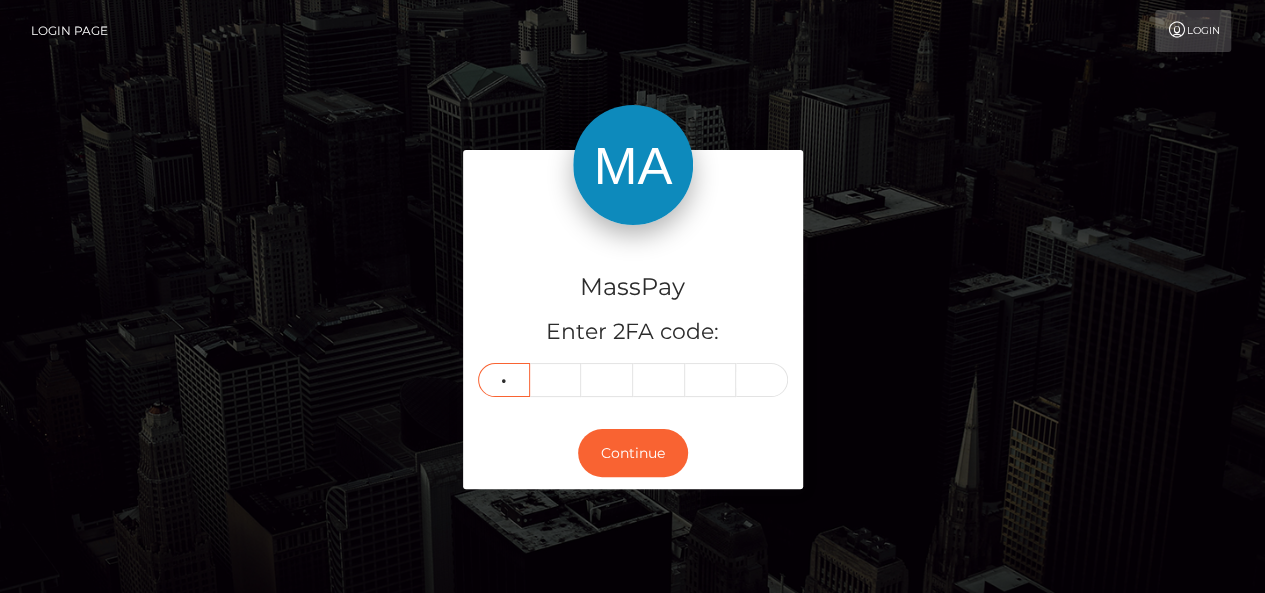 type on "7" 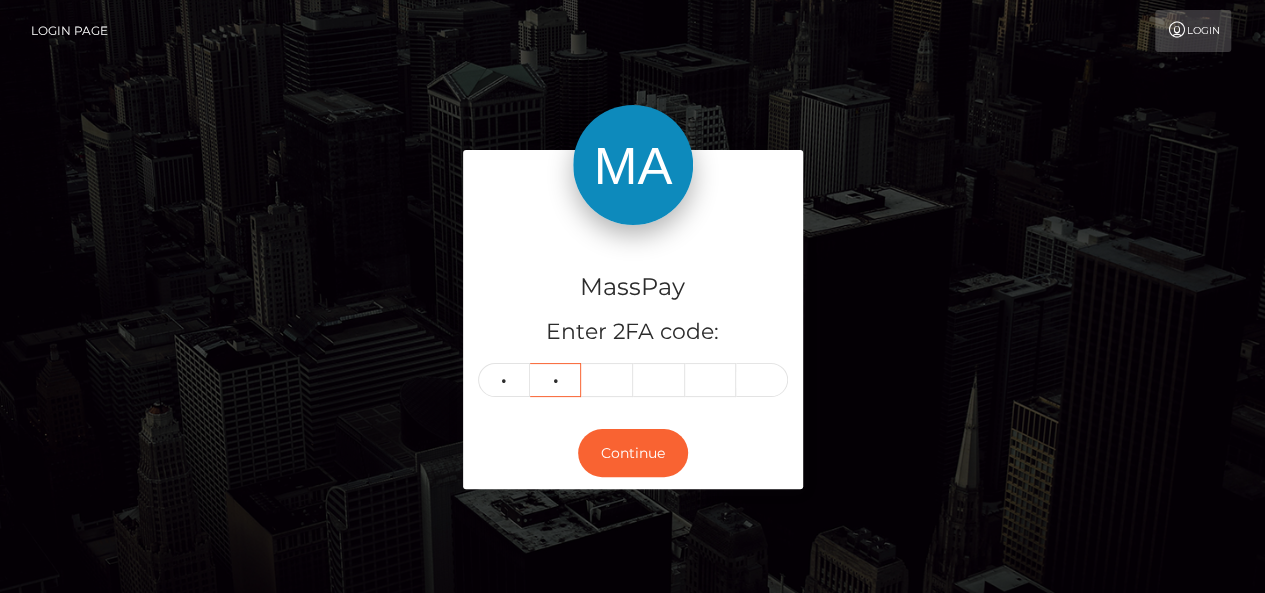type on "2" 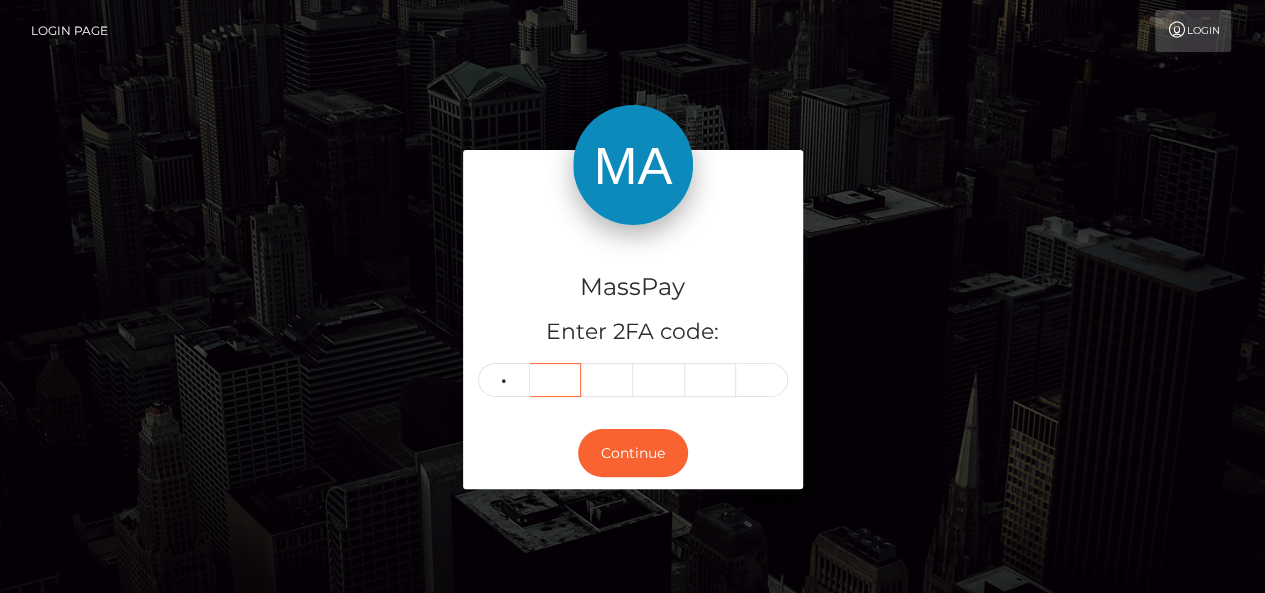 type 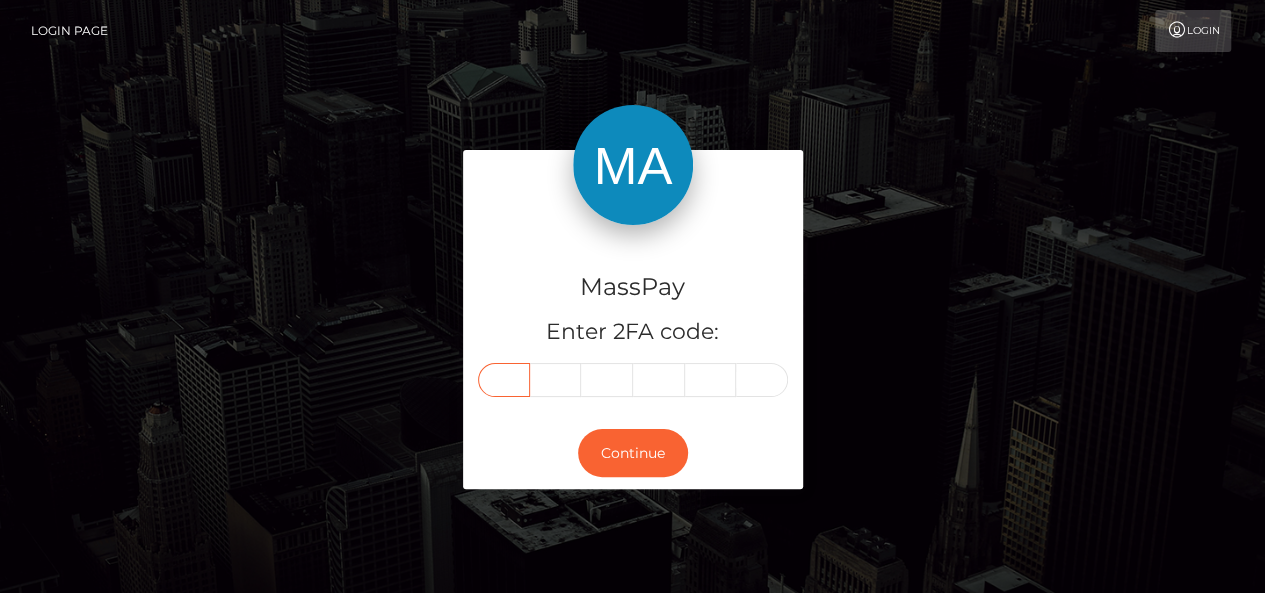 type on "7" 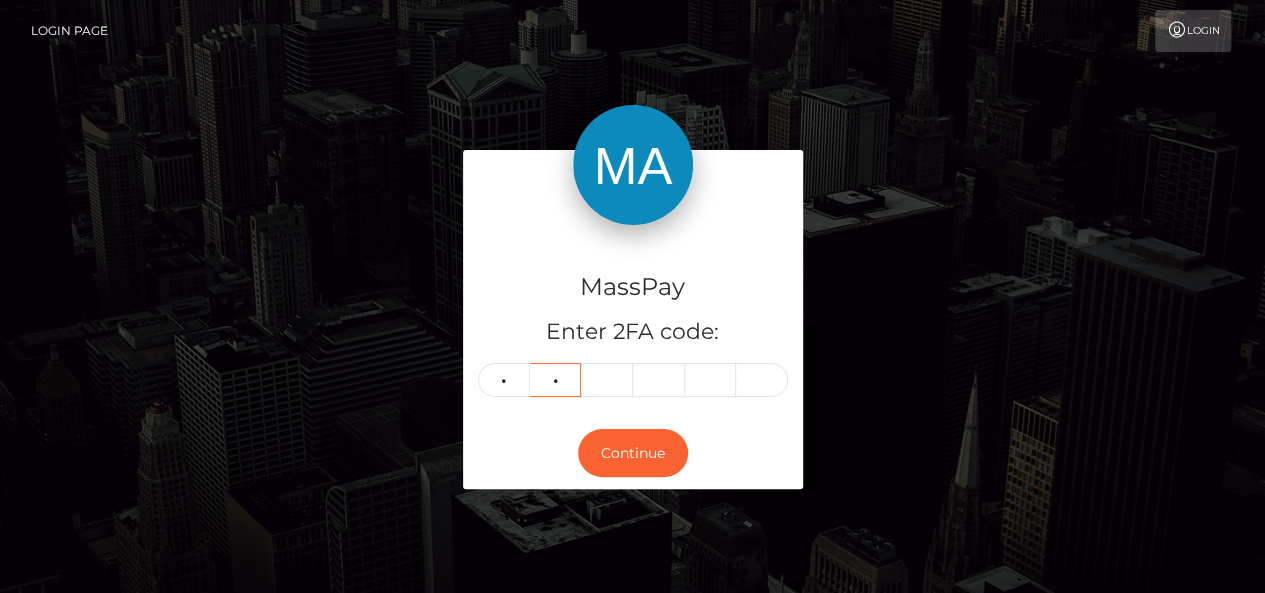 type on "0" 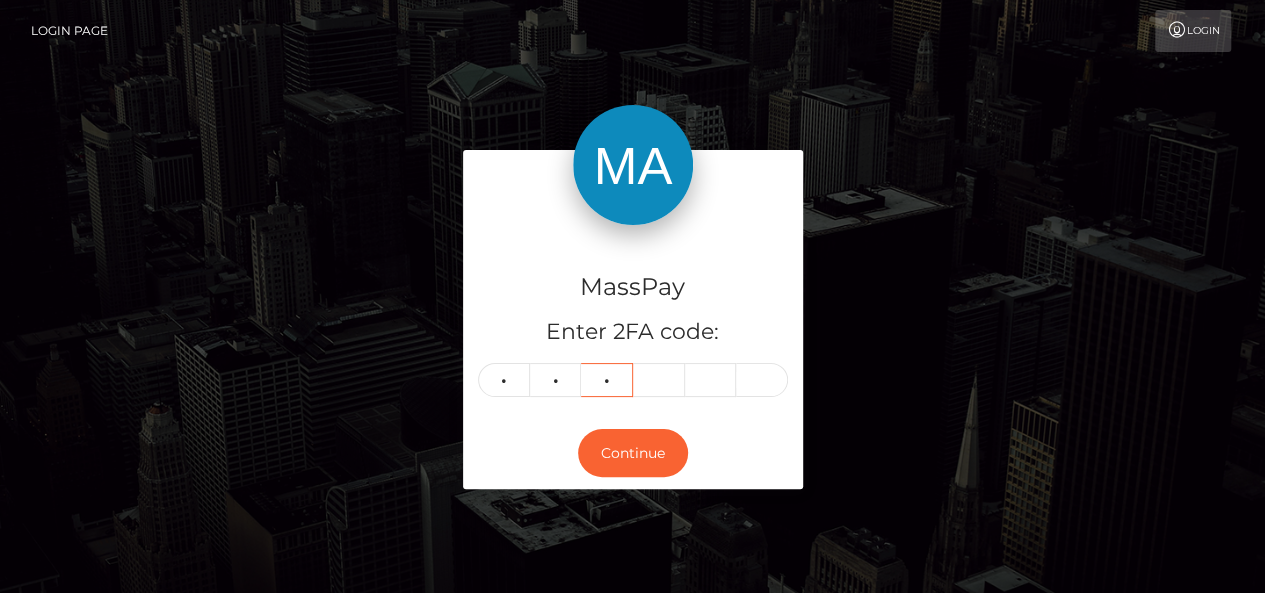 type on "2" 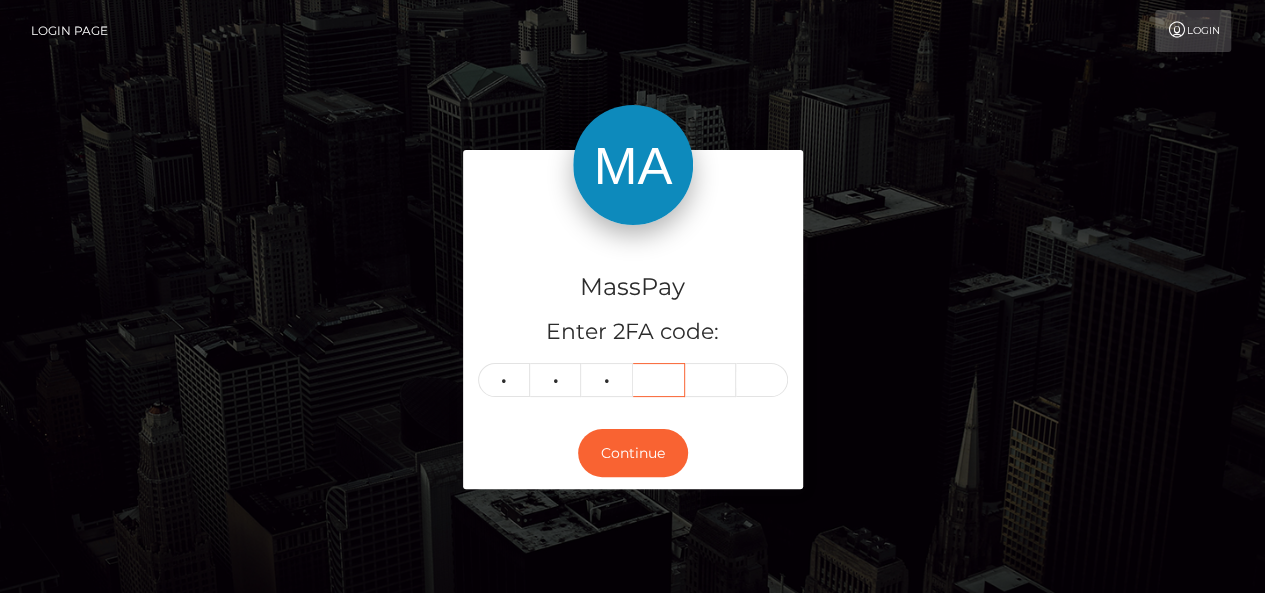 click at bounding box center [659, 380] 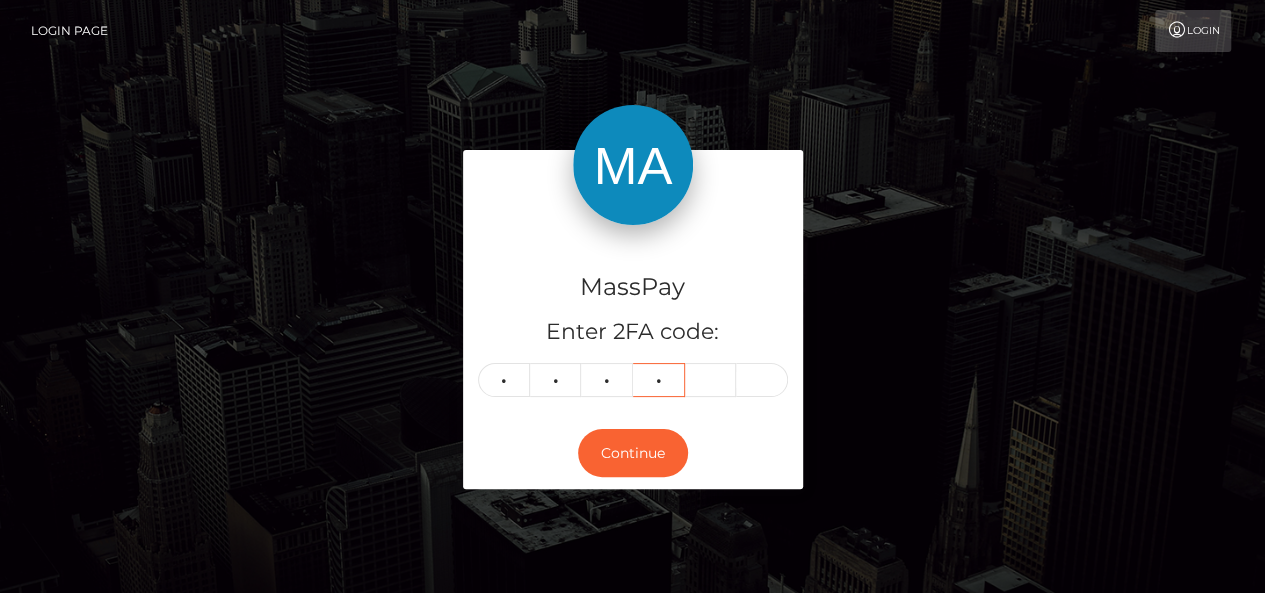 type on "1" 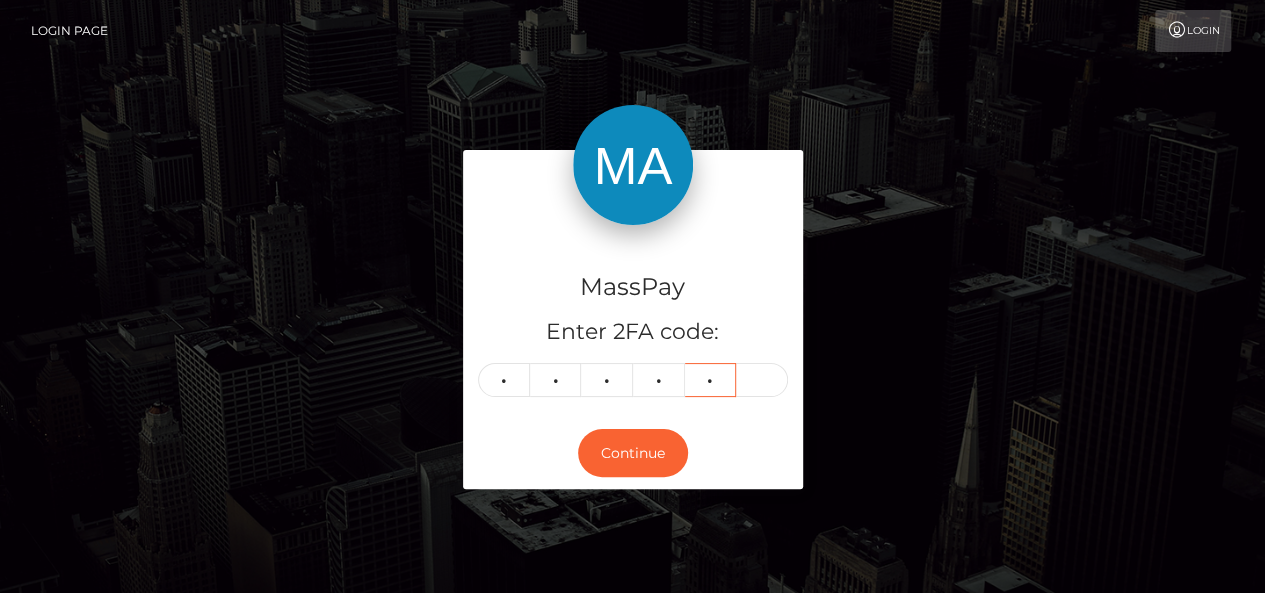 type on "4" 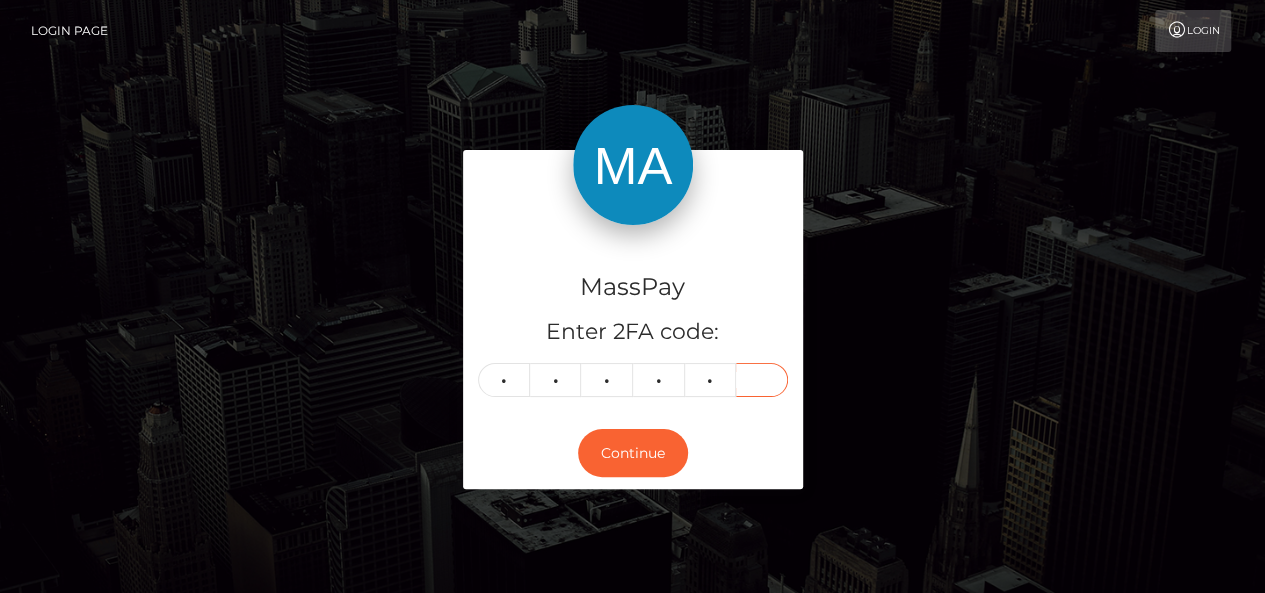 type on "2" 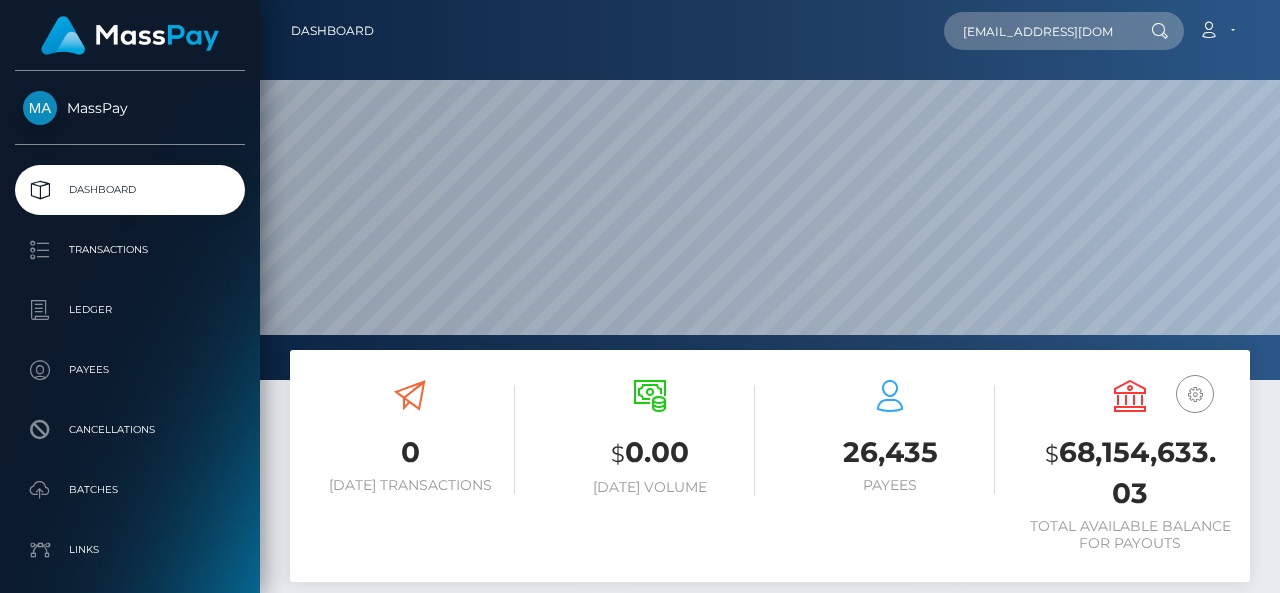 scroll, scrollTop: 0, scrollLeft: 0, axis: both 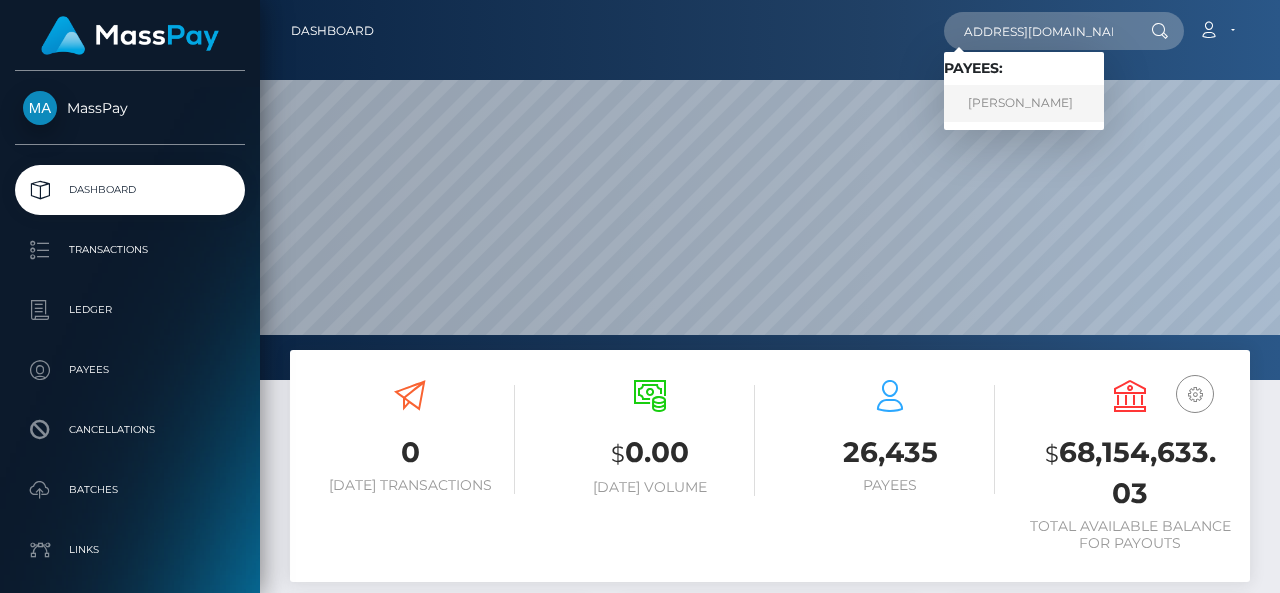 type on "[EMAIL_ADDRESS][DOMAIN_NAME]" 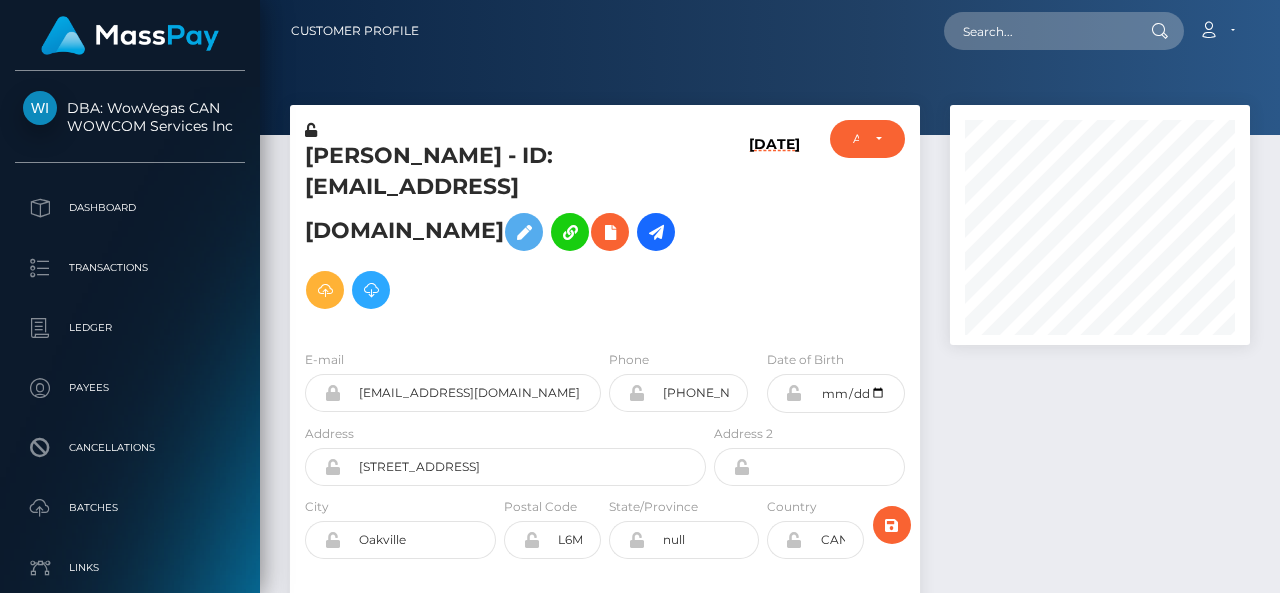 scroll, scrollTop: 0, scrollLeft: 0, axis: both 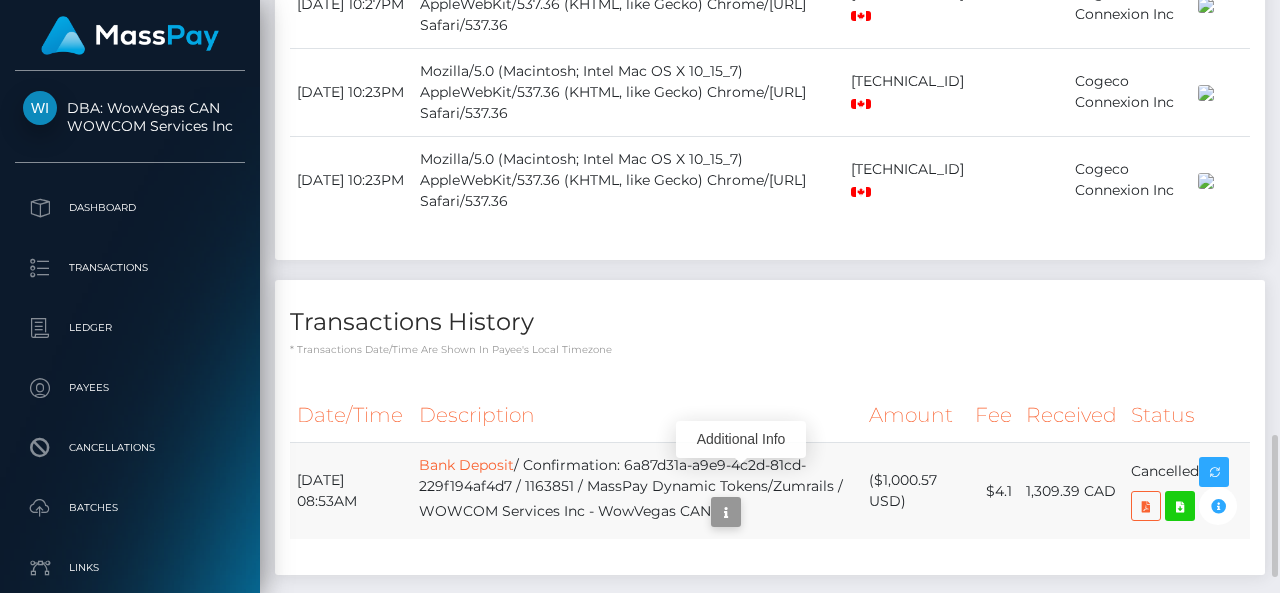 click at bounding box center [726, 512] 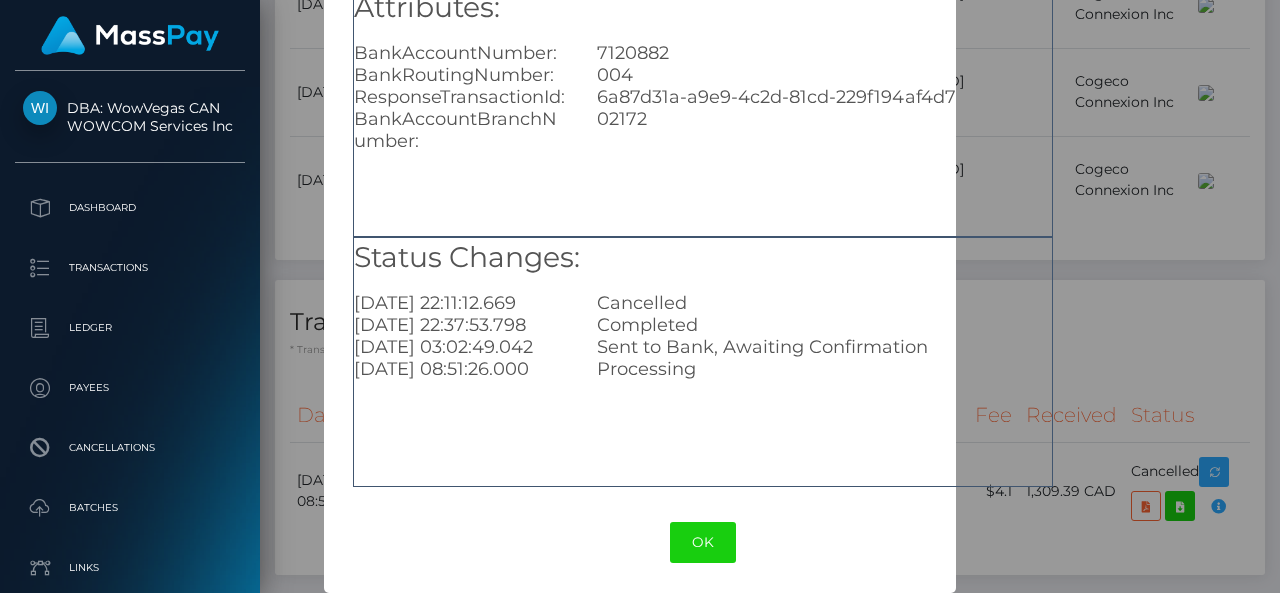 scroll, scrollTop: 358, scrollLeft: 0, axis: vertical 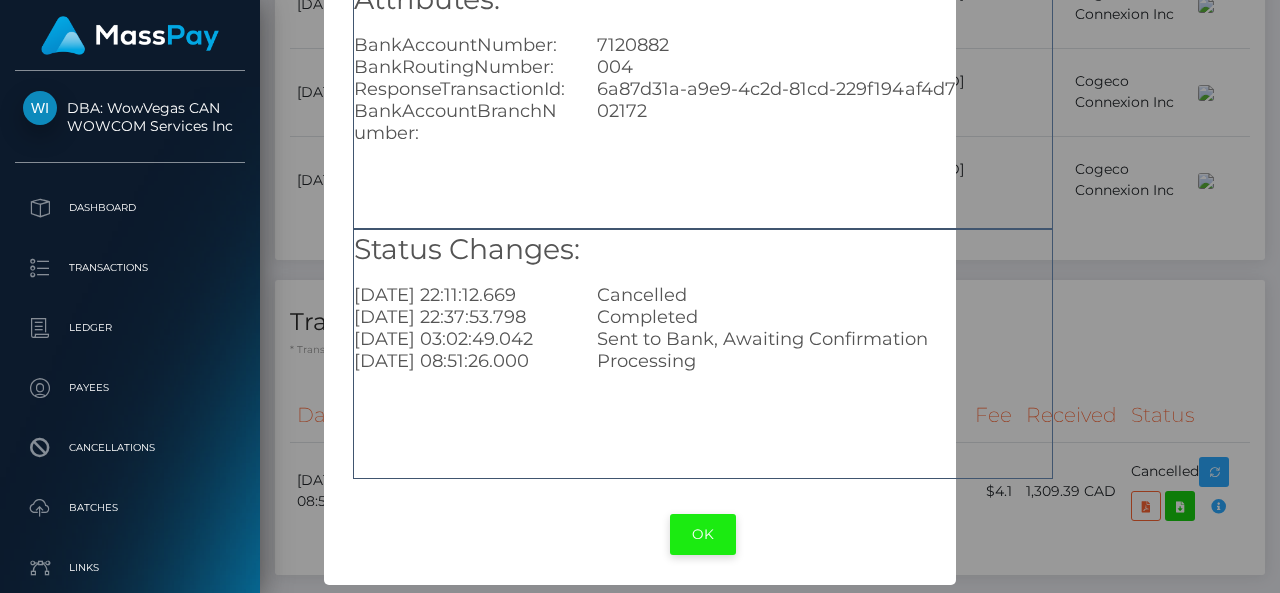 click on "OK" at bounding box center (703, 534) 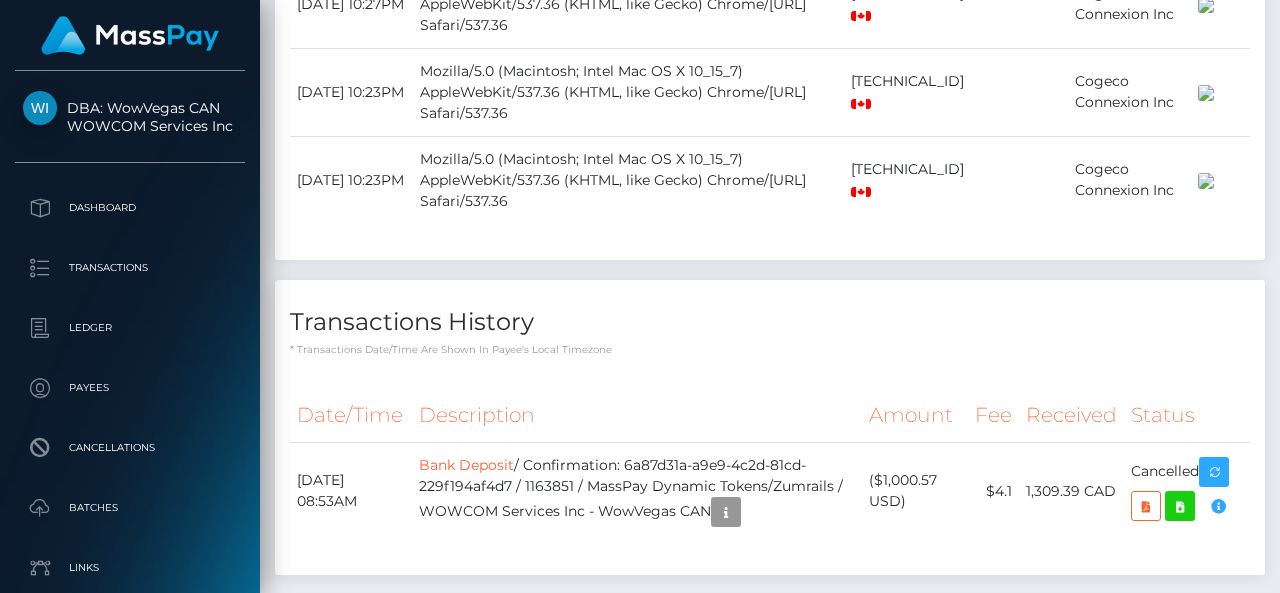 scroll, scrollTop: 240, scrollLeft: 300, axis: both 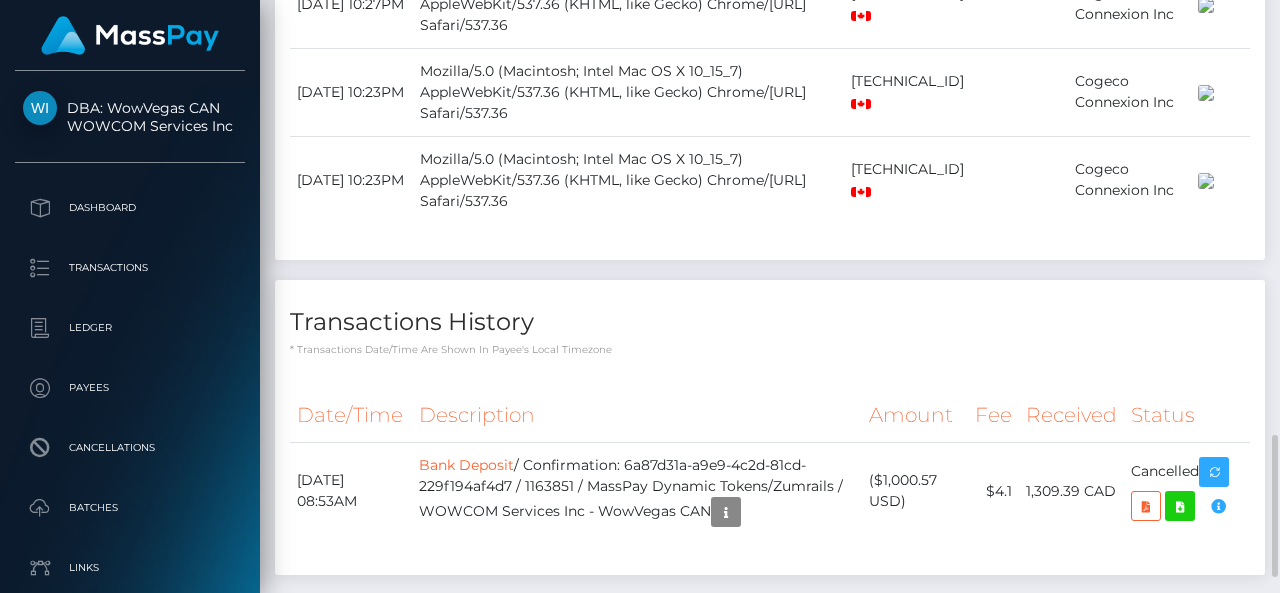 click on "Transactions History" at bounding box center [770, 322] 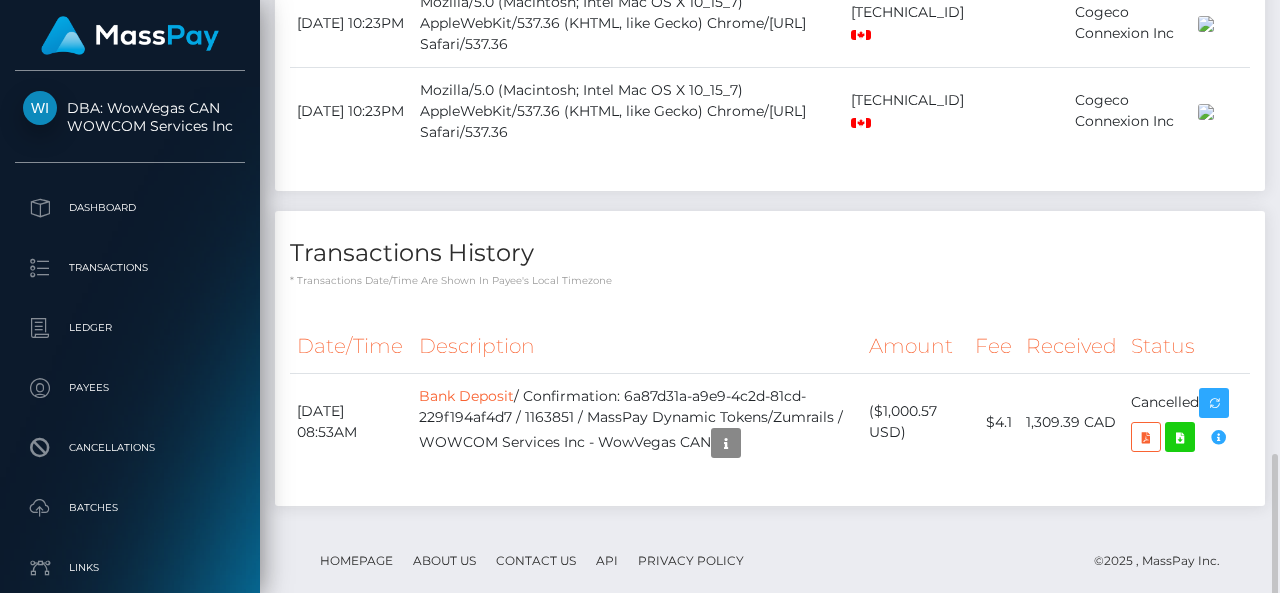 scroll, scrollTop: 1892, scrollLeft: 0, axis: vertical 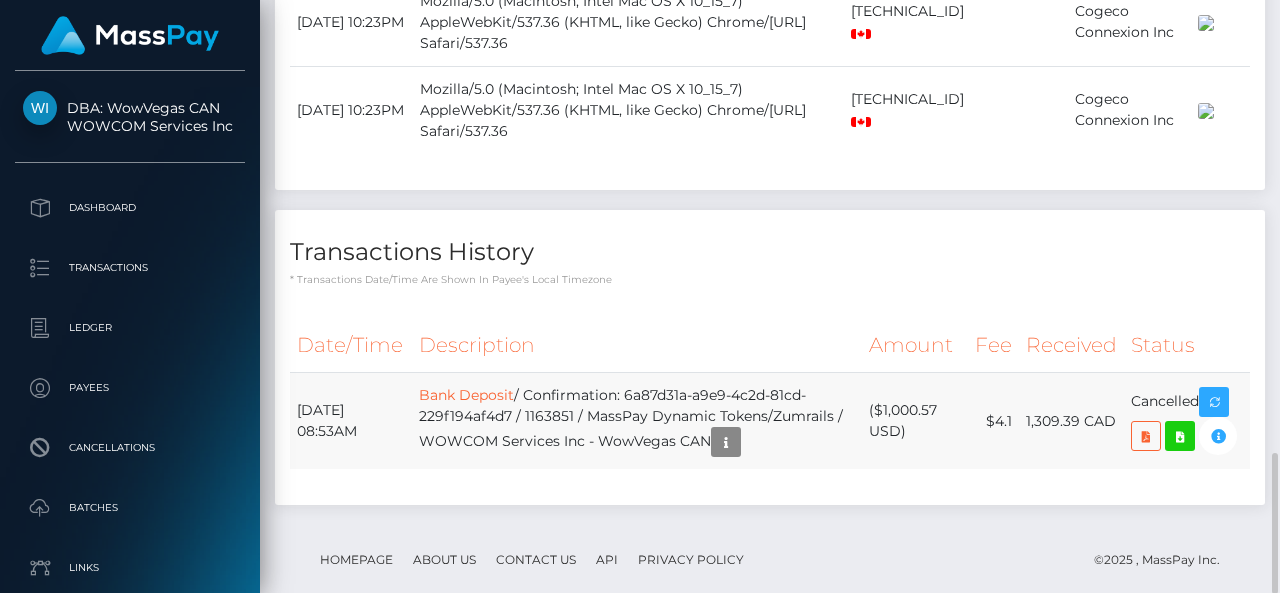 drag, startPoint x: 428, startPoint y: 409, endPoint x: 709, endPoint y: 397, distance: 281.2561 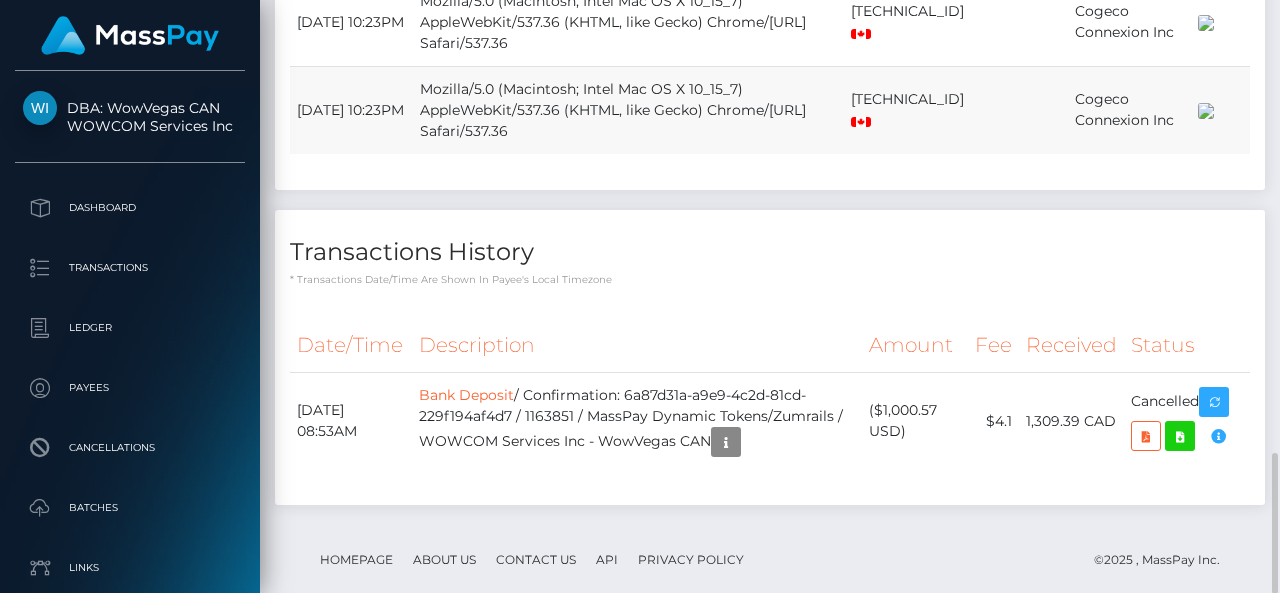 scroll, scrollTop: 240, scrollLeft: 300, axis: both 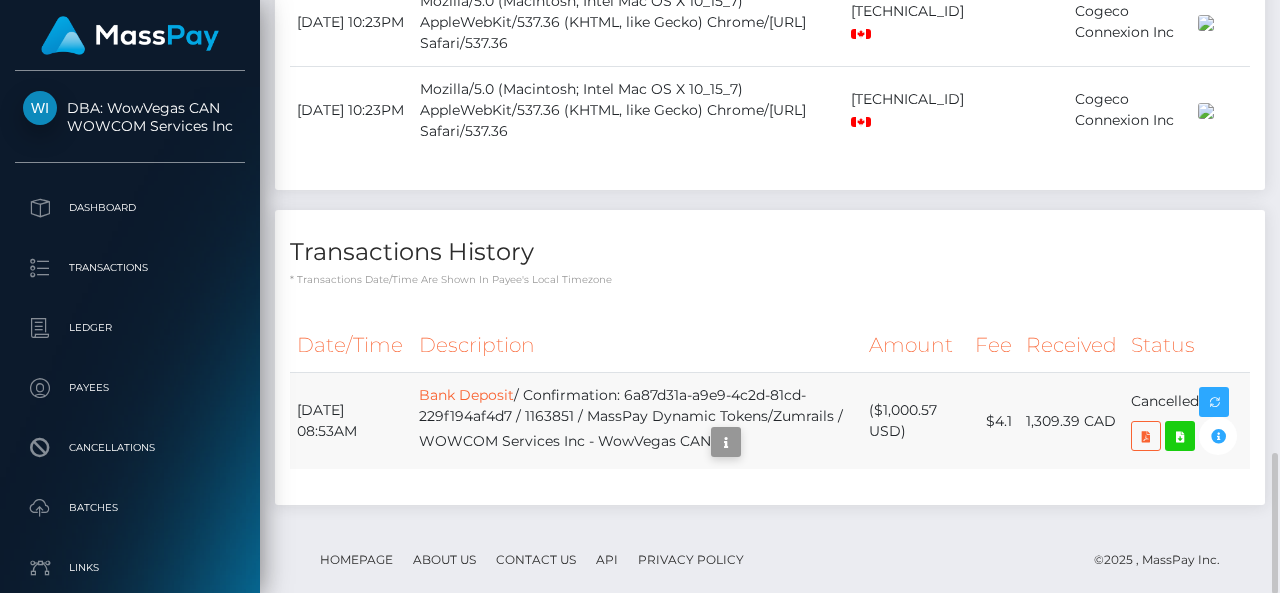 drag, startPoint x: 866, startPoint y: 343, endPoint x: 730, endPoint y: 412, distance: 152.50246 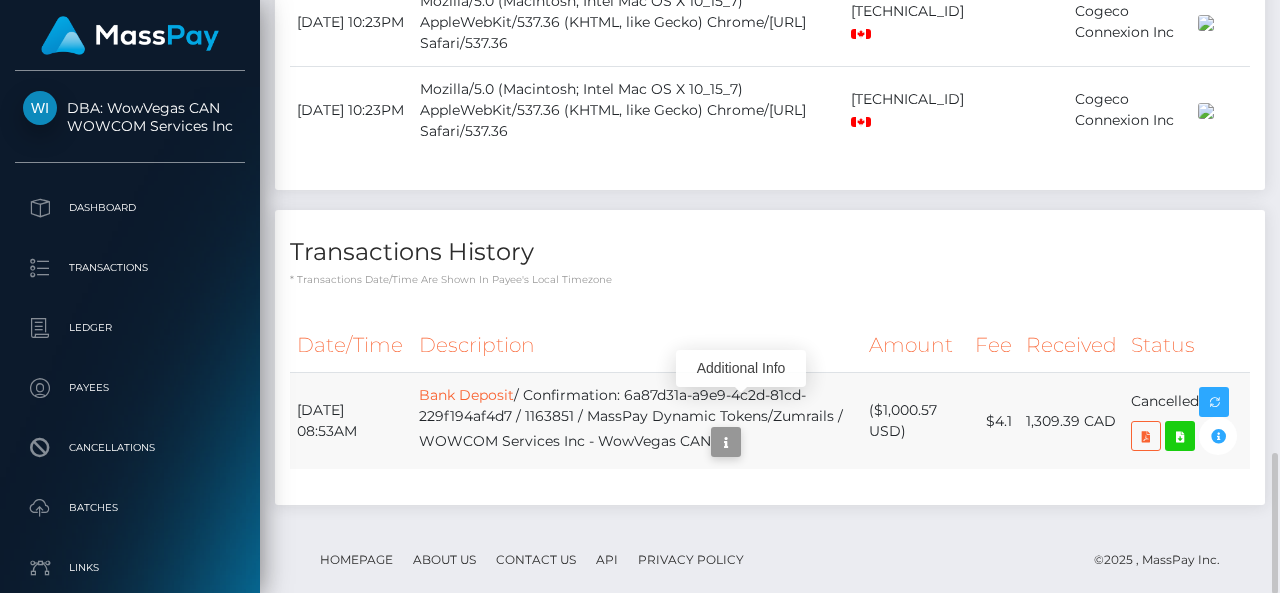 click at bounding box center [726, 442] 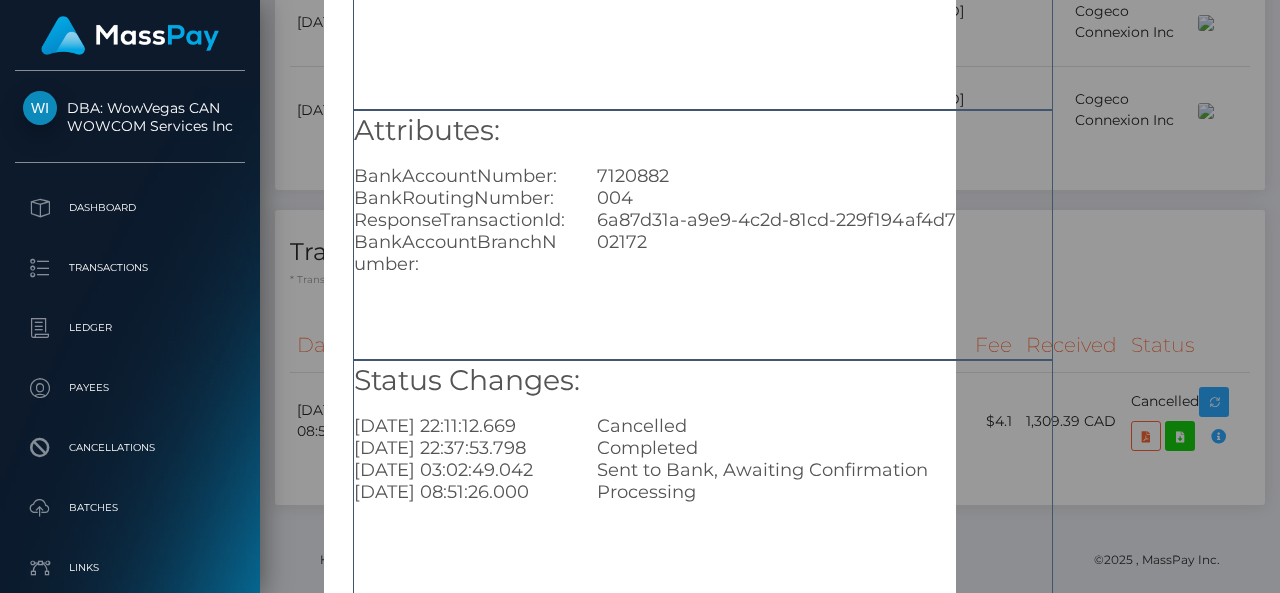 scroll, scrollTop: 228, scrollLeft: 0, axis: vertical 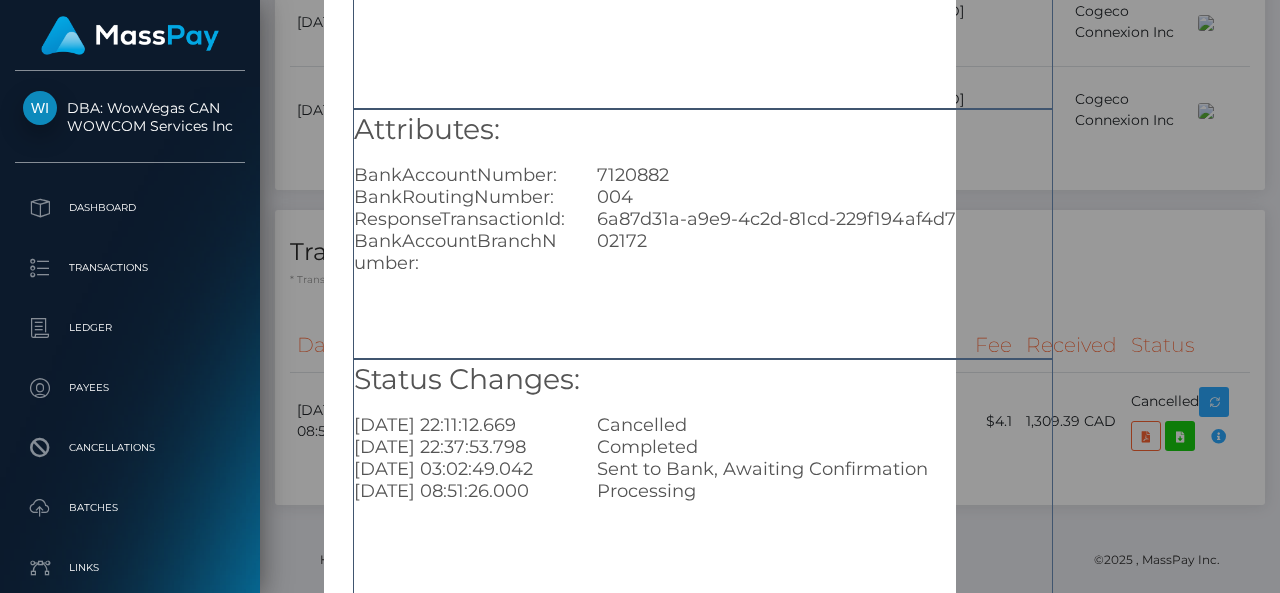 click on "6a87d31a-a9e9-4c2d-81cd-229f194af4d7" at bounding box center (824, 219) 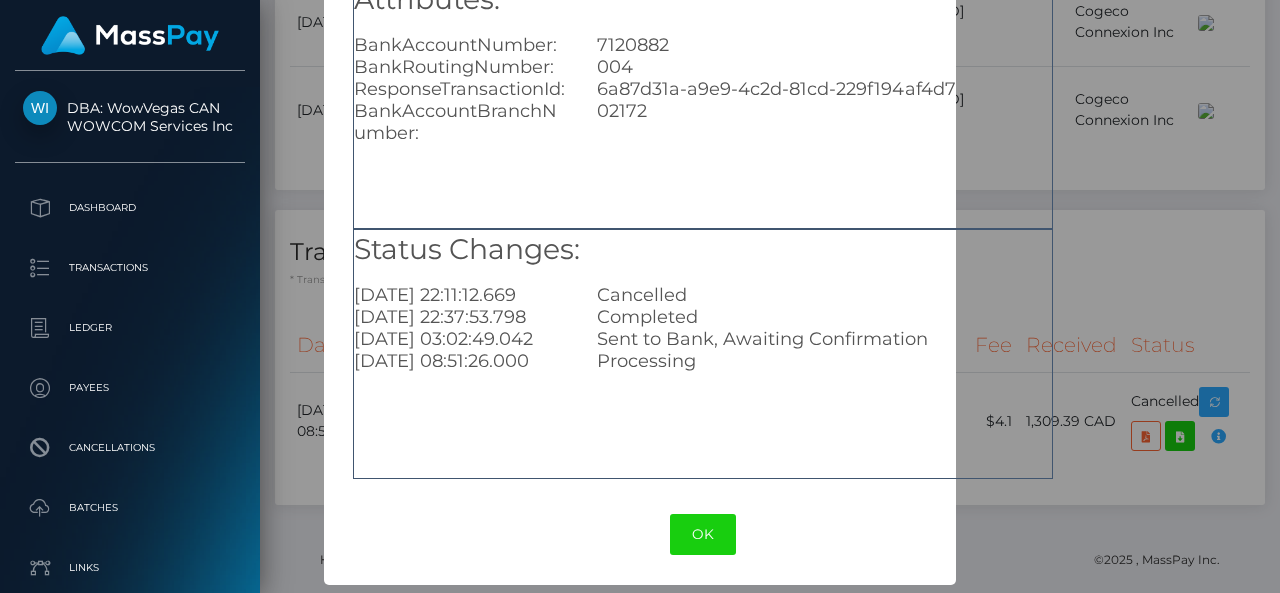 click on "OK No Cancel" at bounding box center (703, 534) 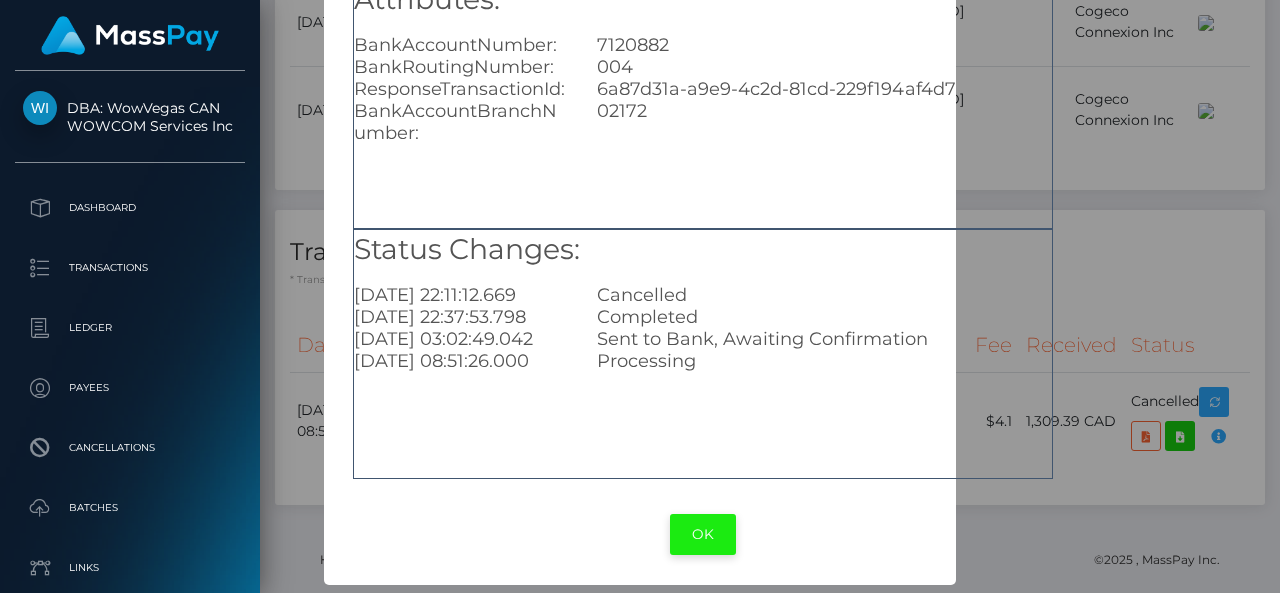 click on "OK" at bounding box center (703, 534) 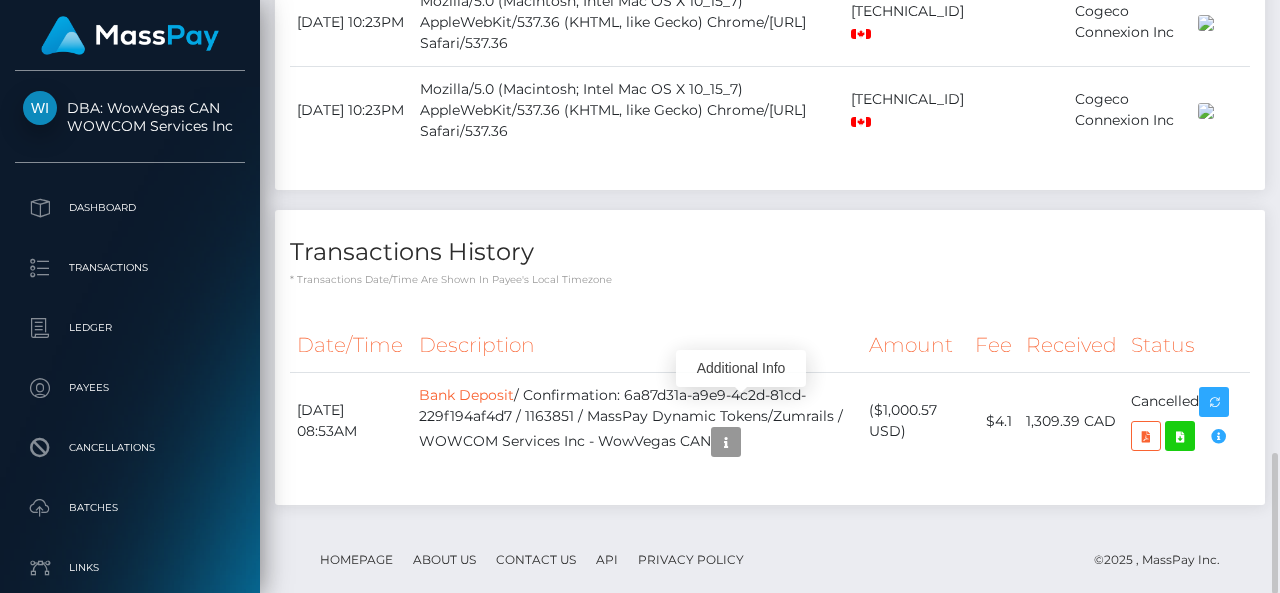 scroll, scrollTop: 240, scrollLeft: 300, axis: both 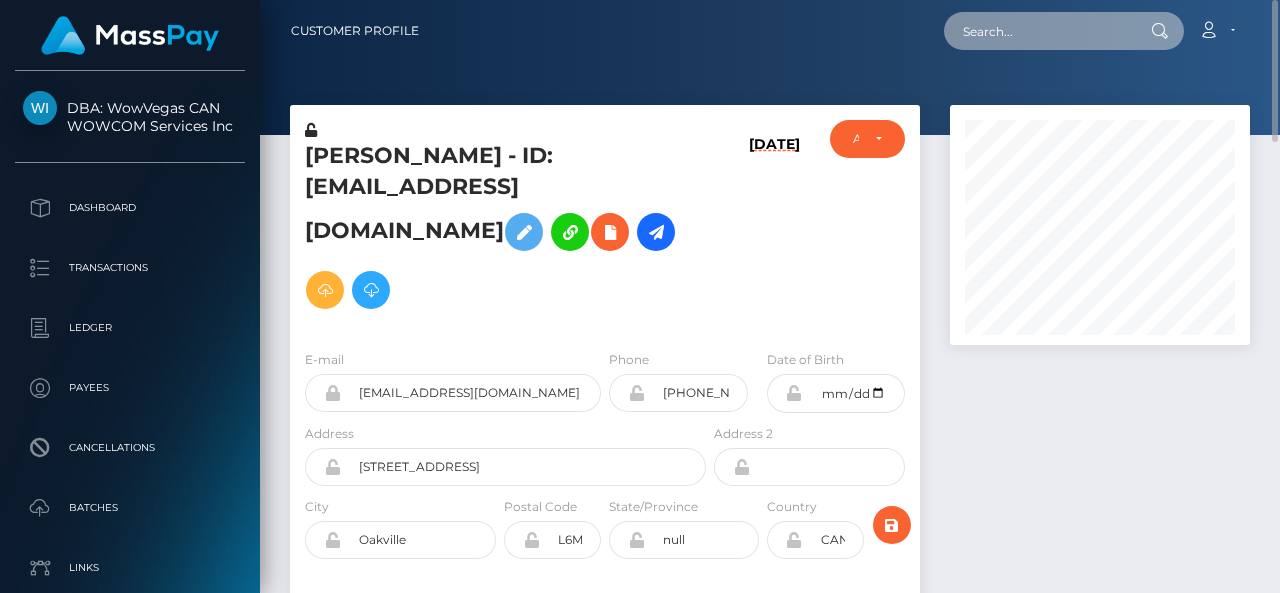 click at bounding box center (1038, 31) 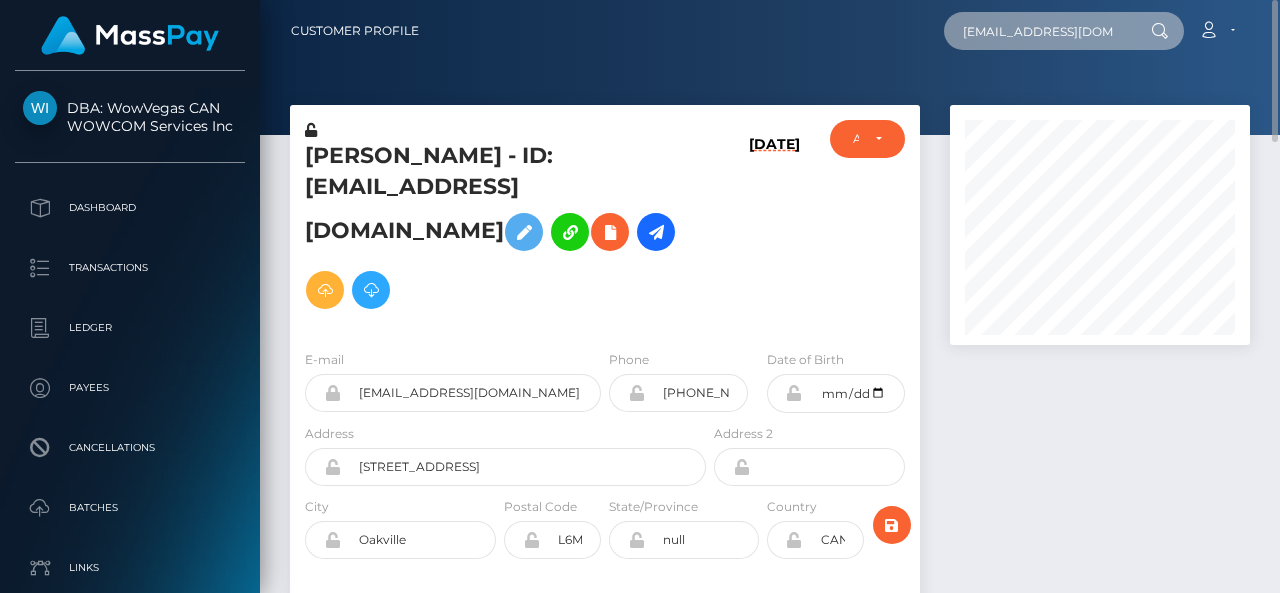 scroll, scrollTop: 0, scrollLeft: 17, axis: horizontal 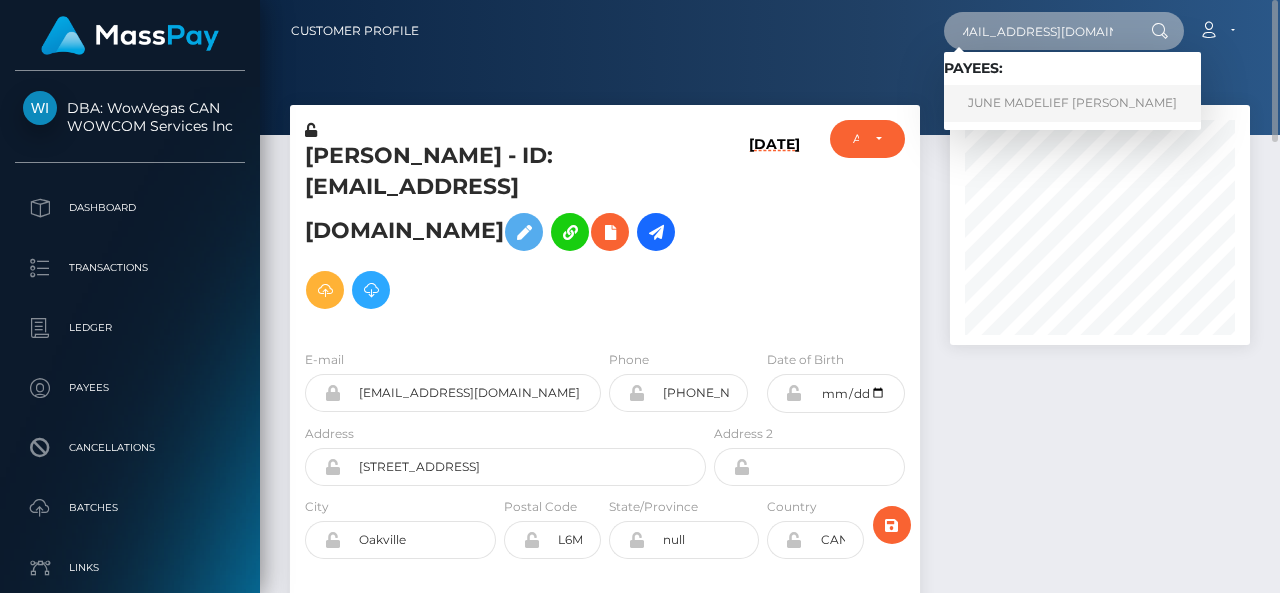 type on "junehorsman@outlook.com" 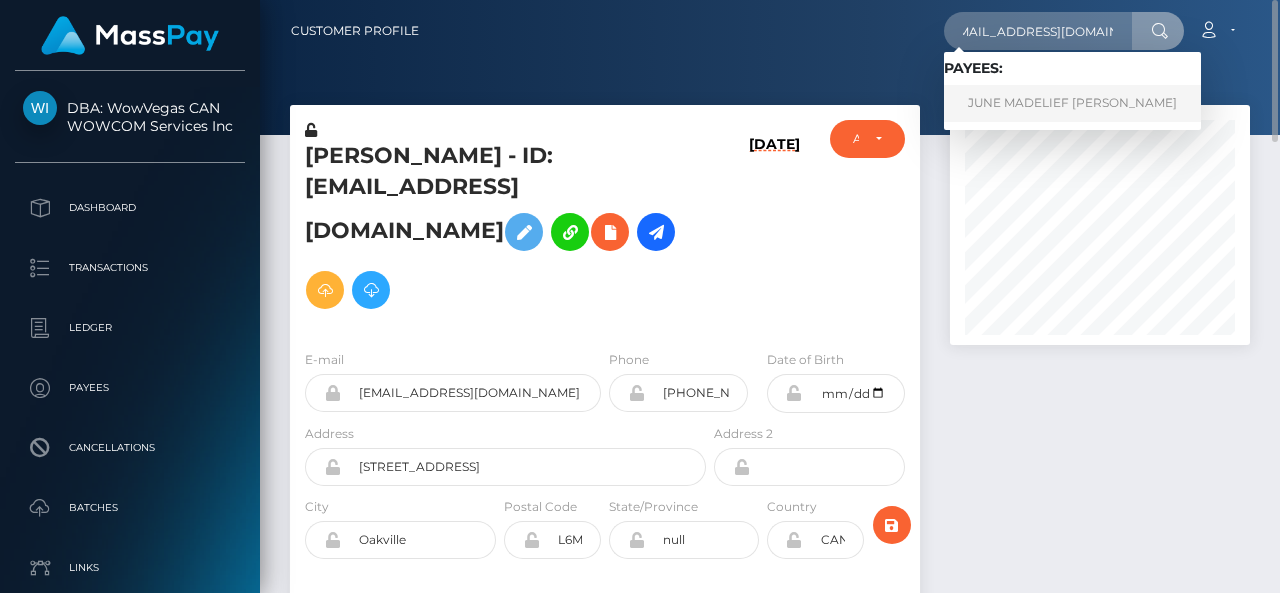 click on "JUNE MADELIEF HORSMAN" at bounding box center (1072, 103) 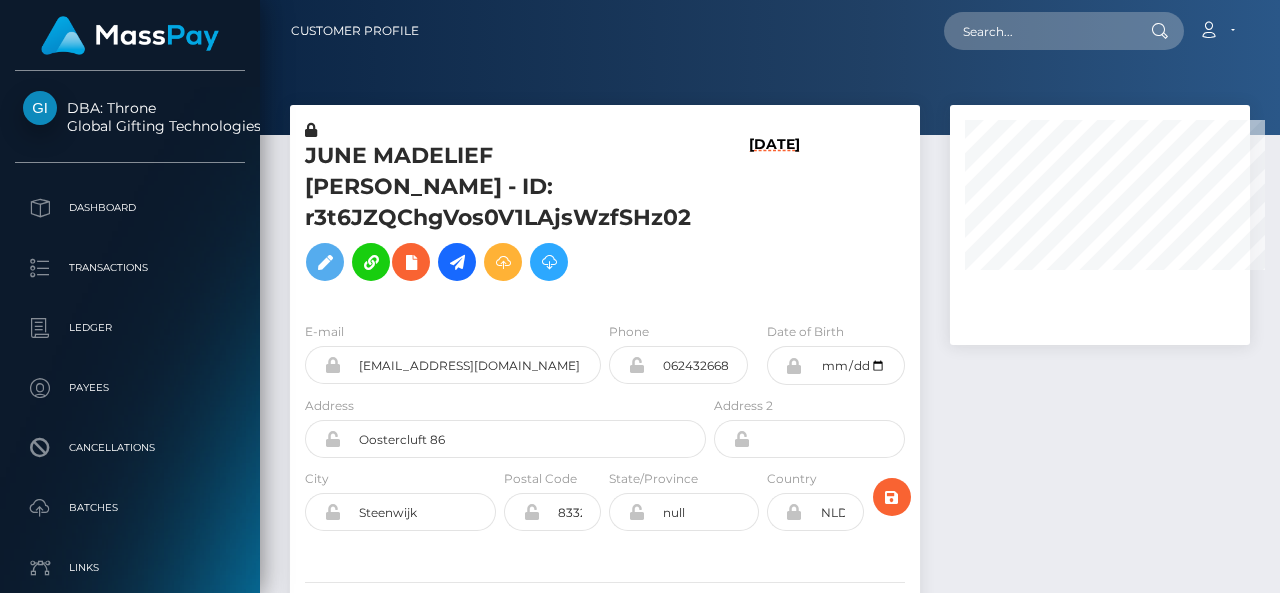 scroll, scrollTop: 0, scrollLeft: 0, axis: both 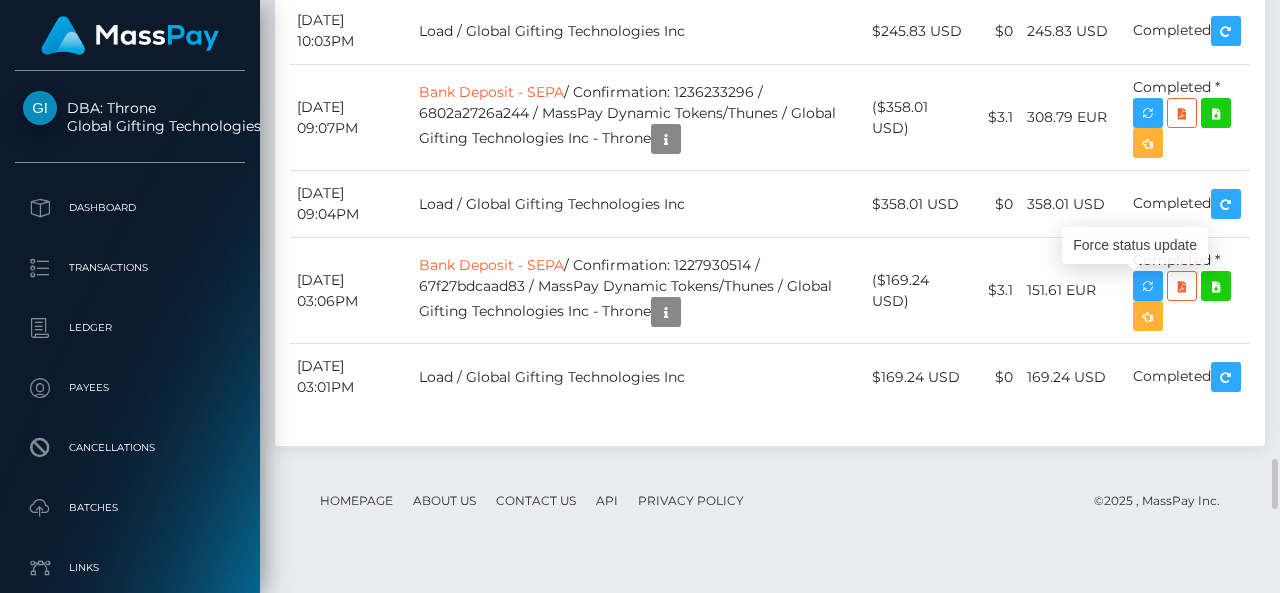 click at bounding box center (1148, -834) 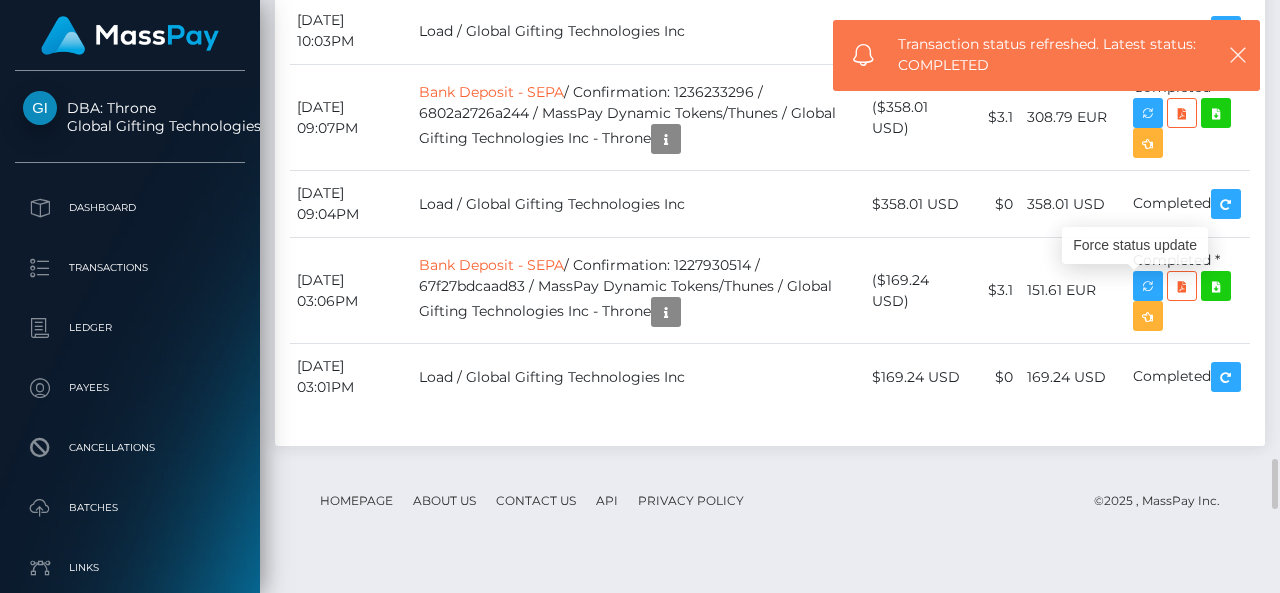 click on "Transaction status refreshed. Latest status: COMPLETED" at bounding box center (1046, 55) 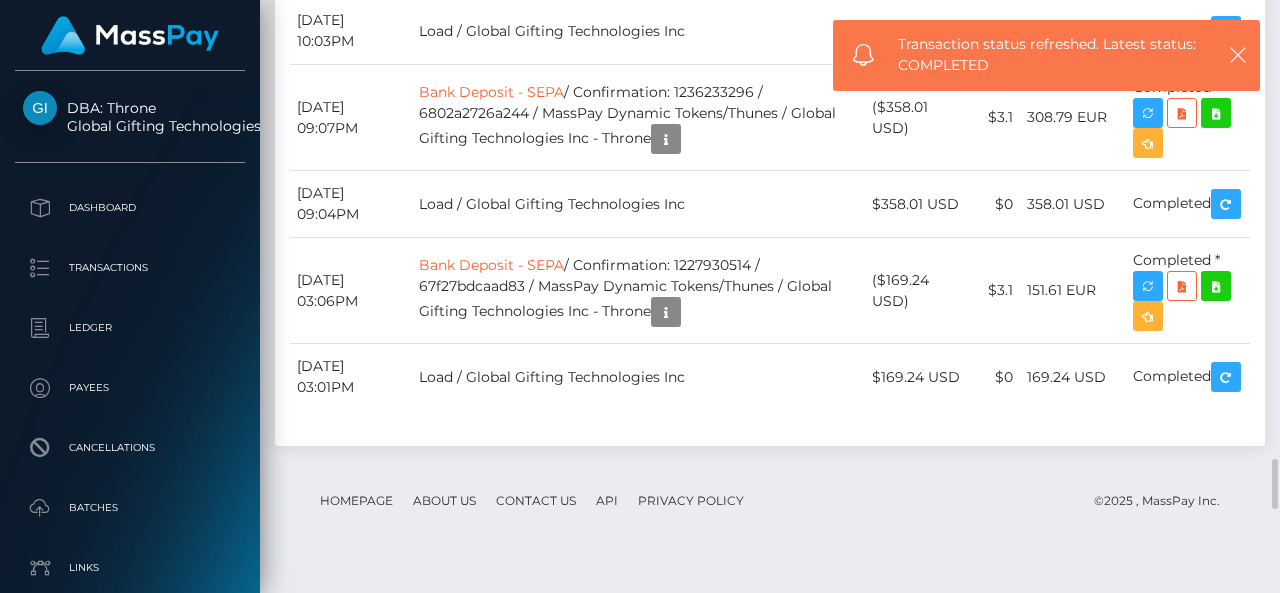 click on "Transaction status refreshed. Latest status: COMPLETED" at bounding box center [1046, 55] 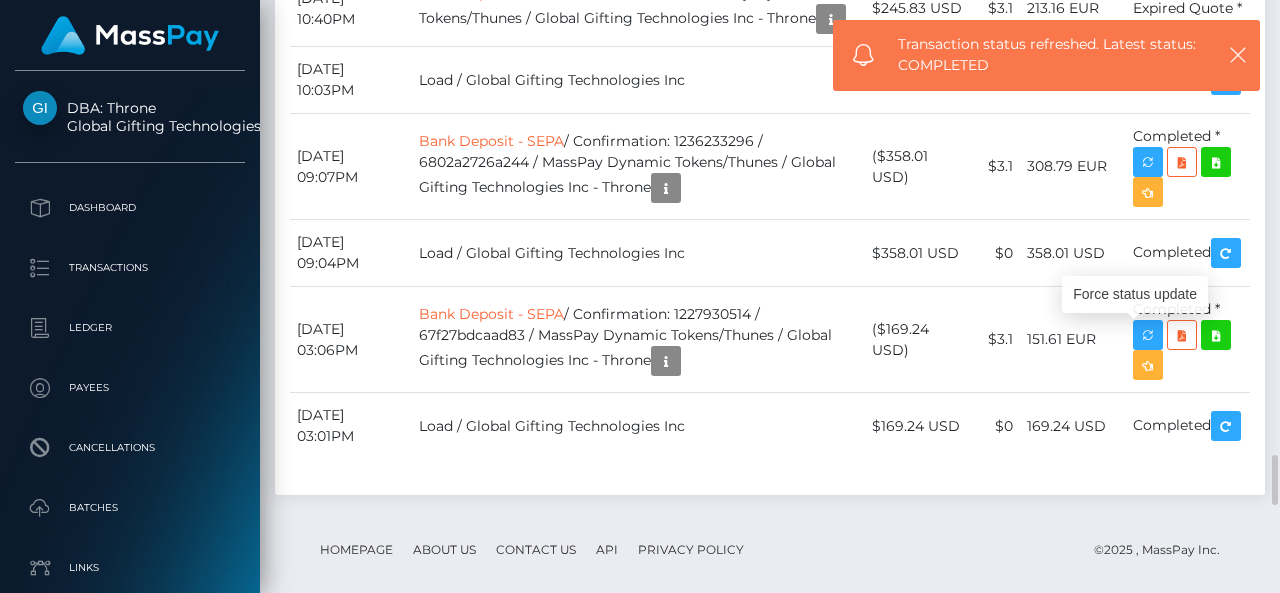 scroll, scrollTop: 240, scrollLeft: 300, axis: both 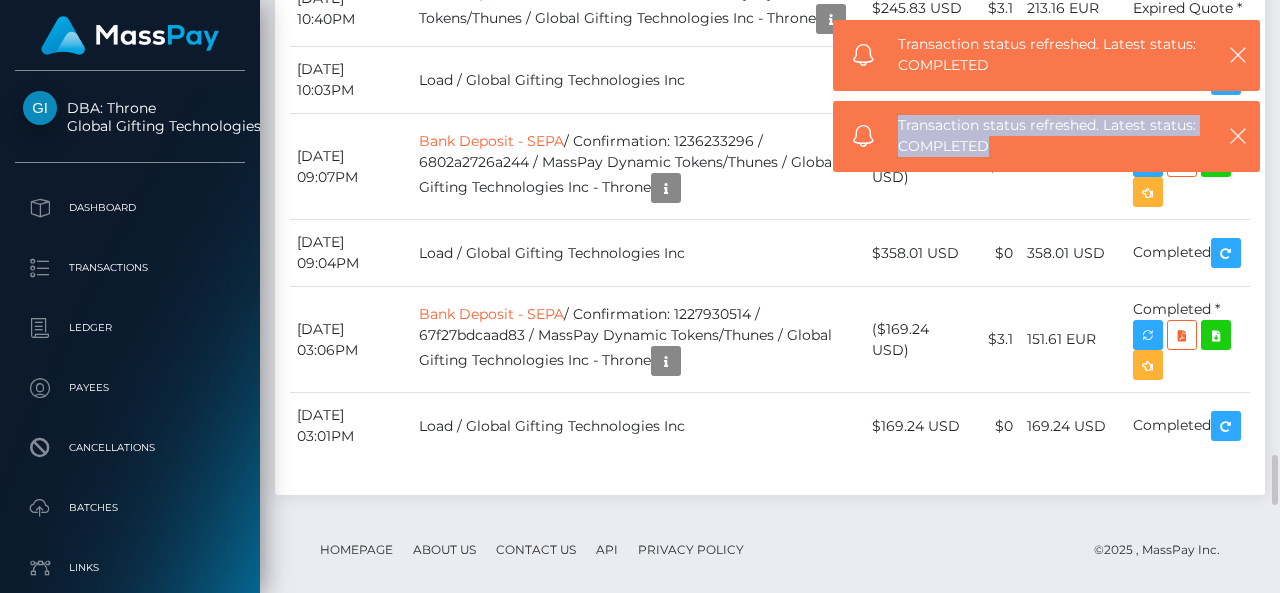 click on "($2,443.62 USD)" at bounding box center [917, -780] 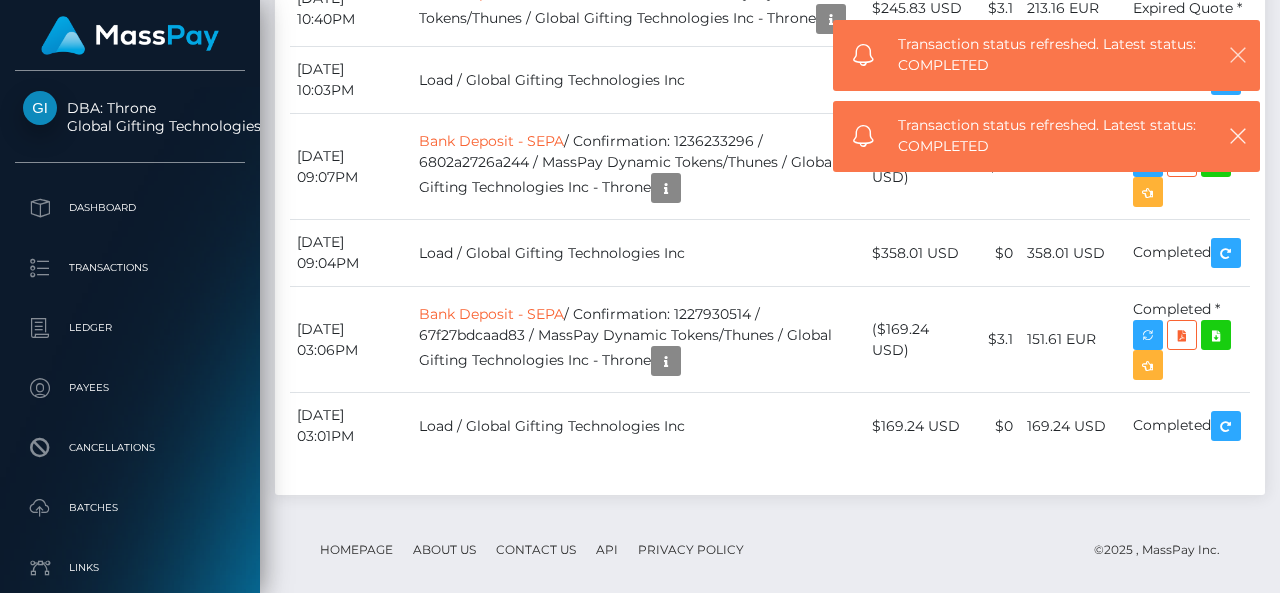 click at bounding box center [1238, 55] 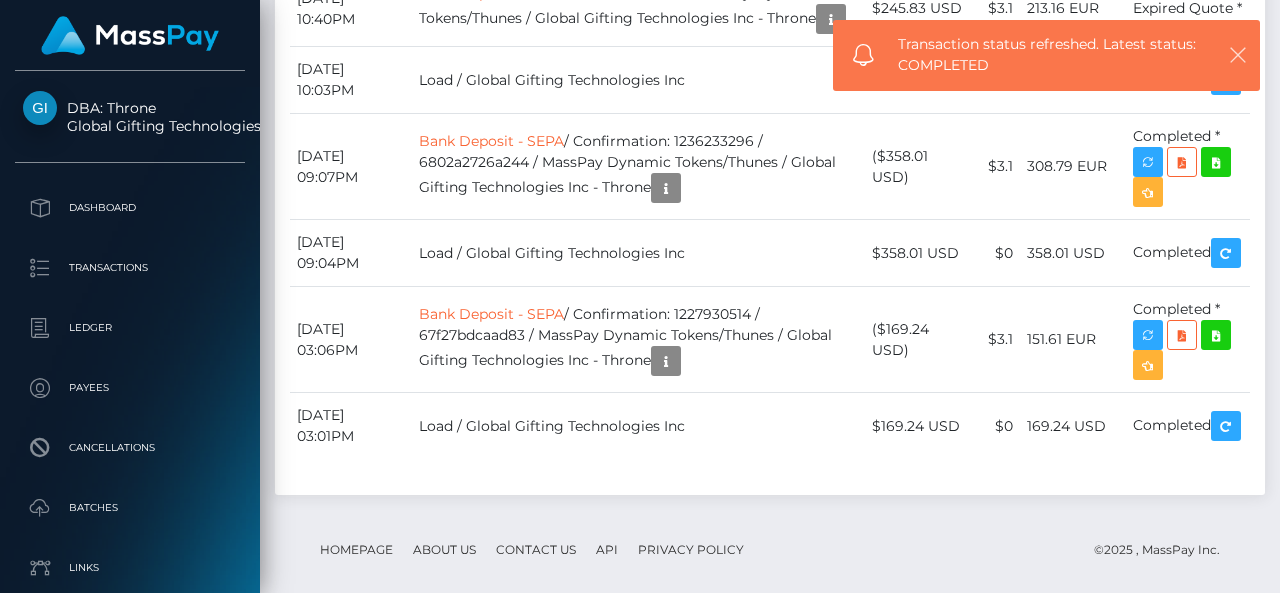 click at bounding box center (1238, 55) 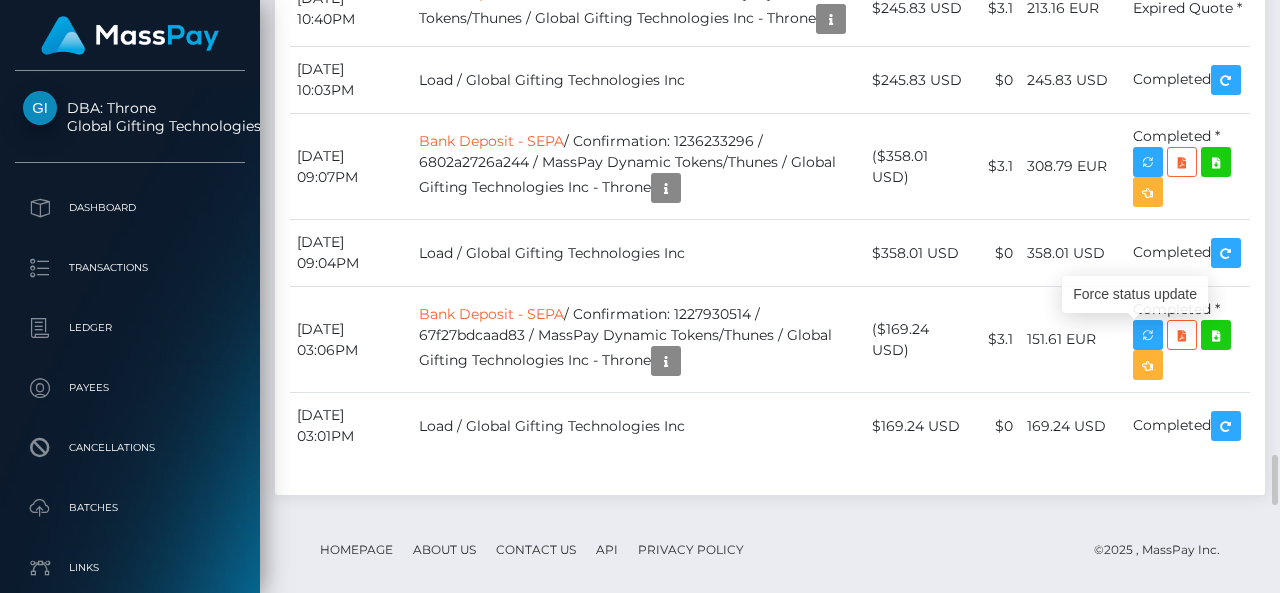 scroll, scrollTop: 240, scrollLeft: 300, axis: both 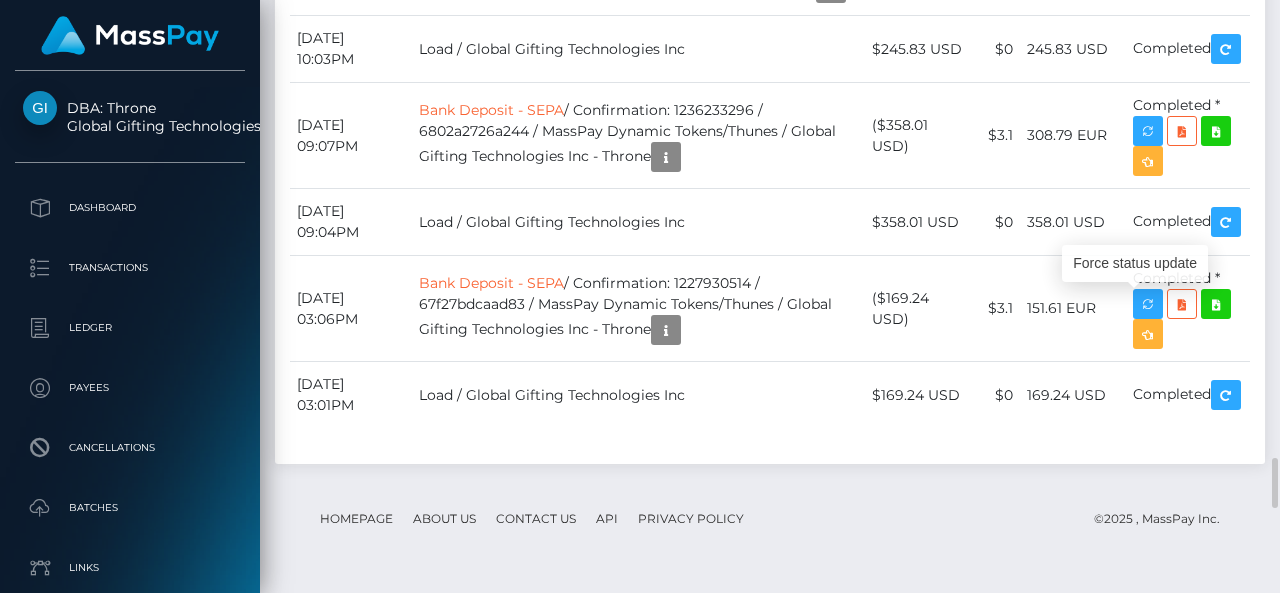 click on "Bank Deposit - SEPA  / Confirmation: 39751622-56b6-11f0-b1fb-02a8c2768cb9 / 68643eaae8d58  / MassPay Dynamic Tokens/YourSafe / Global Gifting Technologies Inc - Throne" at bounding box center (638, -632) 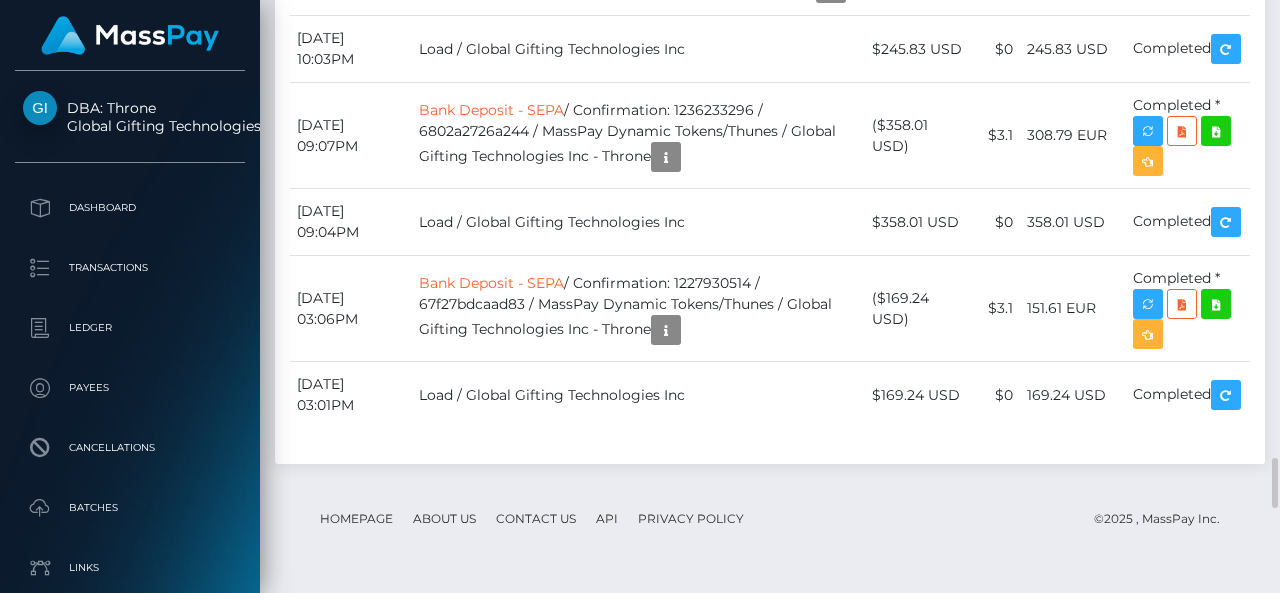 scroll, scrollTop: 240, scrollLeft: 300, axis: both 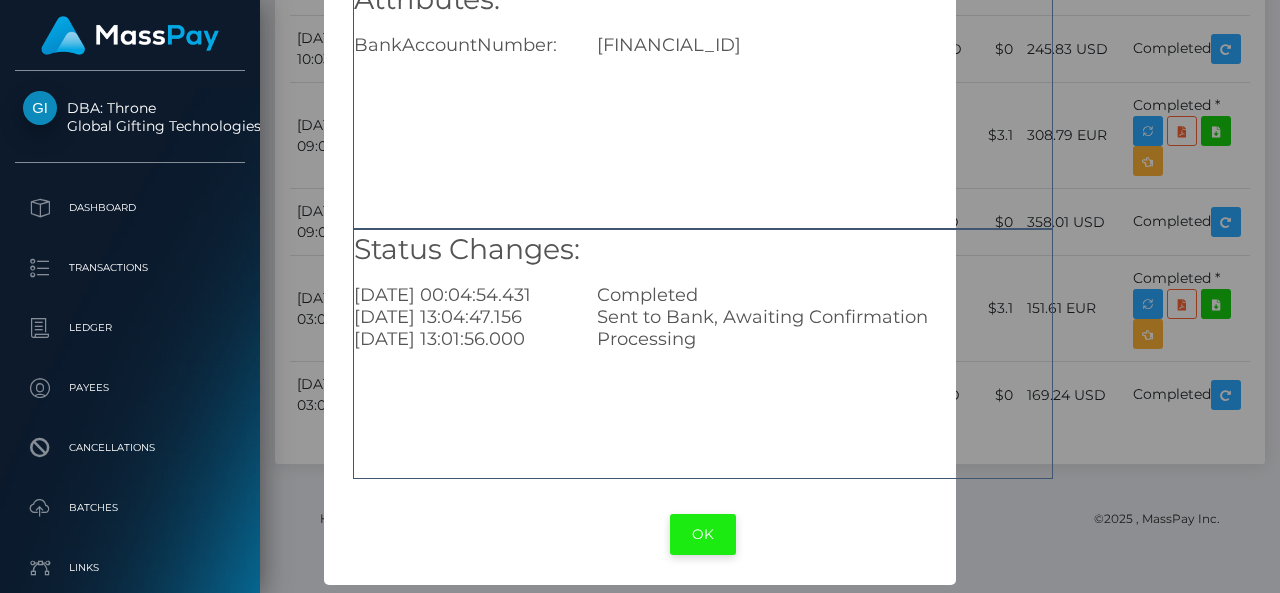 click on "OK" at bounding box center [703, 534] 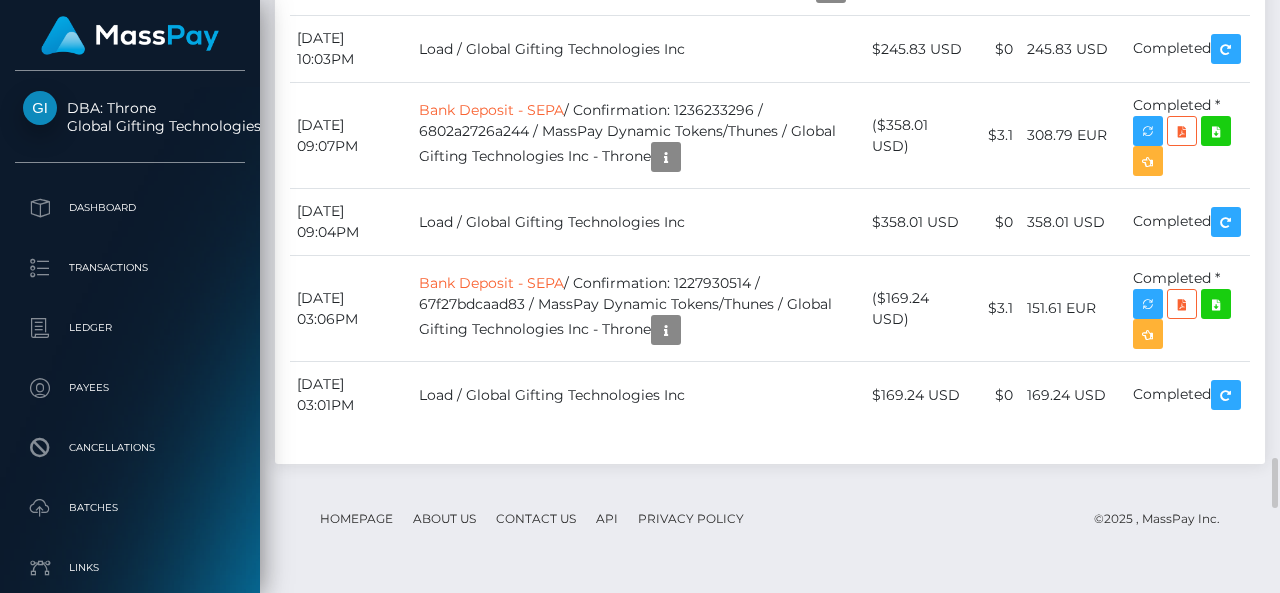 scroll, scrollTop: 240, scrollLeft: 300, axis: both 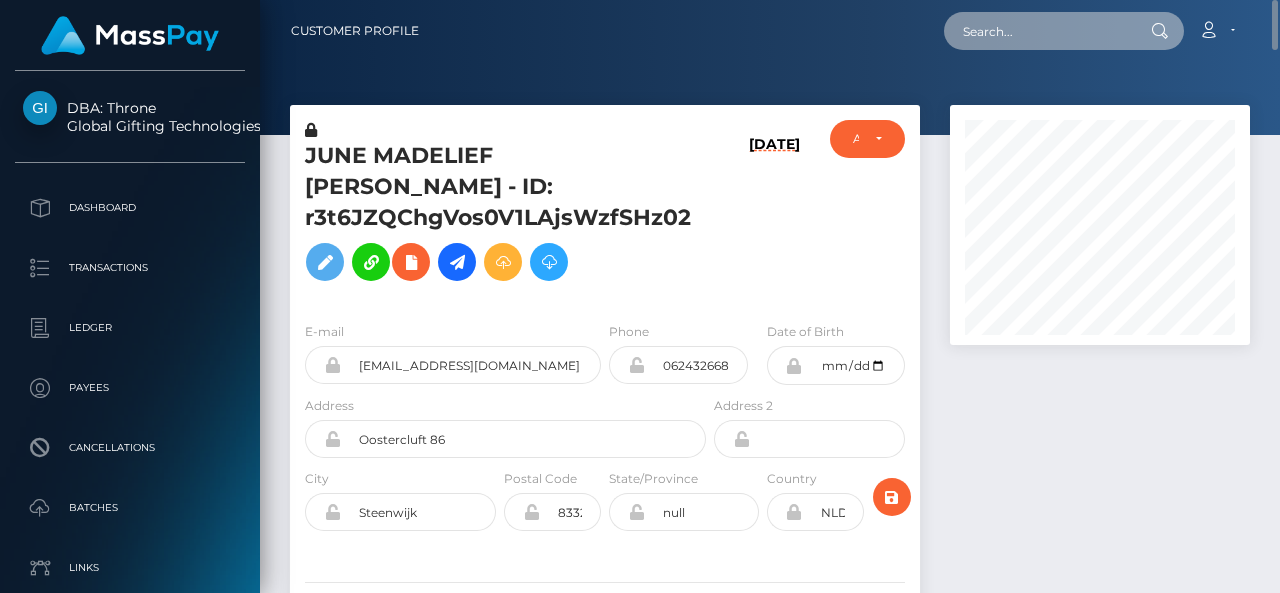click at bounding box center (1038, 31) 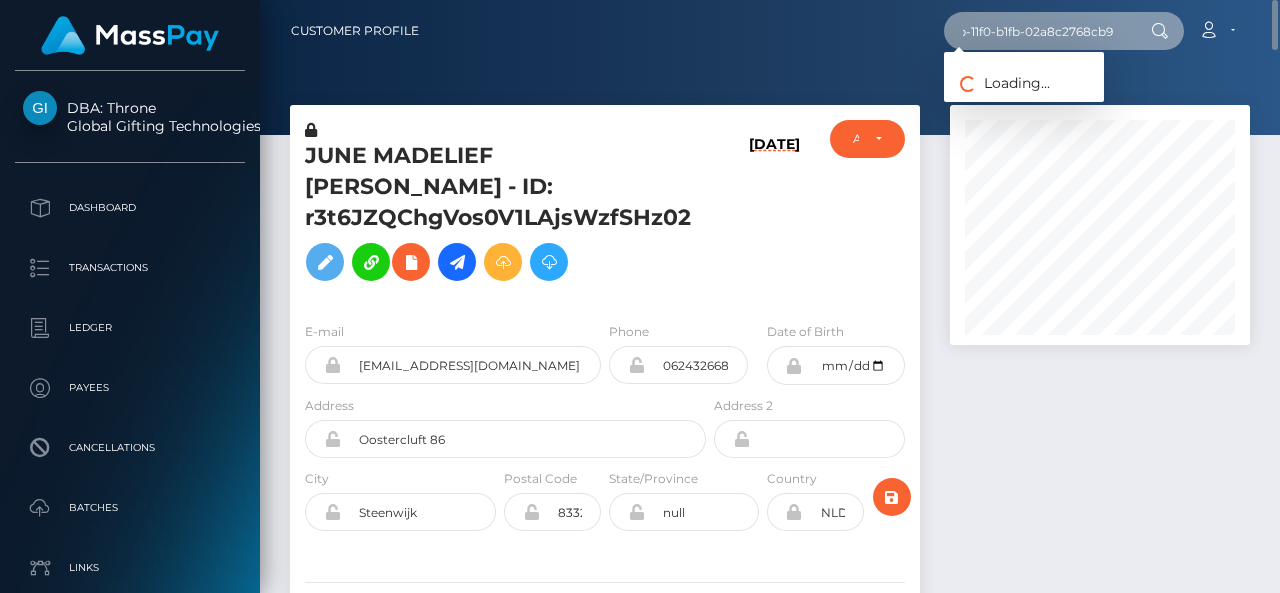 scroll, scrollTop: 0, scrollLeft: 87, axis: horizontal 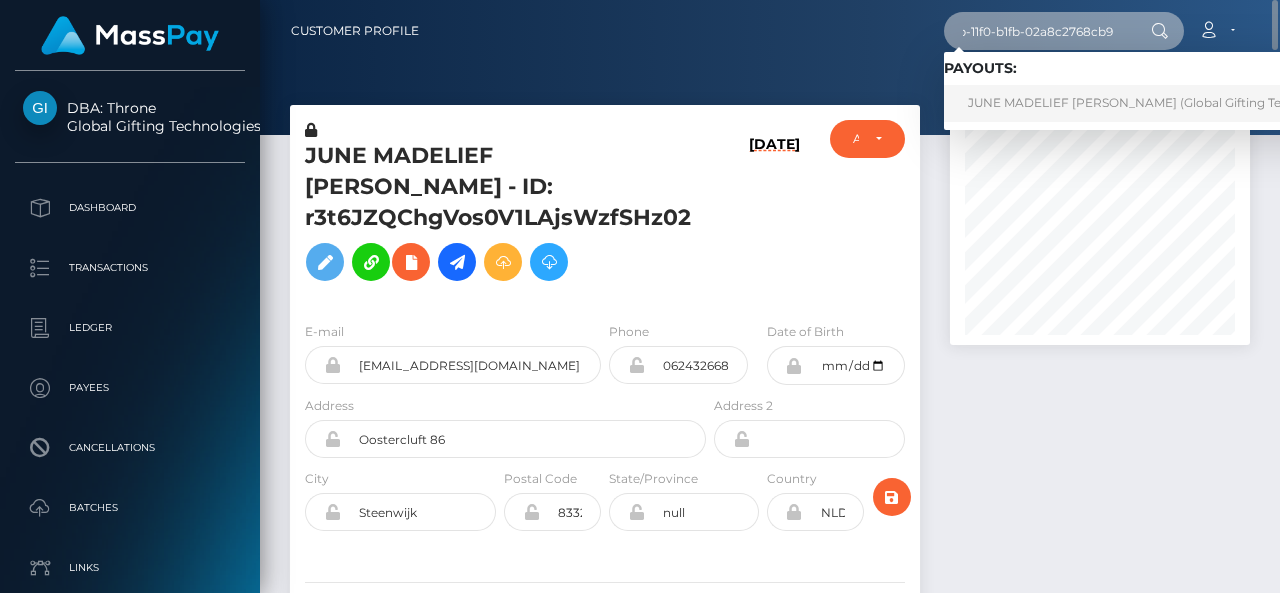 type on "019e5a19-5d5b-11f0-b1fb-02a8c2768cb9" 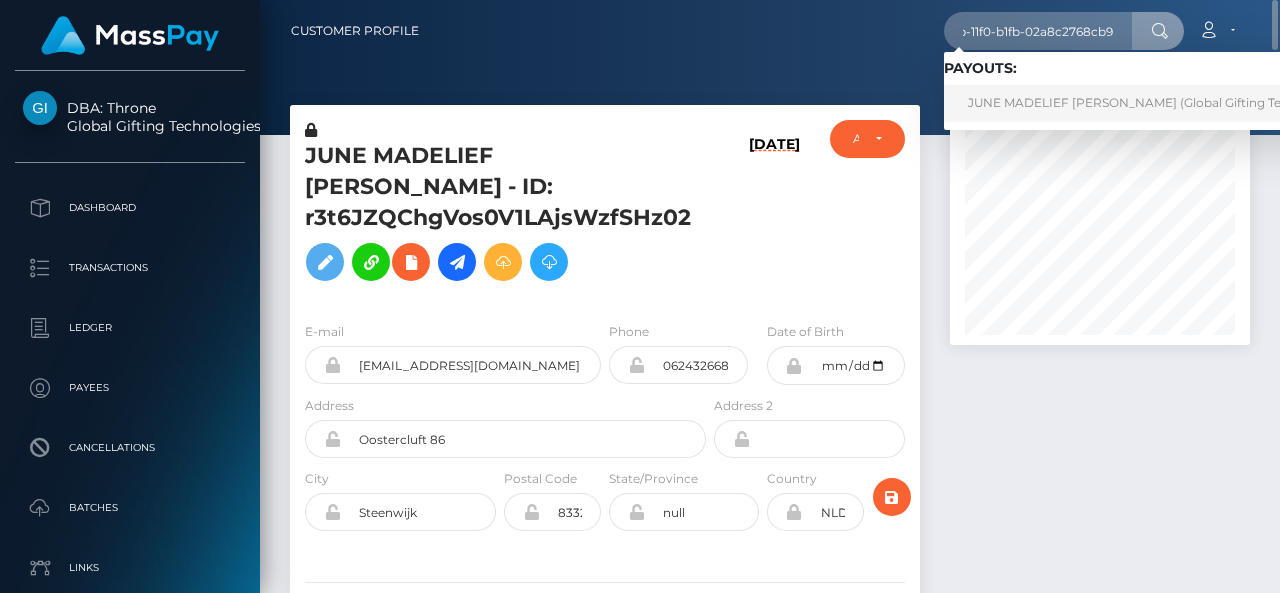 click on "JUNE MADELIEF HORSMAN (Global Gifting Technologies Inc - Throne)" at bounding box center [1197, 103] 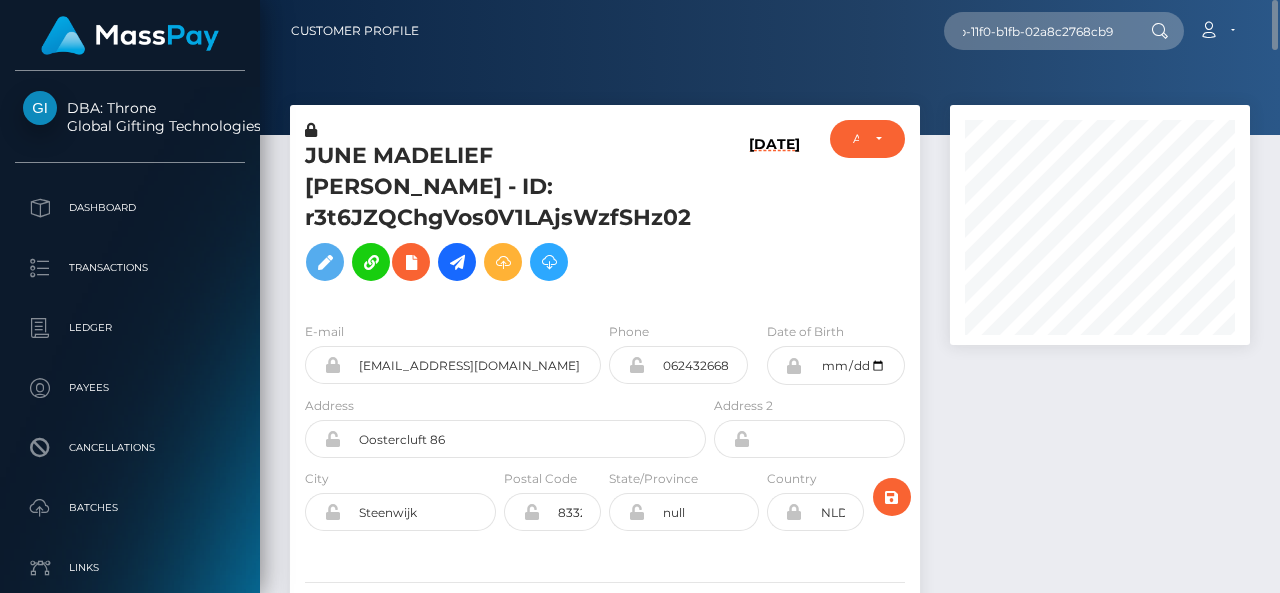 scroll, scrollTop: 0, scrollLeft: 0, axis: both 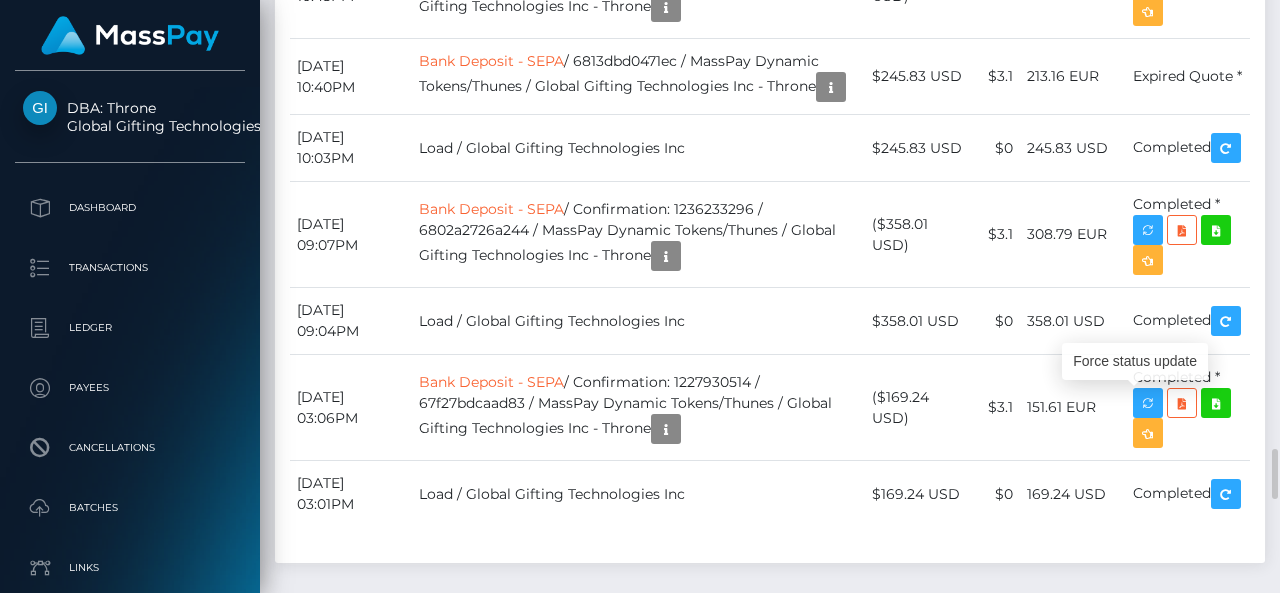 click at bounding box center (1148, -717) 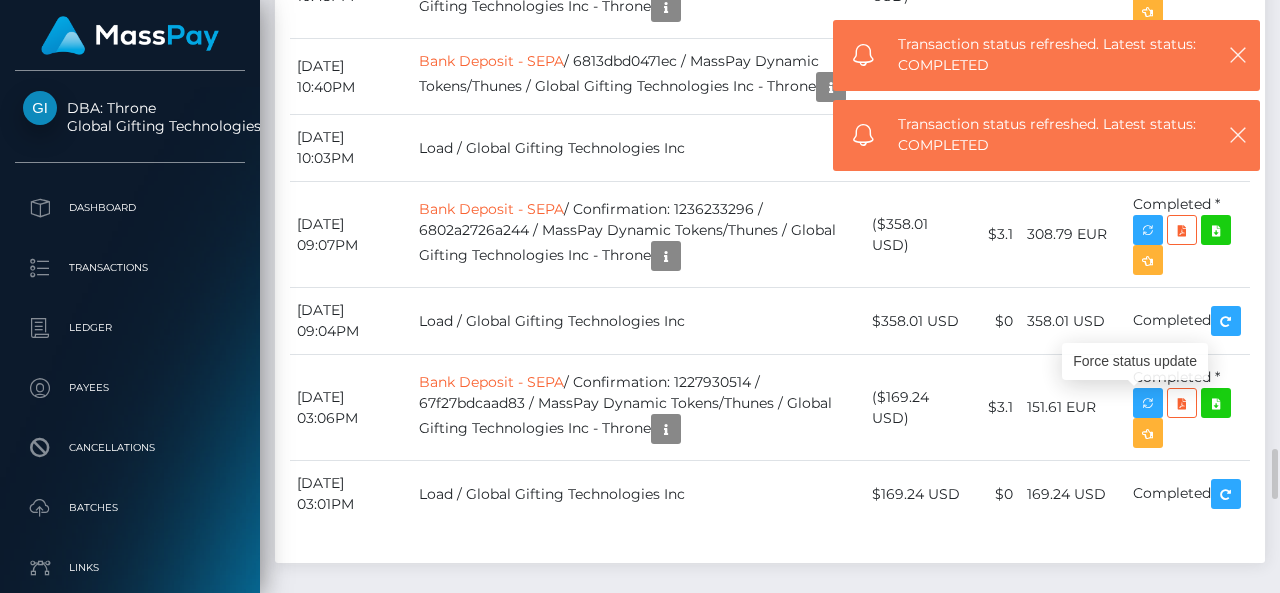 click at bounding box center [1148, -717] 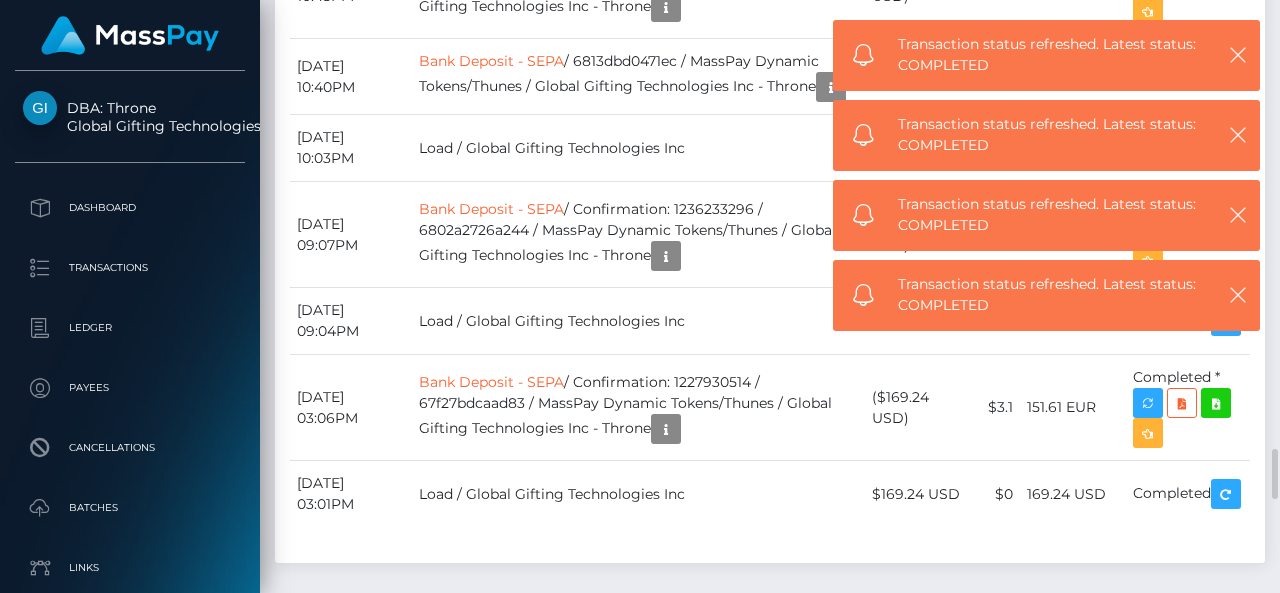 click on "Transaction status refreshed. Latest status: COMPLETED" at bounding box center (1046, 295) 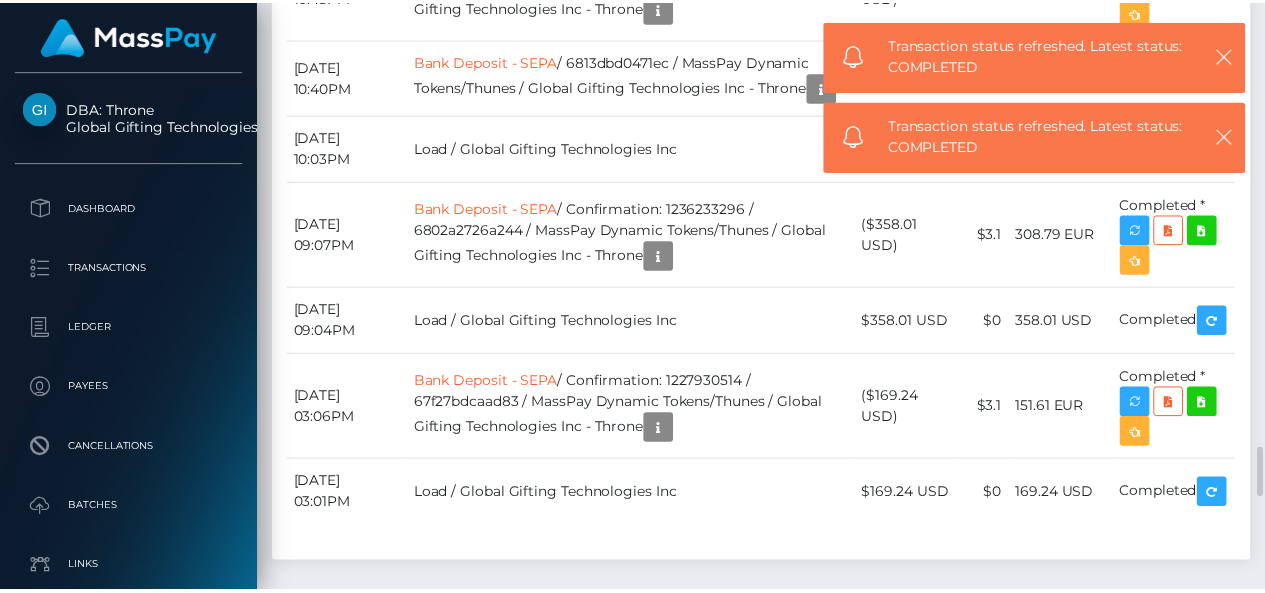 scroll, scrollTop: 240, scrollLeft: 295, axis: both 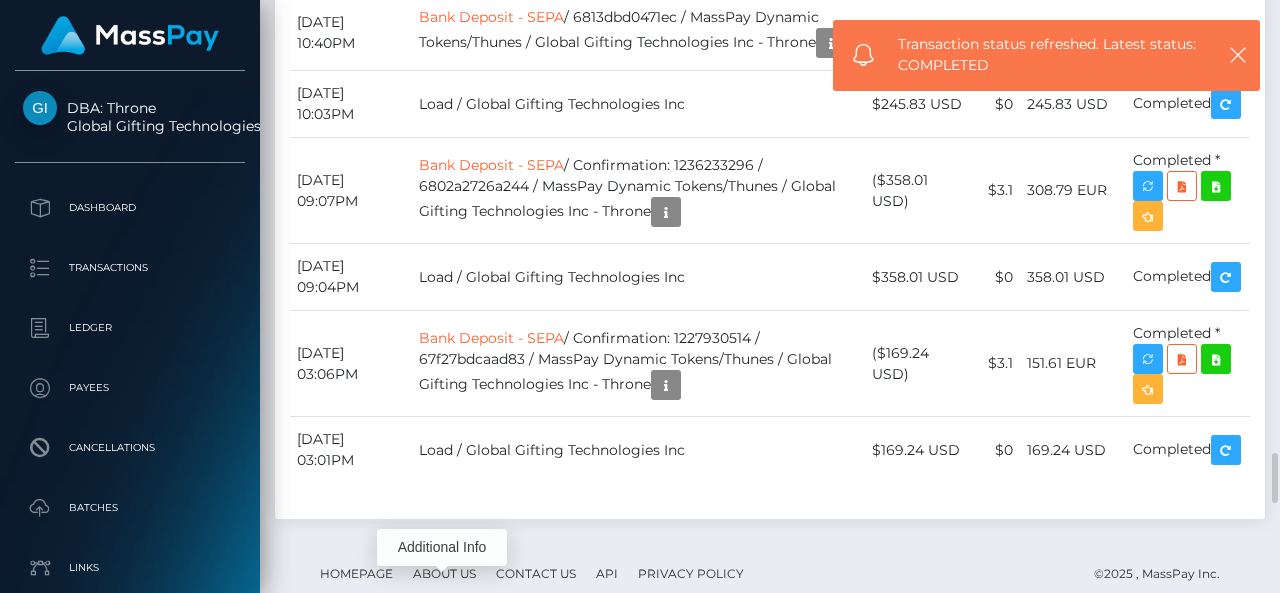 click at bounding box center (843, -556) 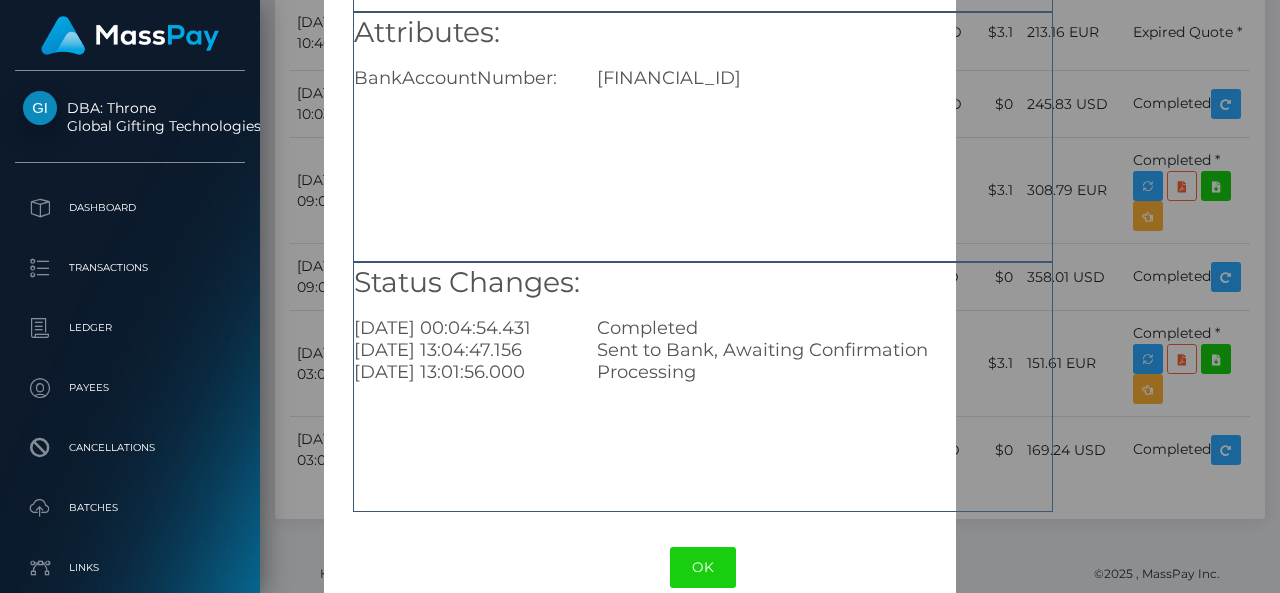 scroll, scrollTop: 327, scrollLeft: 0, axis: vertical 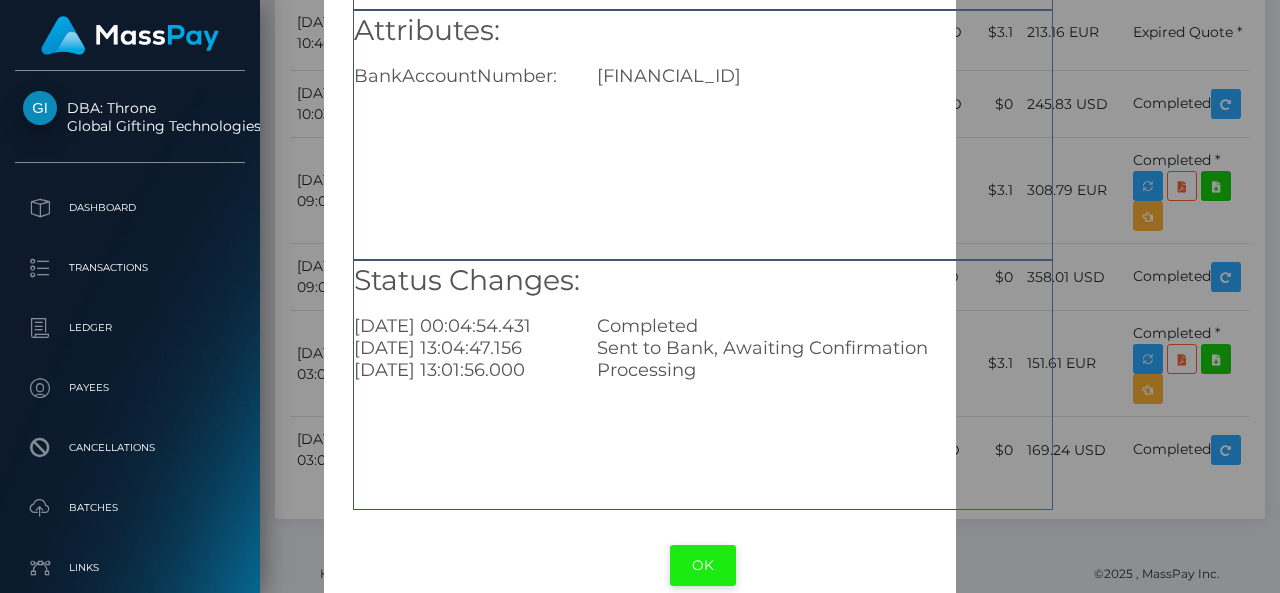 click on "OK" at bounding box center (703, 565) 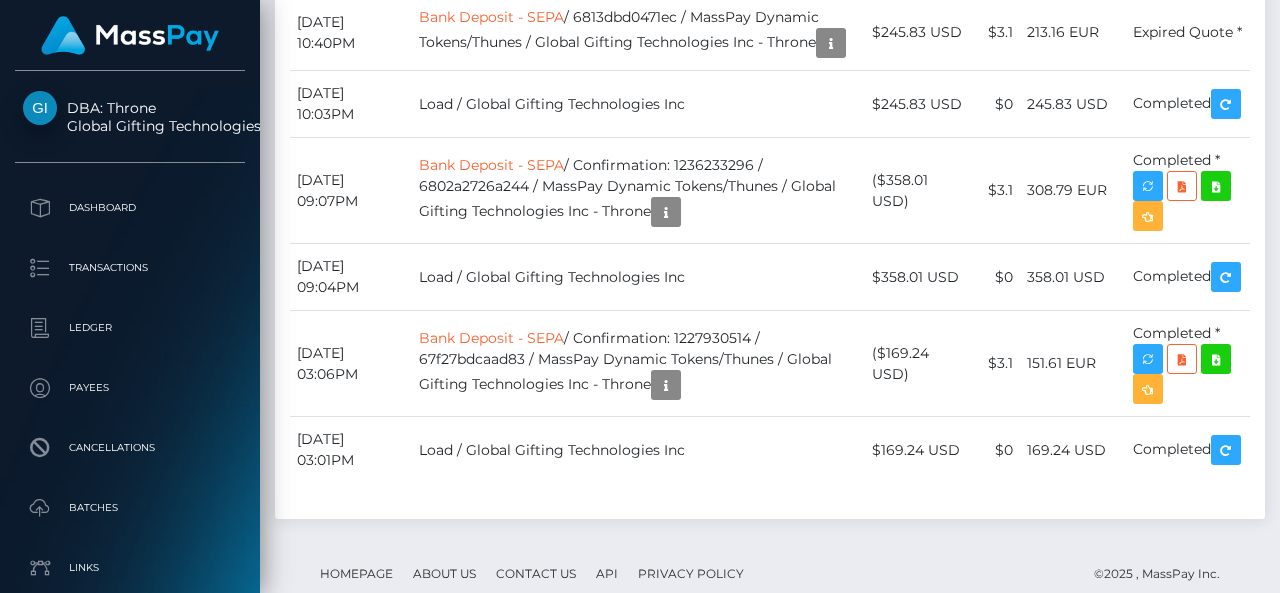 scroll, scrollTop: 240, scrollLeft: 300, axis: both 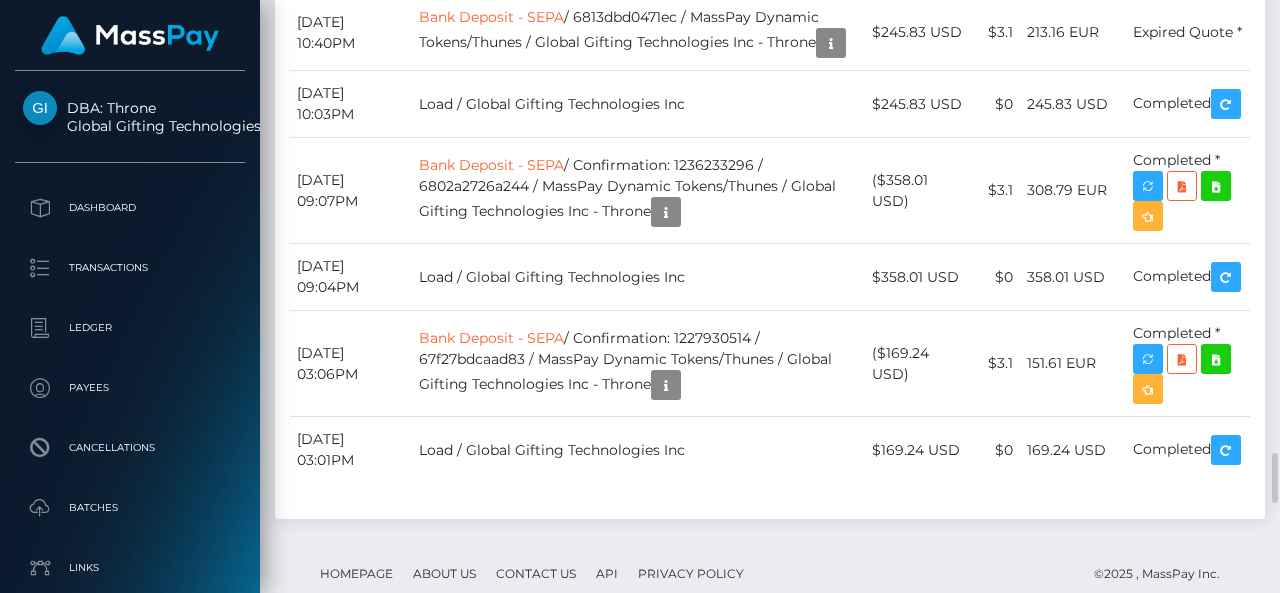 click on "Load / Global Gifting Technologies Inc" at bounding box center (638, -664) 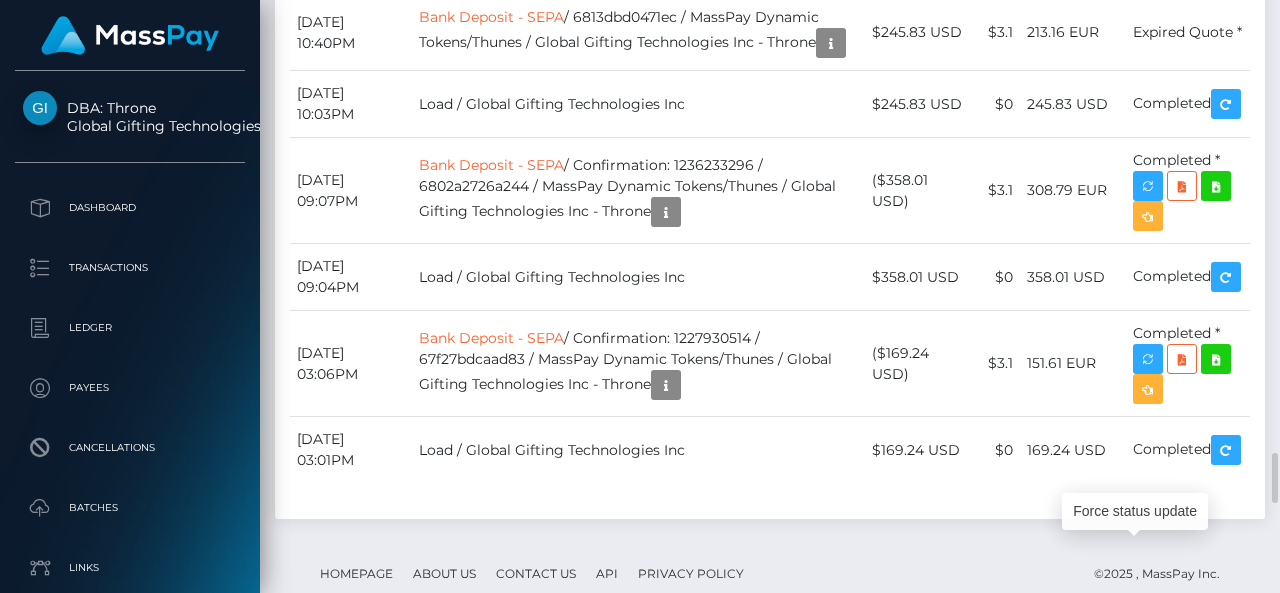 scroll, scrollTop: 240, scrollLeft: 300, axis: both 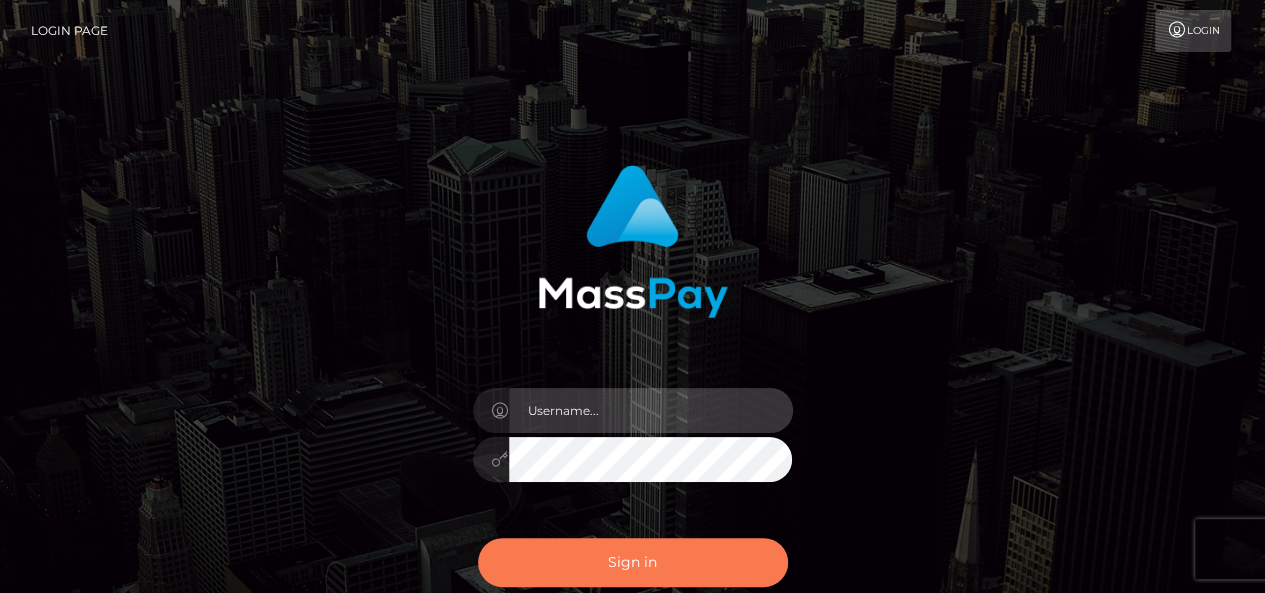 type on "[DOMAIN_NAME]" 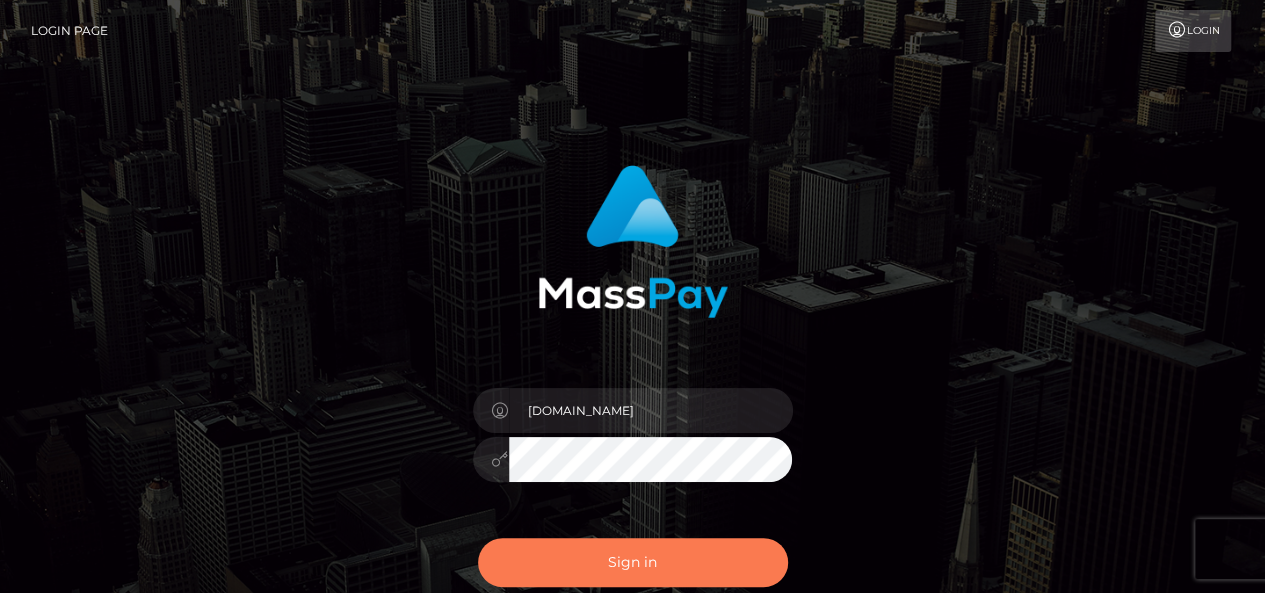 click on "Sign in" at bounding box center [633, 562] 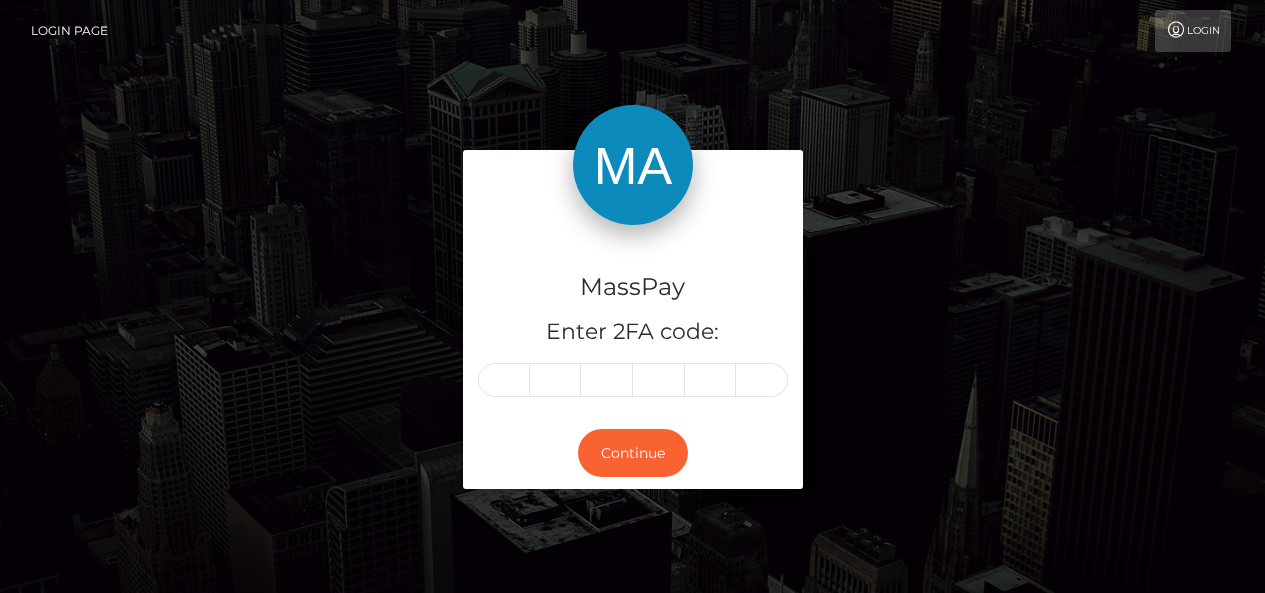 scroll, scrollTop: 0, scrollLeft: 0, axis: both 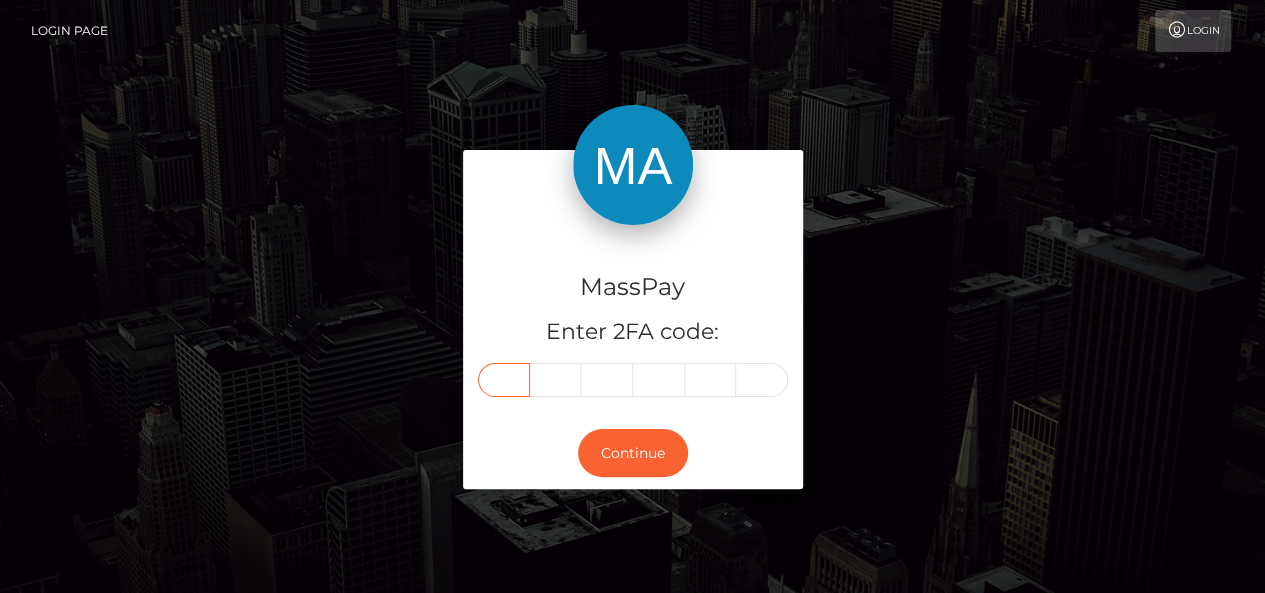 paste on "0" 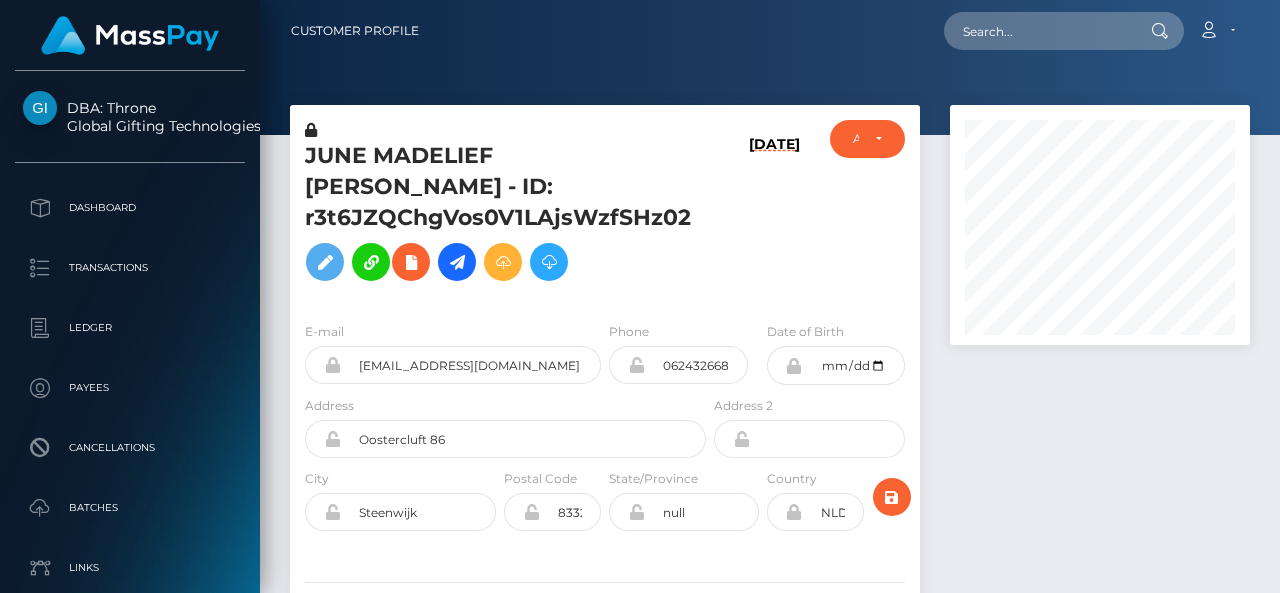 scroll, scrollTop: 0, scrollLeft: 0, axis: both 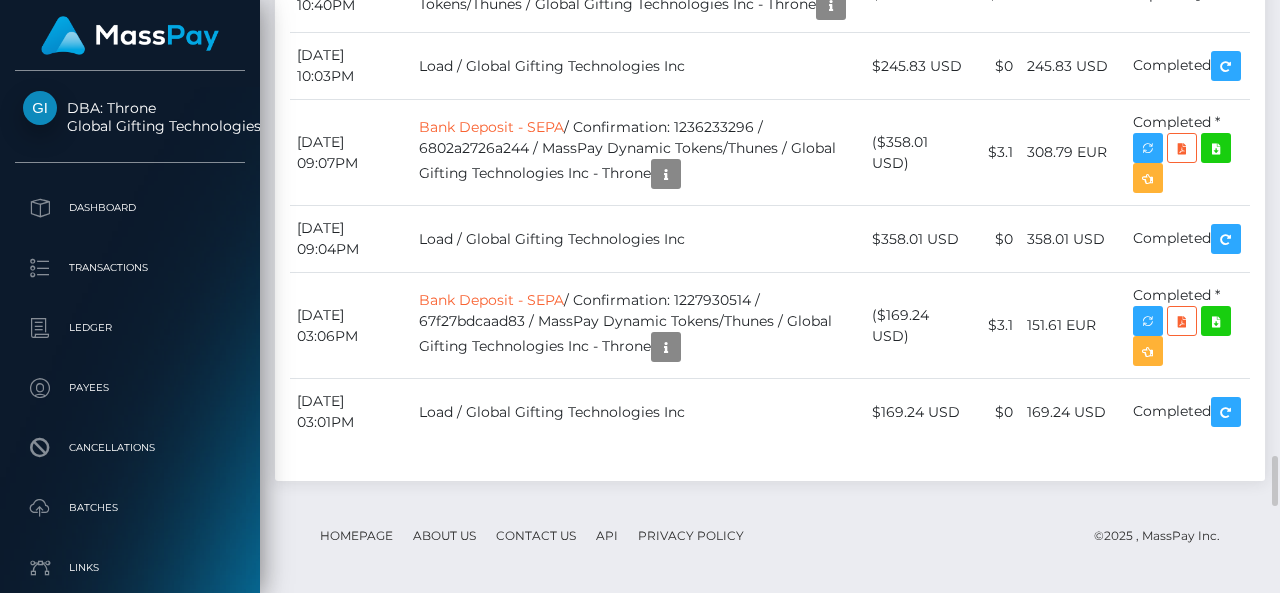 click at bounding box center [843, -594] 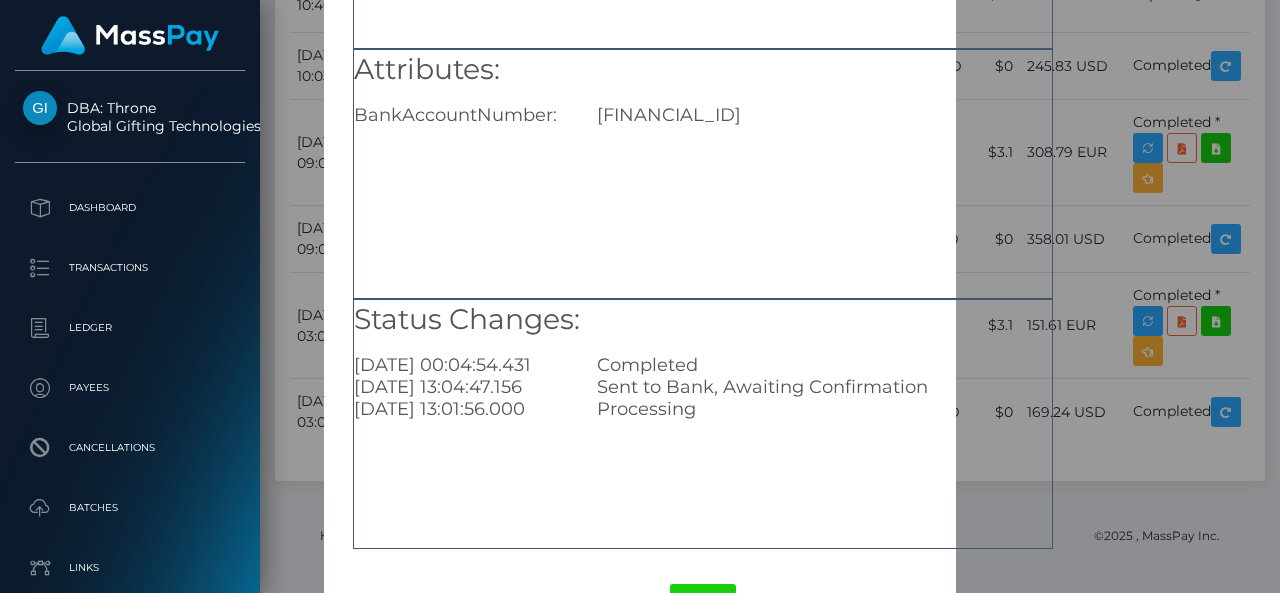 scroll, scrollTop: 301, scrollLeft: 0, axis: vertical 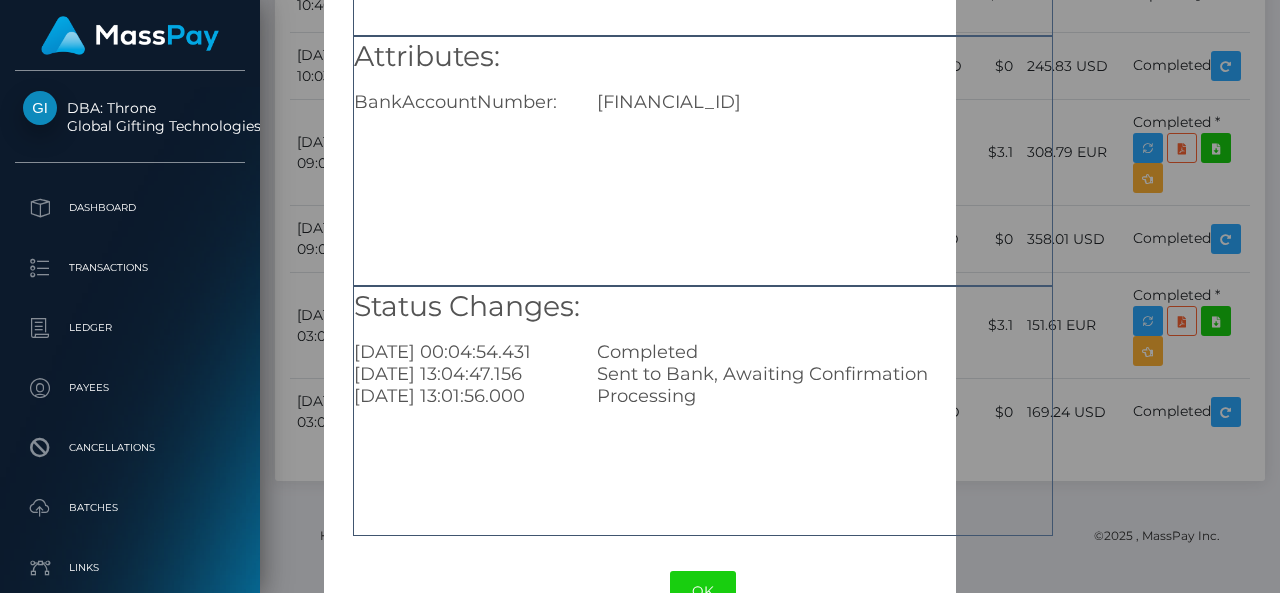 click on "Processing" at bounding box center [824, 396] 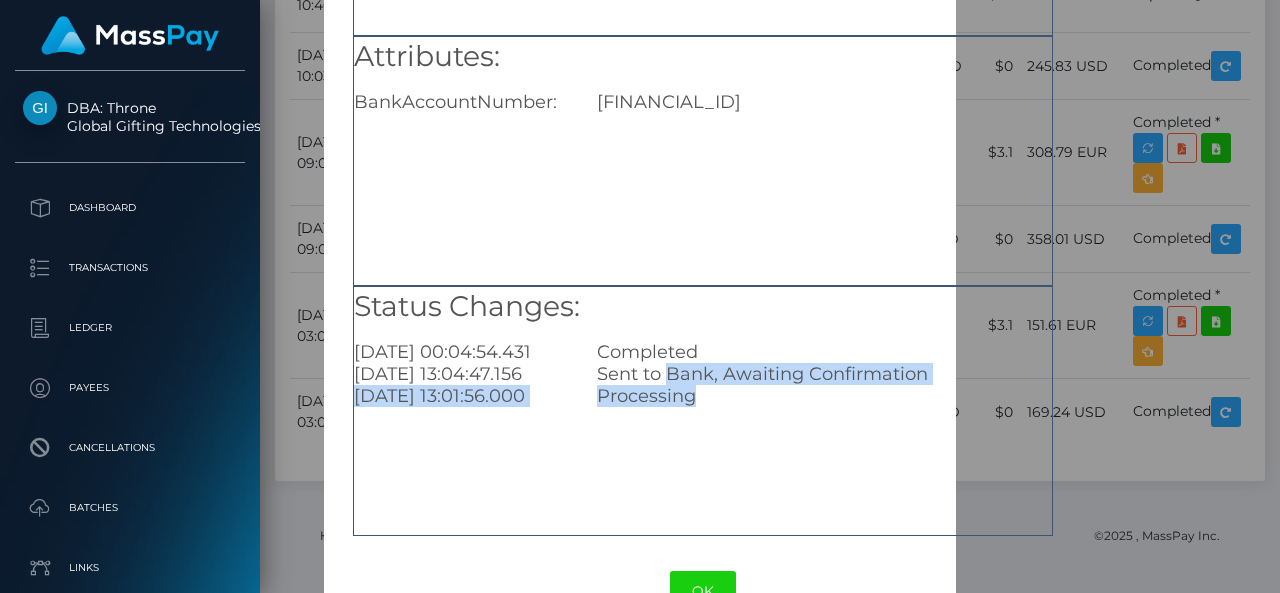 drag, startPoint x: 666, startPoint y: 419, endPoint x: 668, endPoint y: 390, distance: 29.068884 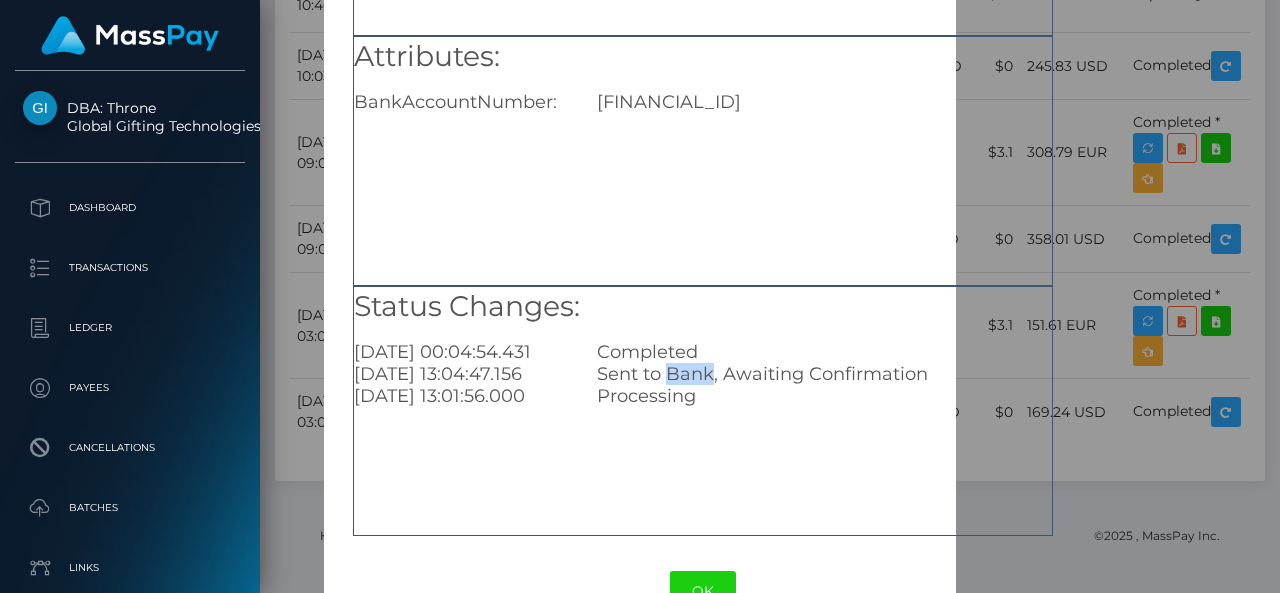 click on "Sent to Bank, Awaiting Confirmation" at bounding box center (824, 374) 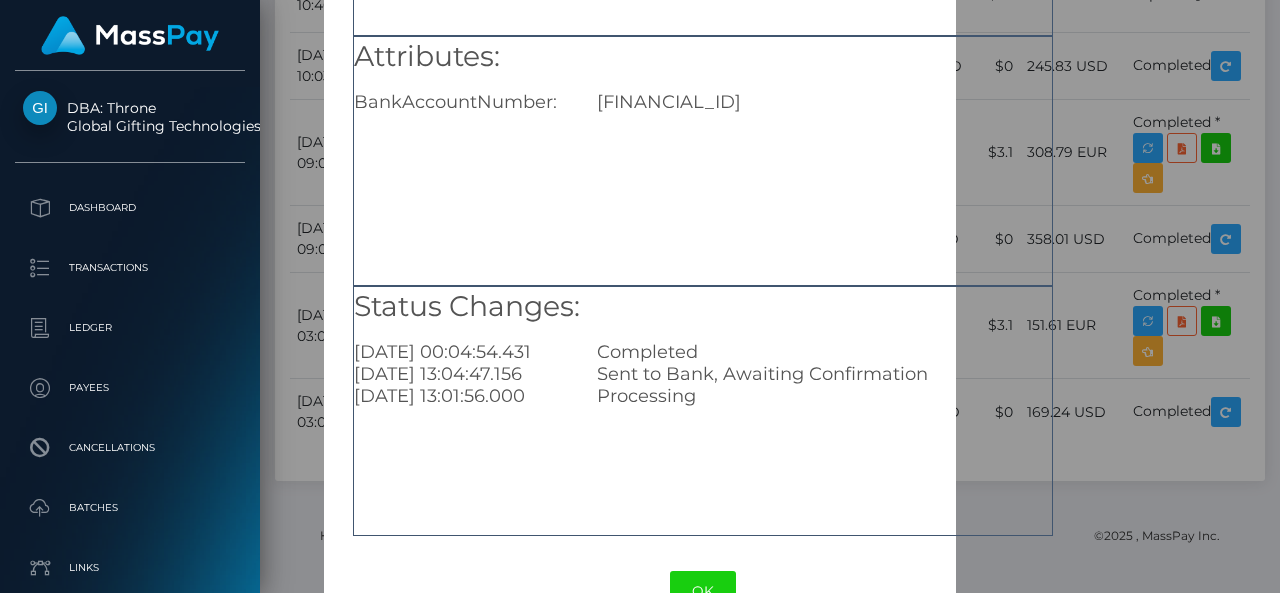 click on "Completed" at bounding box center (824, 352) 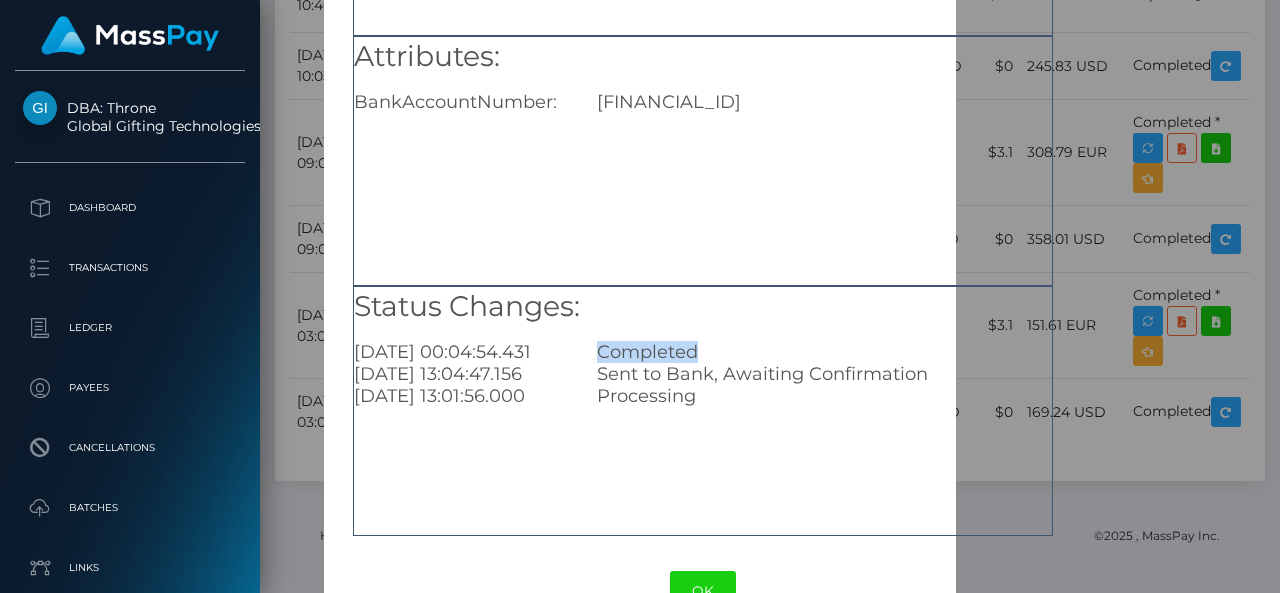 click on "Completed" at bounding box center (824, 352) 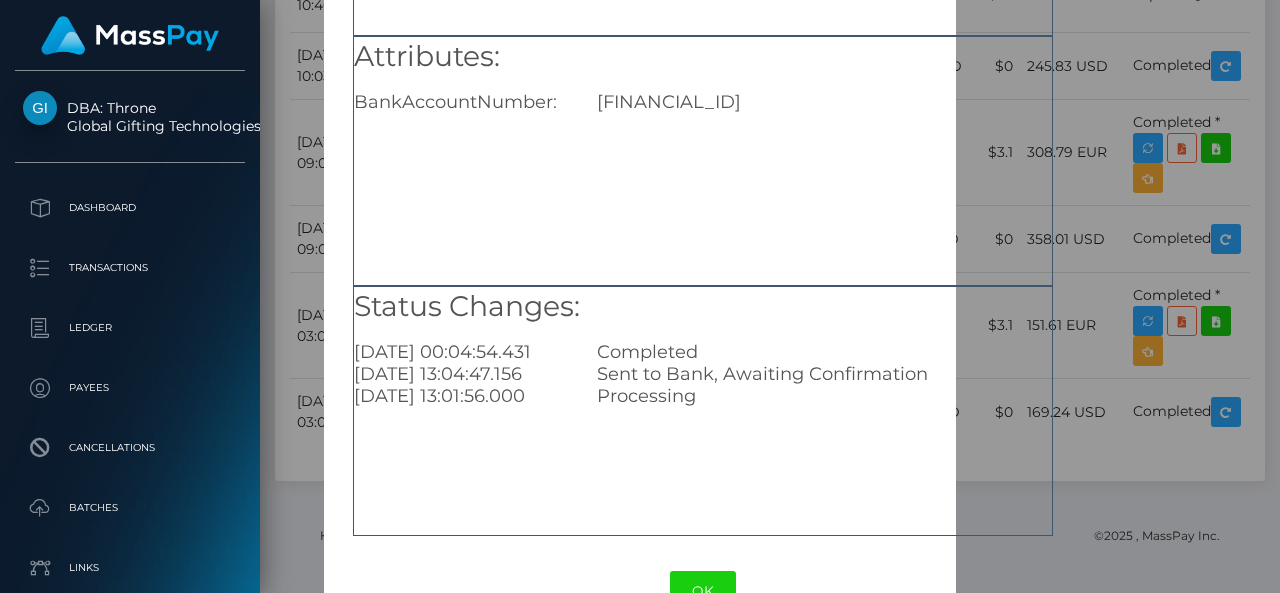 click on "NL89REVO9002511175" at bounding box center [824, 102] 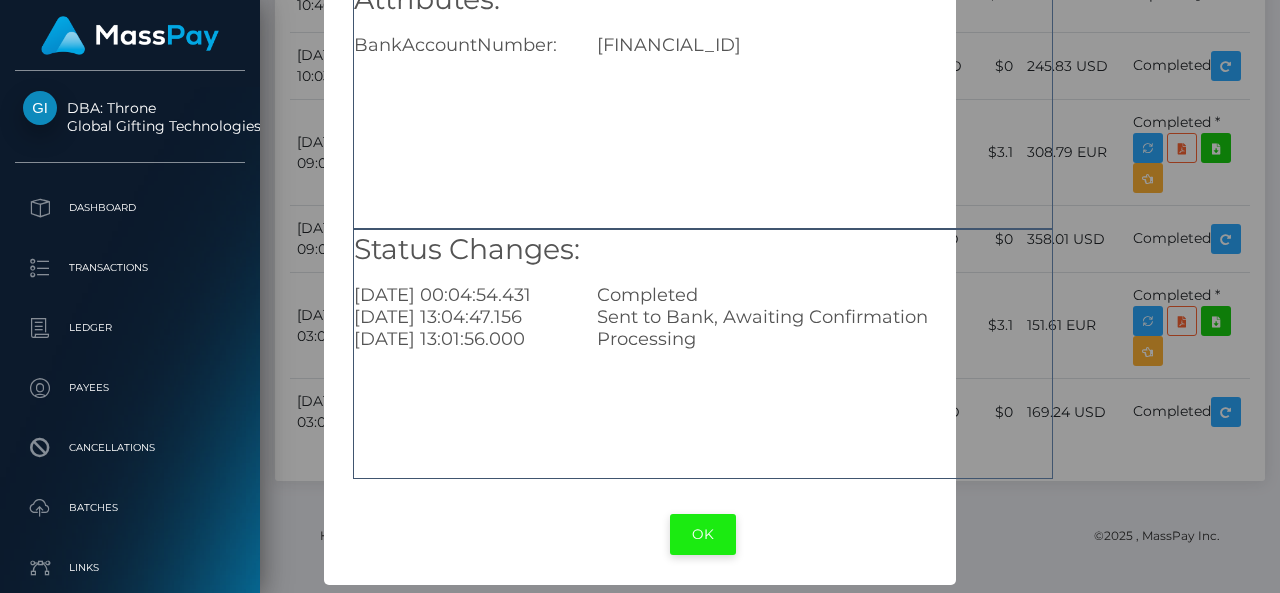 click on "OK" at bounding box center [703, 534] 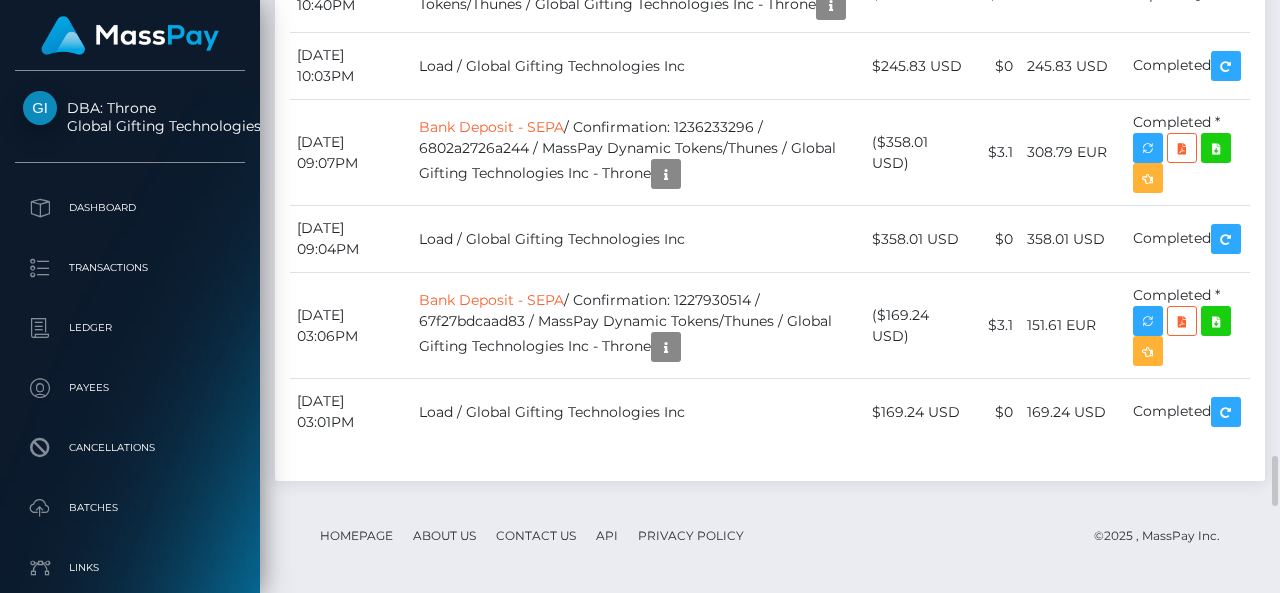 scroll, scrollTop: 240, scrollLeft: 300, axis: both 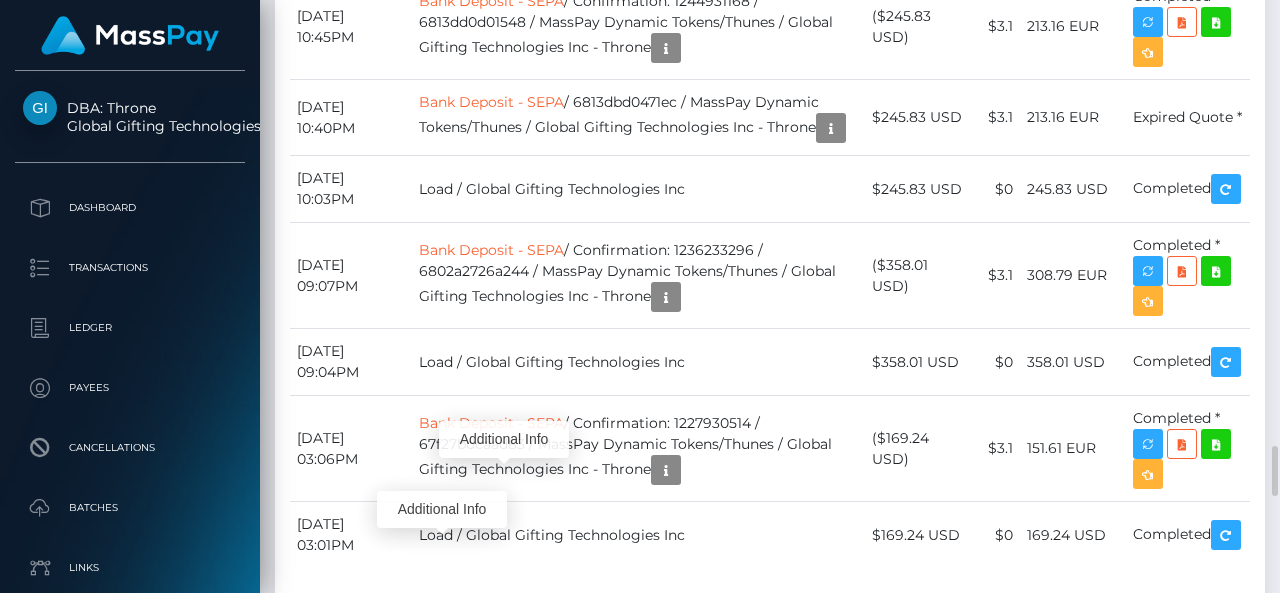 click at bounding box center [483, -640] 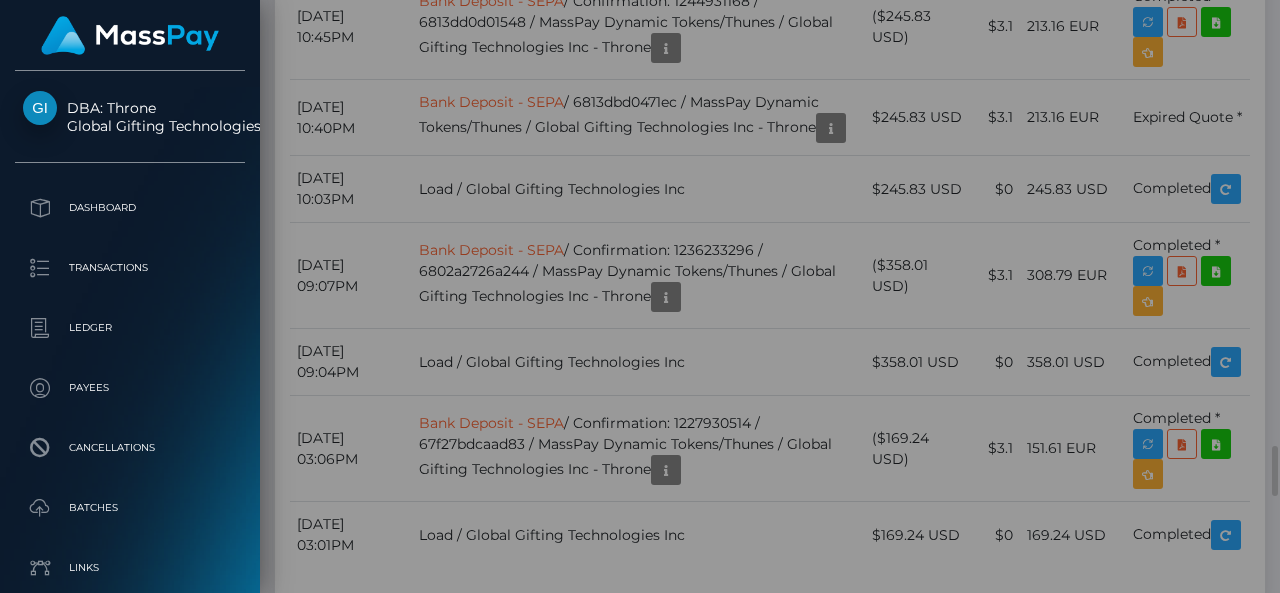 type 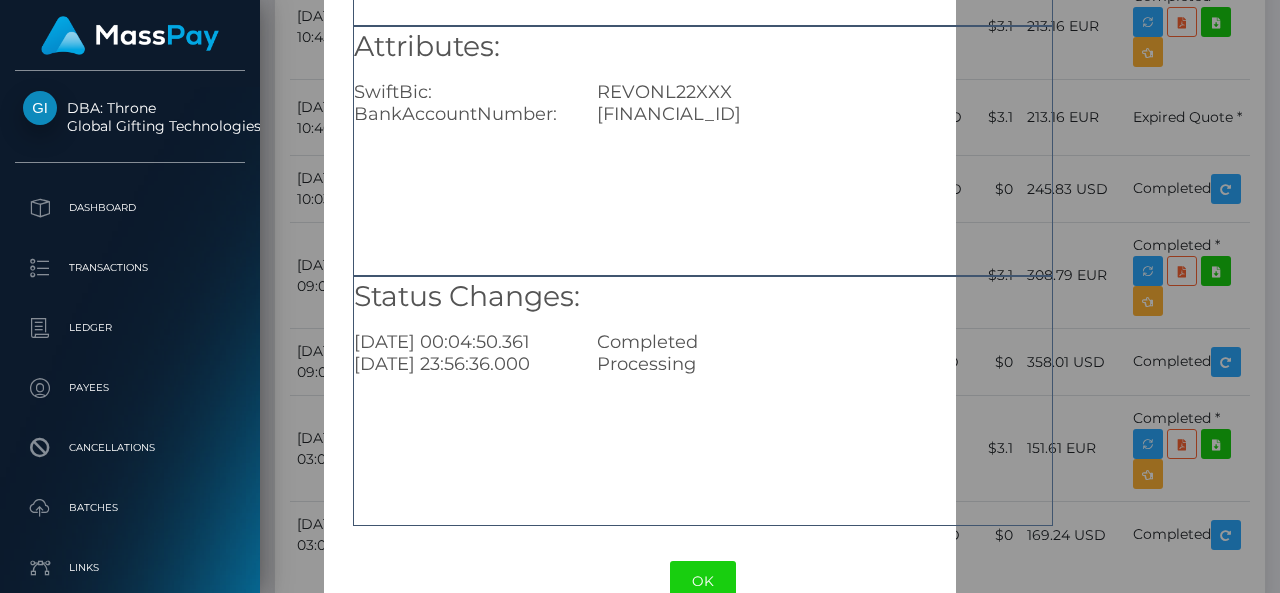 scroll, scrollTop: 312, scrollLeft: 0, axis: vertical 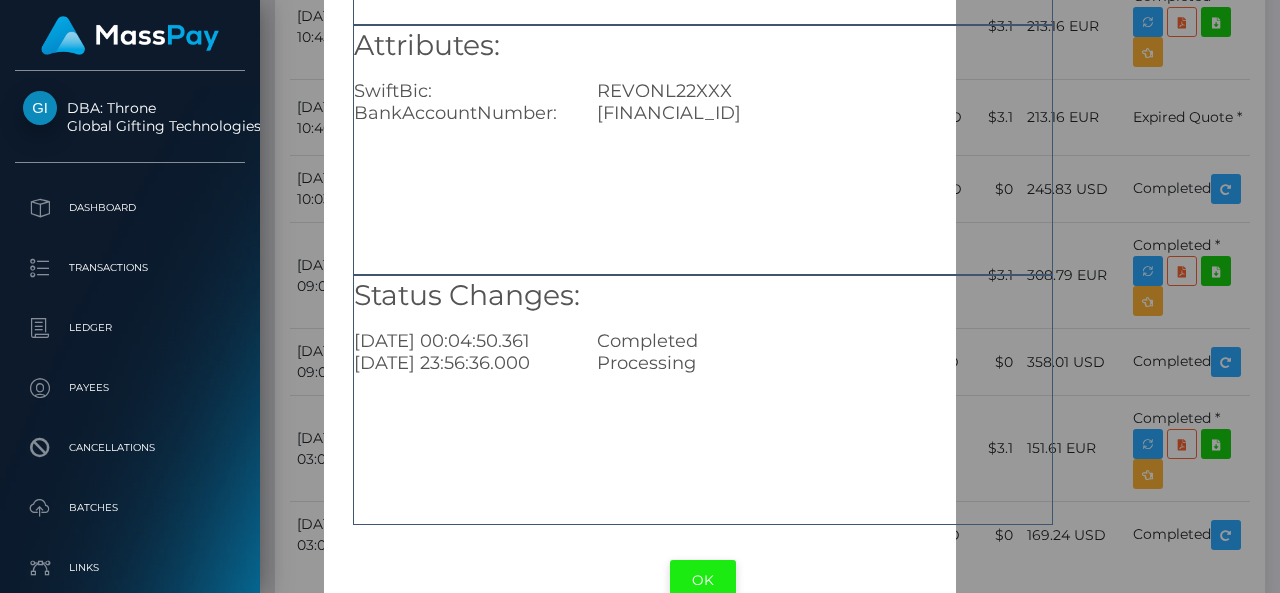 click on "OK" at bounding box center [703, 580] 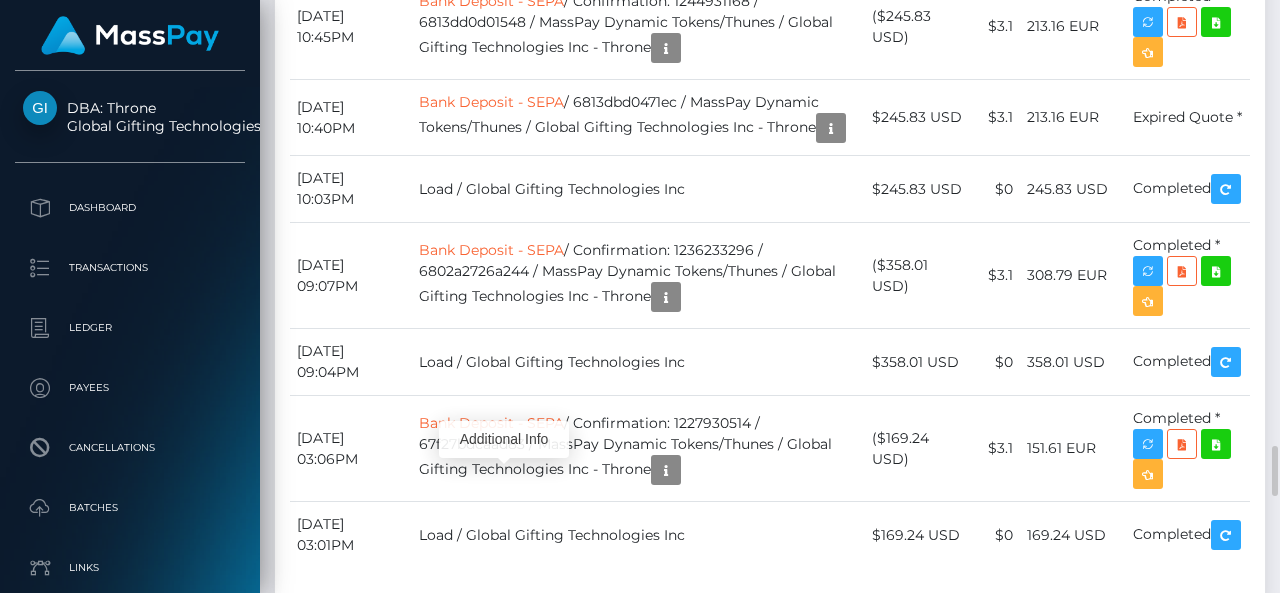 scroll, scrollTop: 240, scrollLeft: 300, axis: both 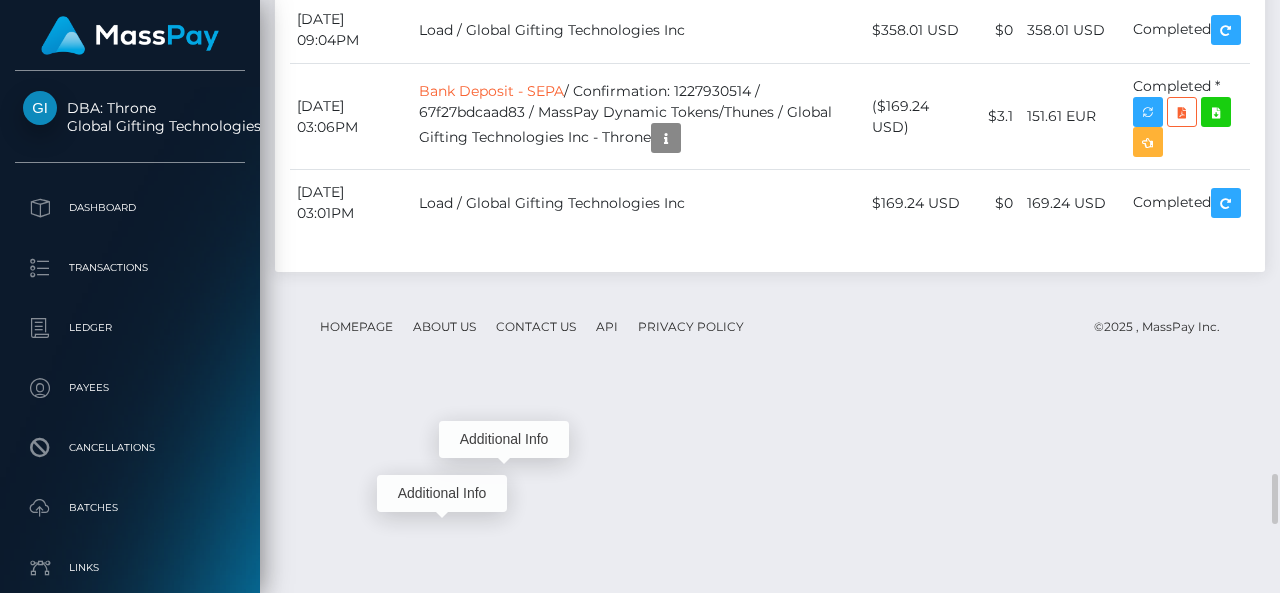 click at bounding box center [843, -630] 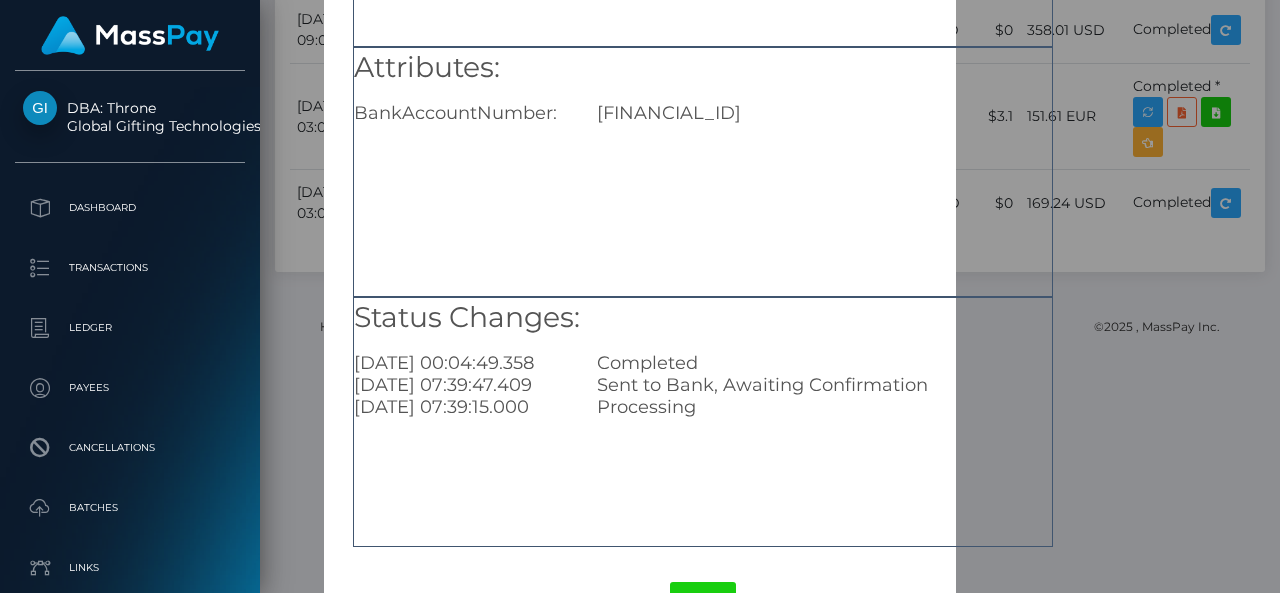 scroll, scrollTop: 358, scrollLeft: 0, axis: vertical 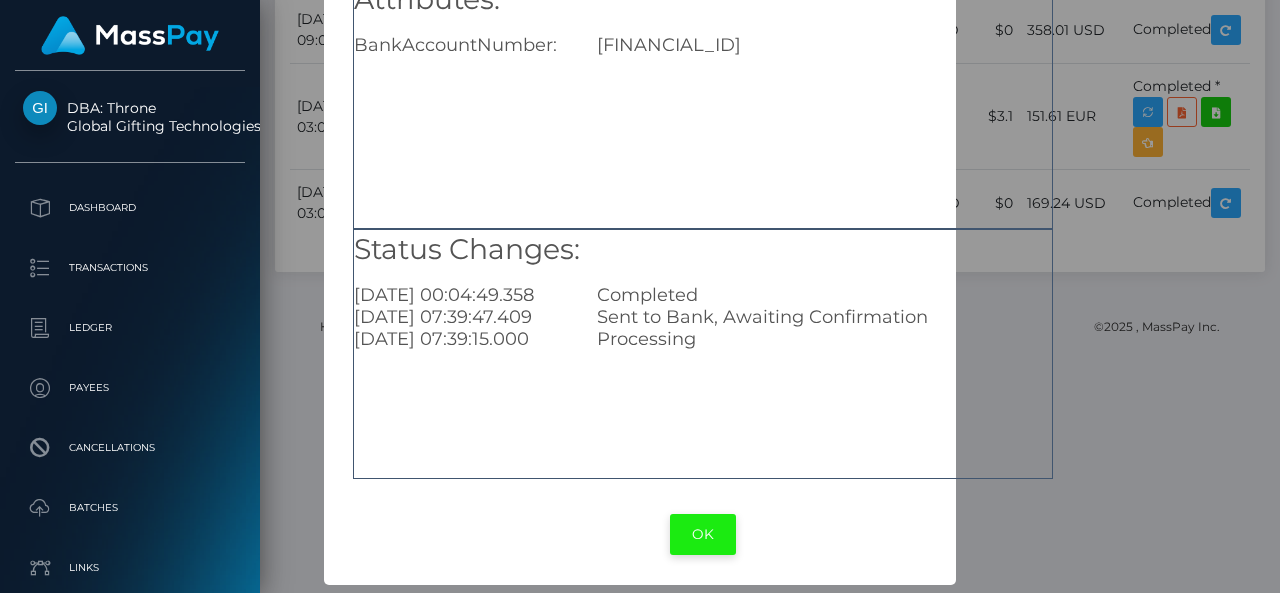 click on "OK" at bounding box center (703, 534) 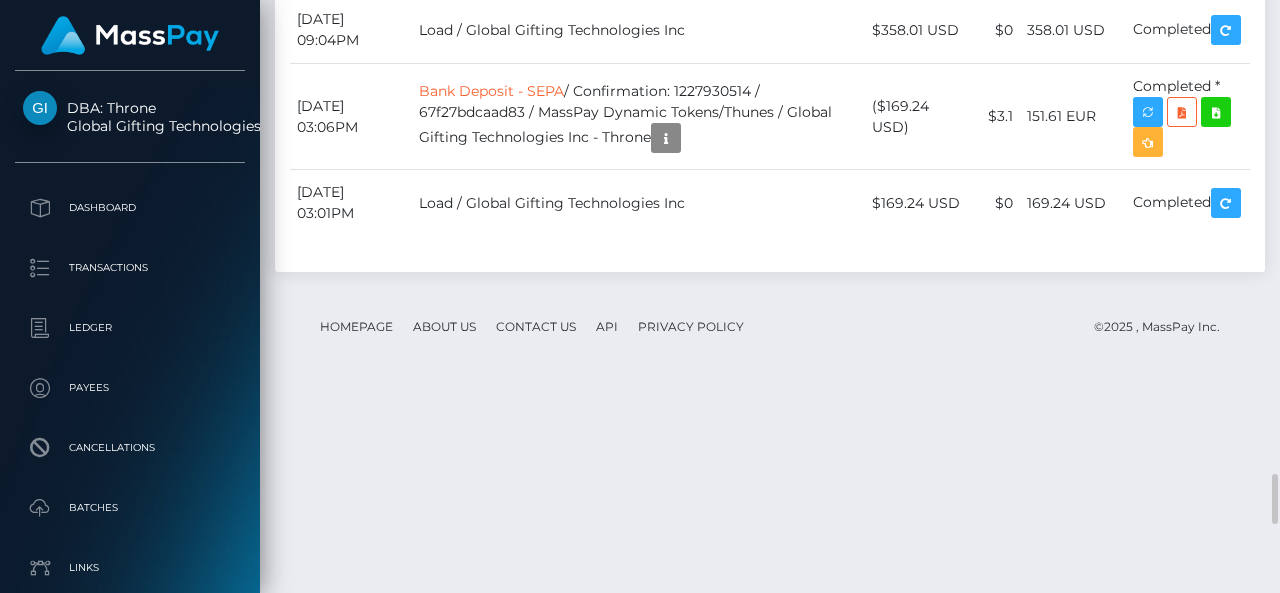 scroll, scrollTop: 240, scrollLeft: 300, axis: both 